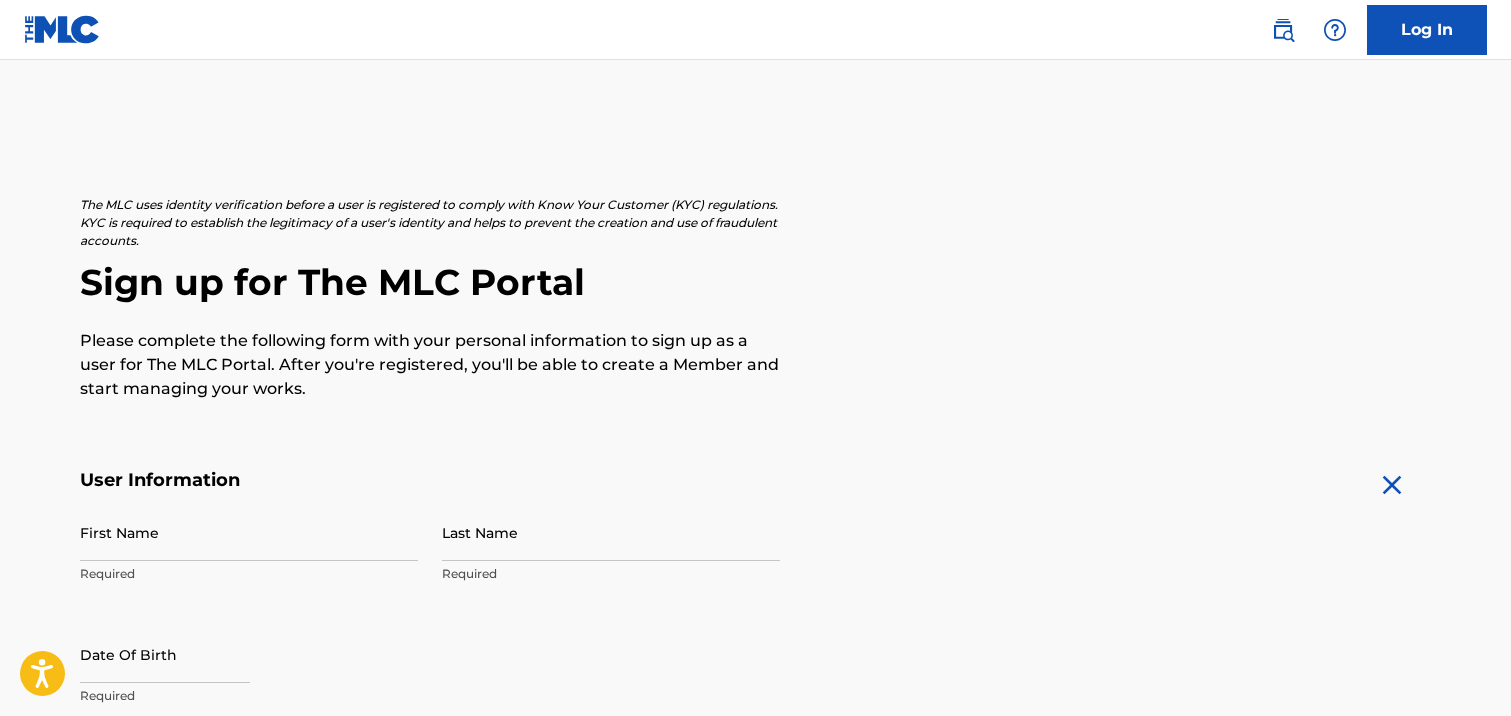 scroll, scrollTop: 0, scrollLeft: 0, axis: both 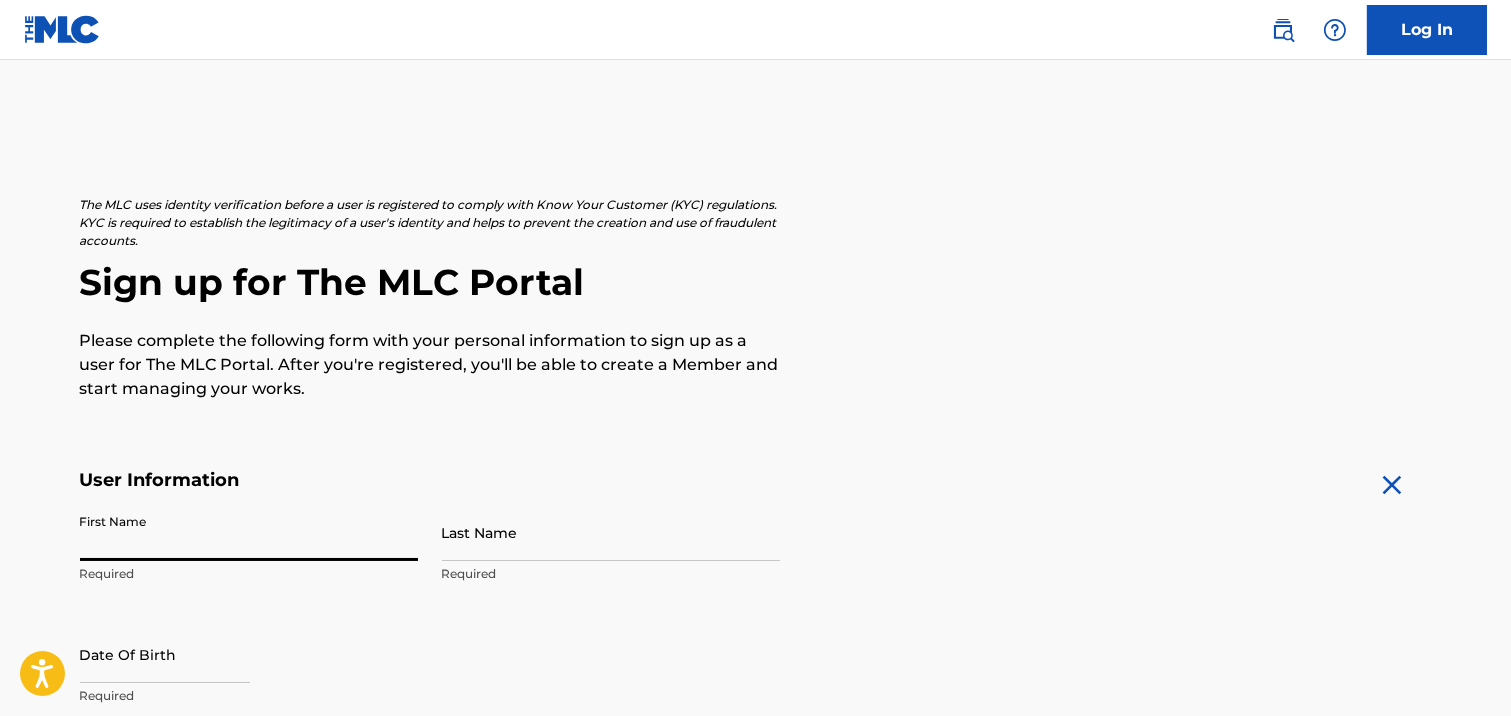 click on "First Name" at bounding box center [249, 532] 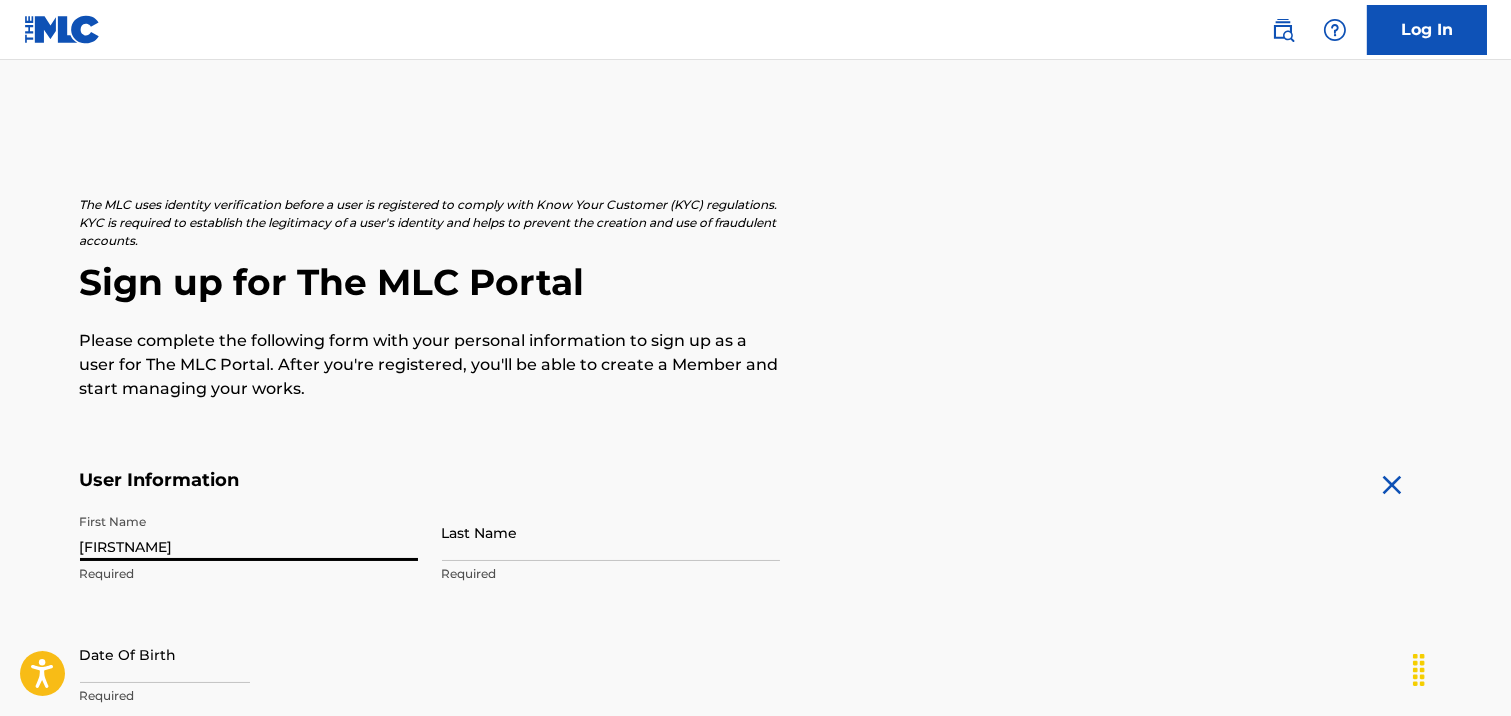 type on "[FIRSTNAME]" 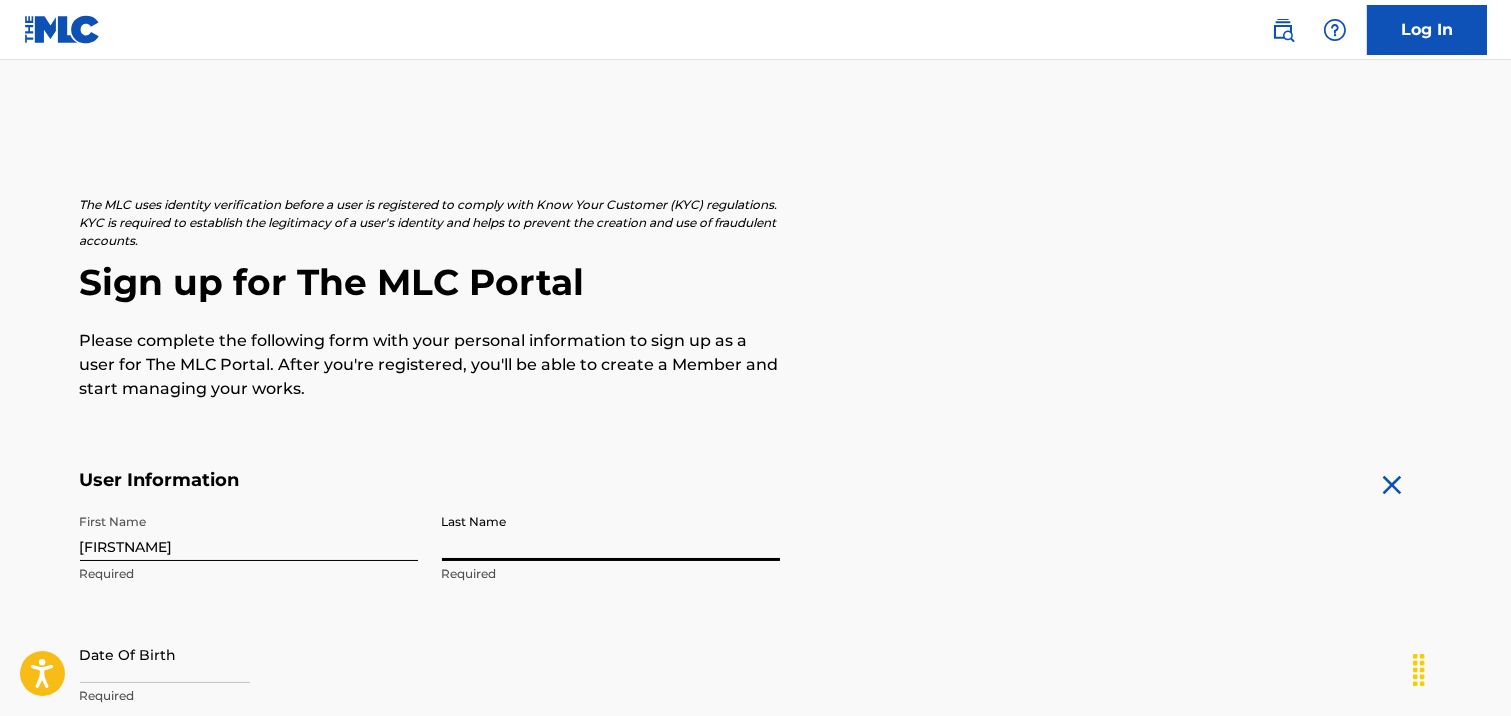 click on "Last Name" at bounding box center [611, 532] 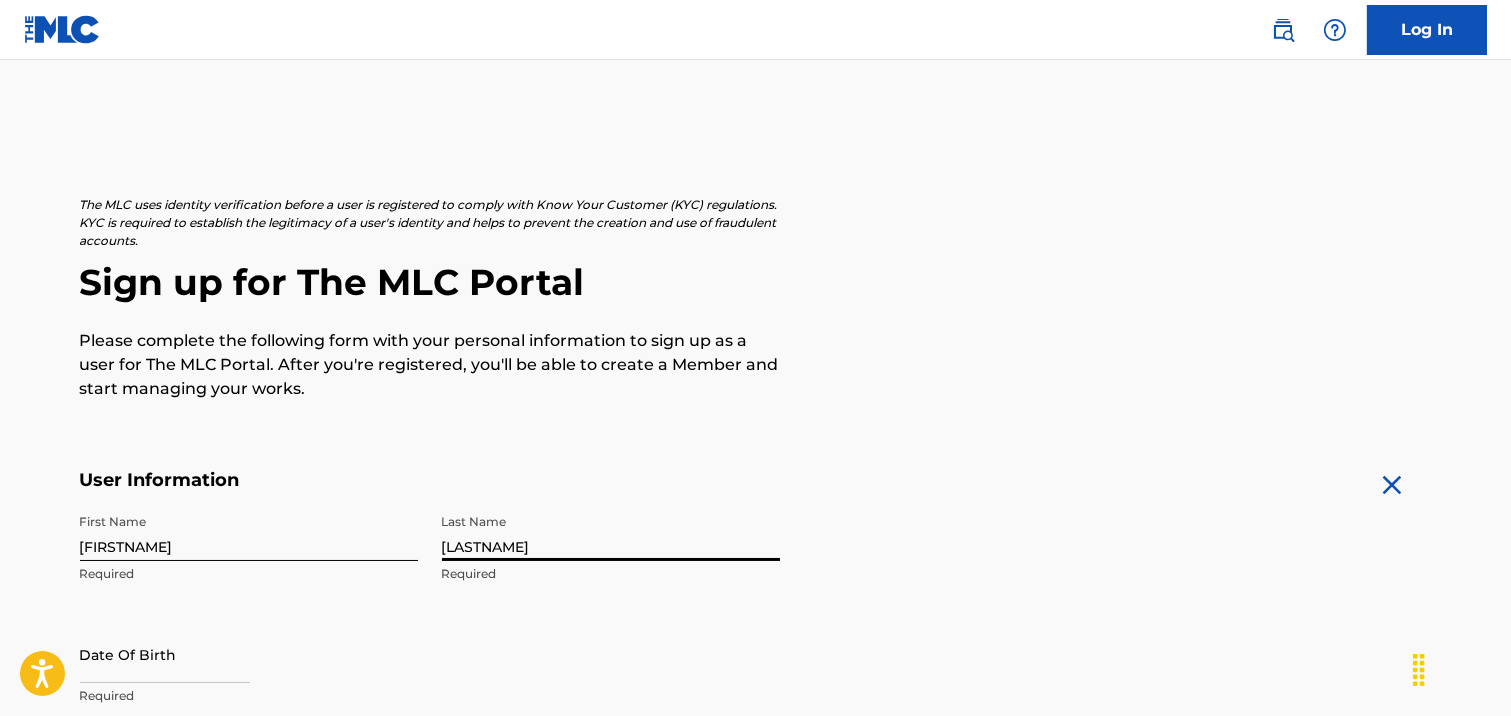 type on "[LASTNAME]" 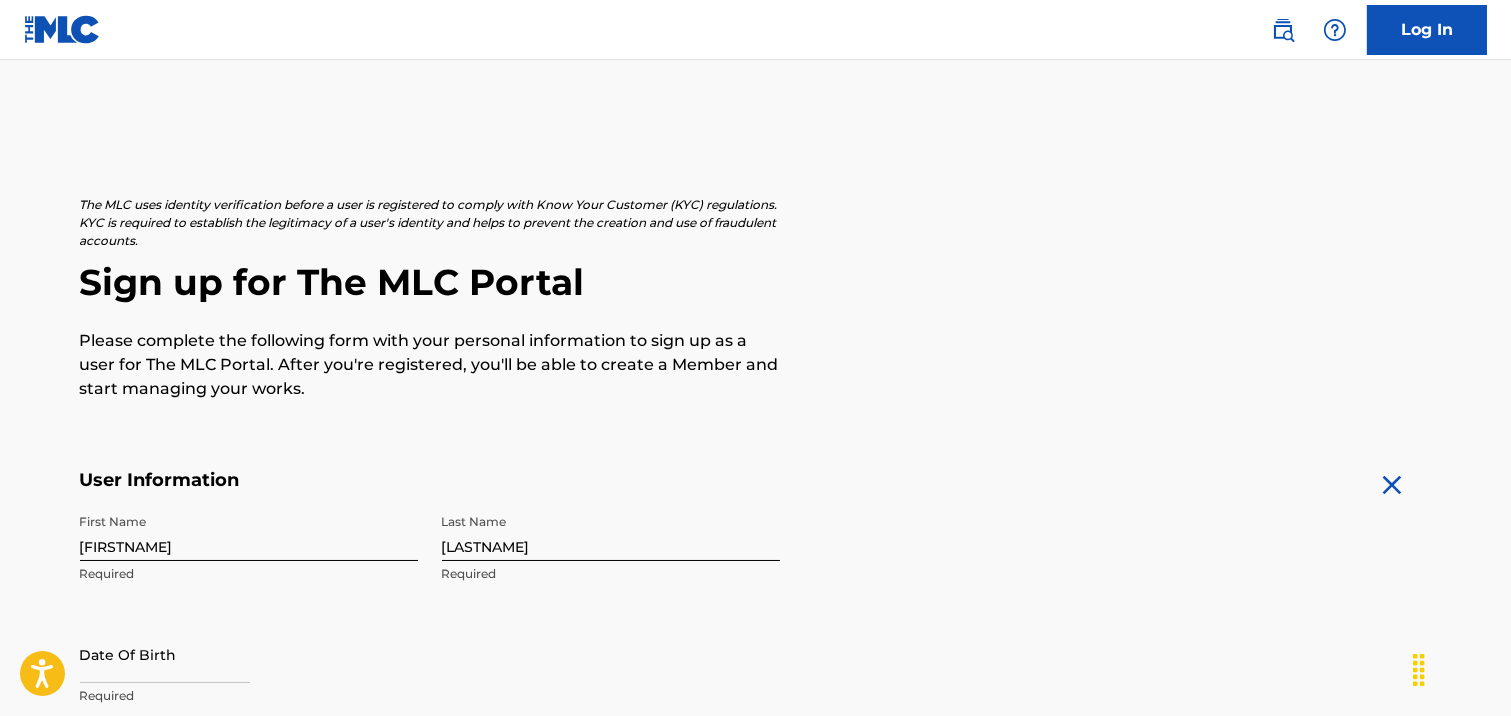 click on "The MLC uses identity verification before a user is registered to comply with Know Your Customer (KYC) regulations. KYC is required to establish the legitimacy of a user's identity and helps to prevent the creation and use of fraudulent accounts. Sign up for The MLC Portal Please complete the following form with your personal information to sign up as a user for The MLC Portal. After you're registered, you'll be able to create a Member and start managing your works. User Information First Name [FIRSTNAME] Required Last Name [LASTNAME] Required Date Of Birth Required Personal Address i Street Address Required Unit Number Optional City / Town Required Country Required State / Province Optional ZIP / Postal Code Optional Contact Information Phone Number Country Country Required Area Number Required Email Address Required Accept Terms of Use Accept Privacy Policy Enroll in marketing communications Sign up" at bounding box center [756, 776] 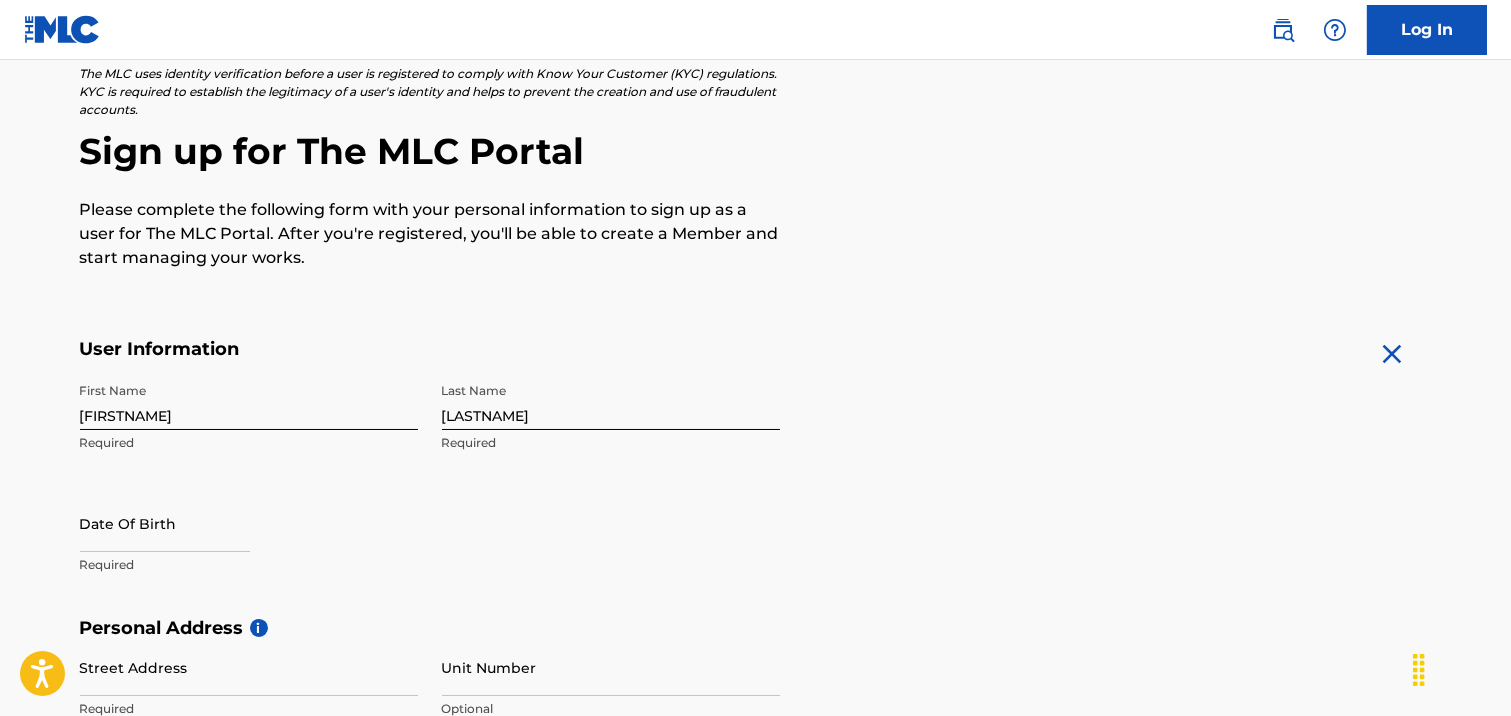 scroll, scrollTop: 132, scrollLeft: 0, axis: vertical 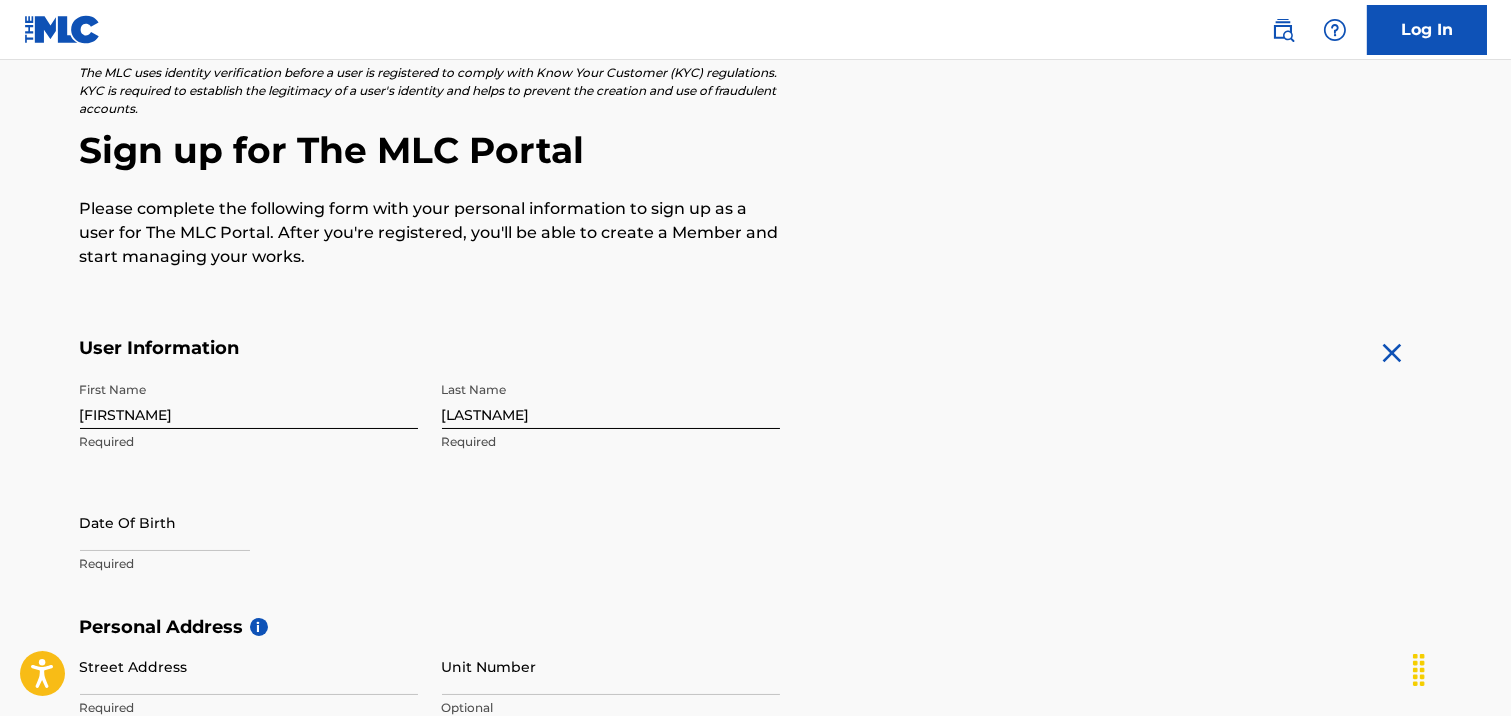 select on "7" 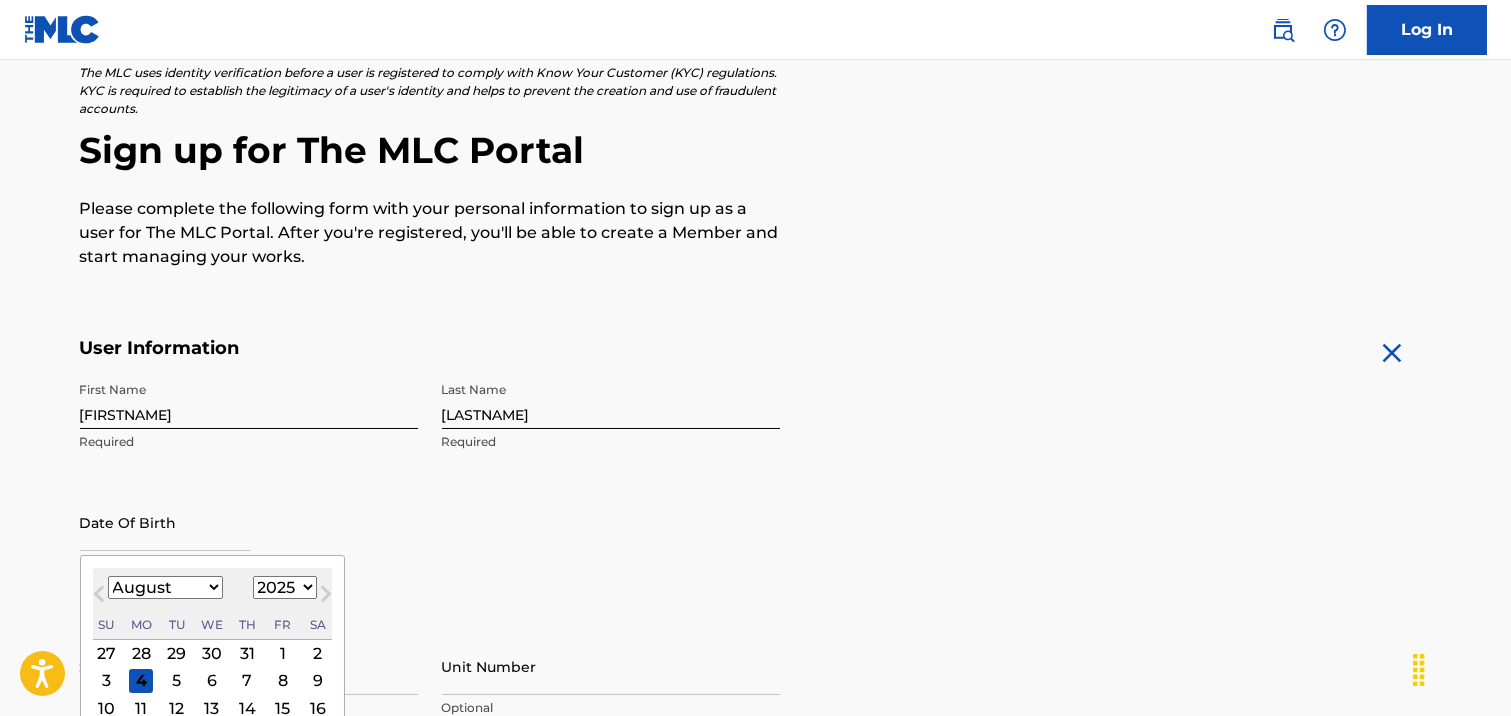 click at bounding box center [165, 522] 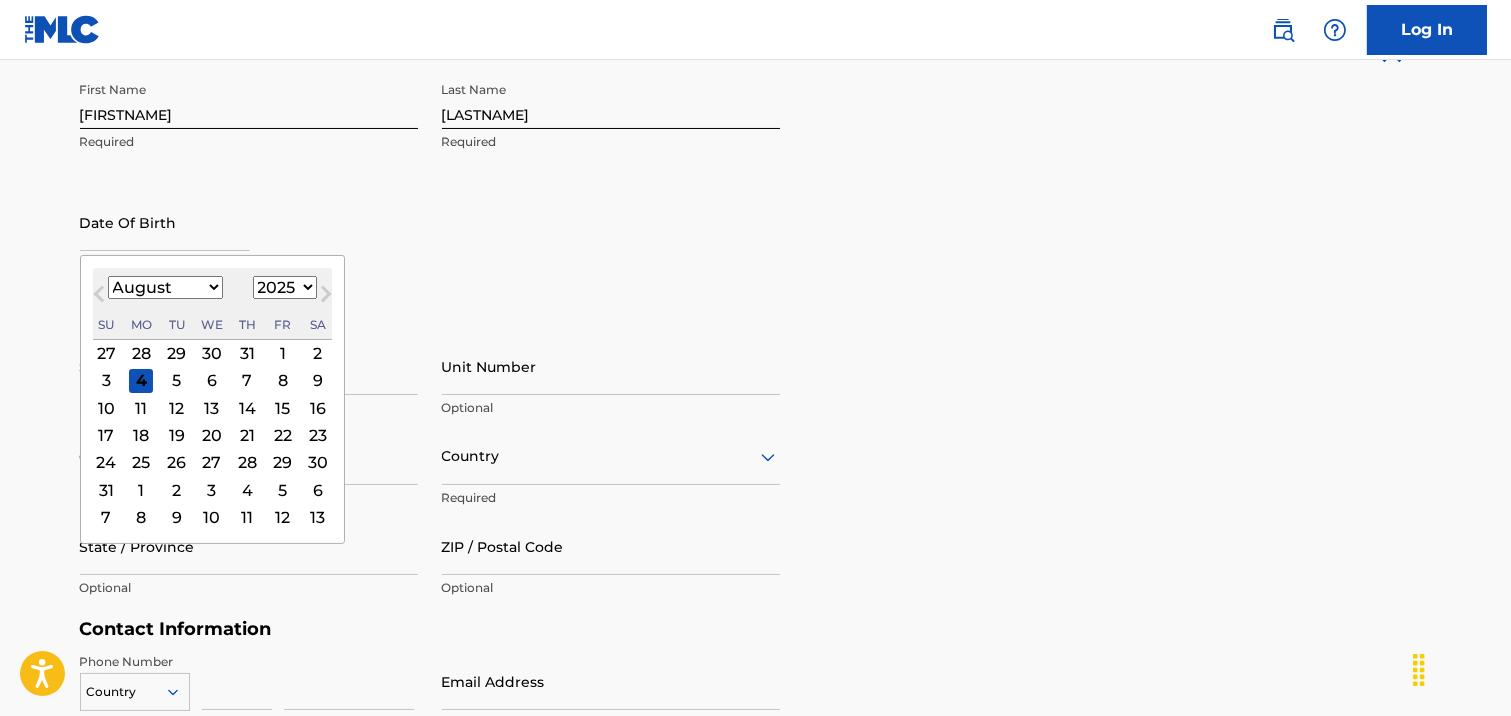 scroll, scrollTop: 435, scrollLeft: 0, axis: vertical 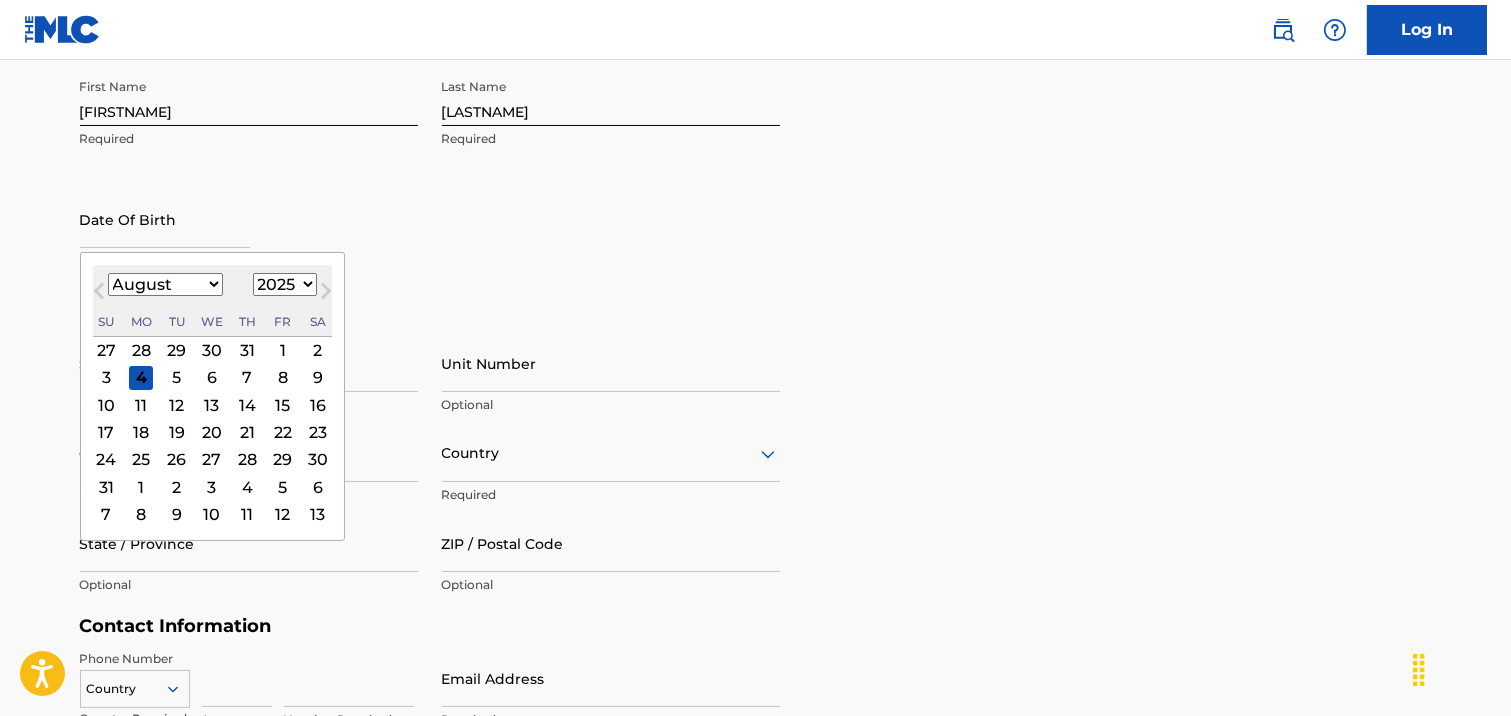 click on "1900 1901 1902 1903 1904 1905 1906 1907 1908 1909 1910 1911 1912 1913 1914 1915 1916 1917 1918 1919 1920 1921 1922 1923 1924 1925 1926 1927 1928 1929 1930 1931 1932 1933 1934 1935 1936 1937 1938 1939 1940 1941 1942 1943 1944 1945 1946 1947 1948 1949 1950 1951 1952 1953 1954 1955 1956 1957 1958 1959 1960 1961 1962 1963 1964 1965 1966 1967 1968 1969 1970 1971 1972 1973 1974 1975 1976 1977 1978 1979 1980 1981 1982 1983 1984 1985 1986 1987 1988 1989 1990 1991 1992 1993 1994 1995 1996 1997 1998 1999 2000 2001 2002 2003 2004 2005 2006 2007 2008 2009 2010 2011 2012 2013 2014 2015 2016 2017 2018 2019 2020 2021 2022 2023 2024 2025 2026 2027 2028 2029 2030 2031 2032 2033 2034 2035 2036 2037 2038 2039 2040 2041 2042 2043 2044 2045 2046 2047 2048 2049 2050 2051 2052 2053 2054 2055 2056 2057 2058 2059 2060 2061 2062 2063 2064 2065 2066 2067 2068 2069 2070 2071 2072 2073 2074 2075 2076 2077 2078 2079 2080 2081 2082 2083 2084 2085 2086 2087 2088 2089 2090 2091 2092 2093 2094 2095 2096 2097 2098 2099 2100" at bounding box center [285, 284] 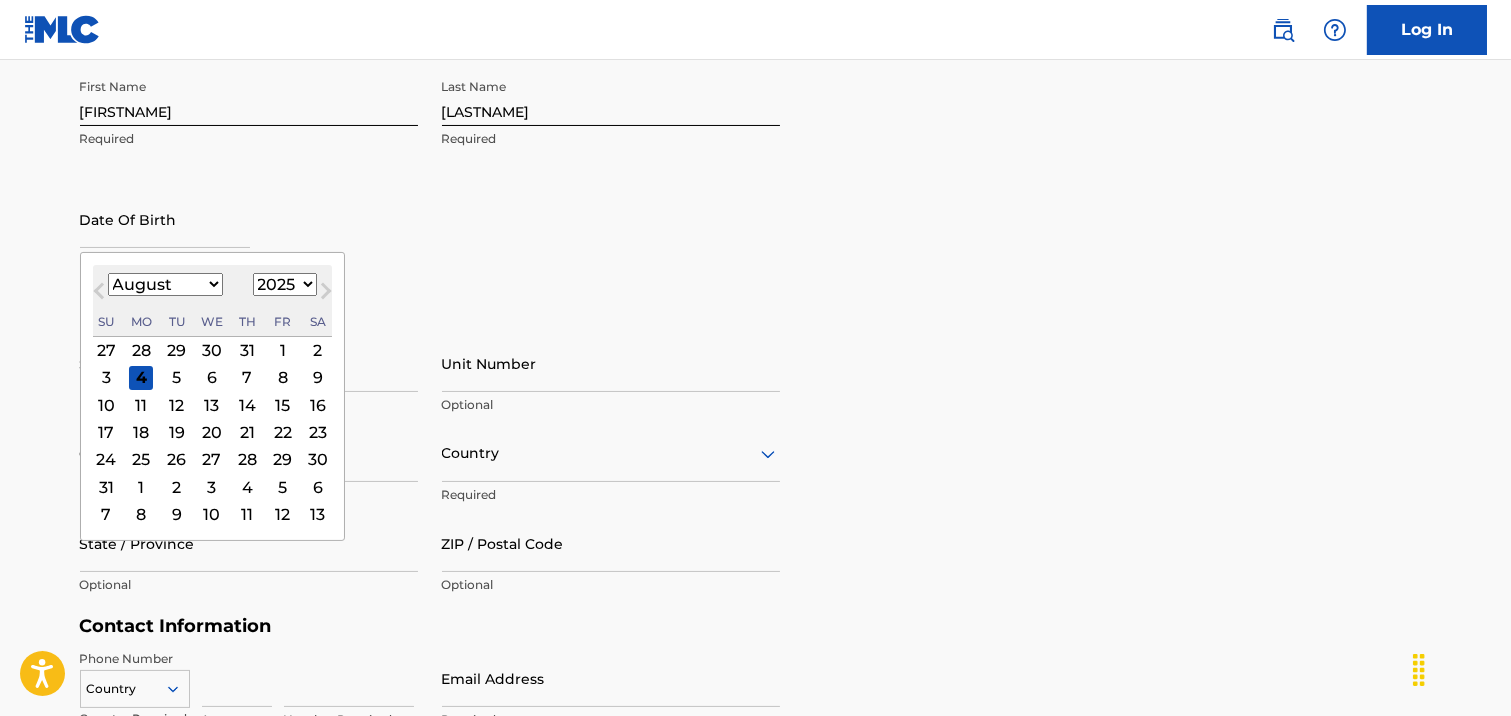 select on "2001" 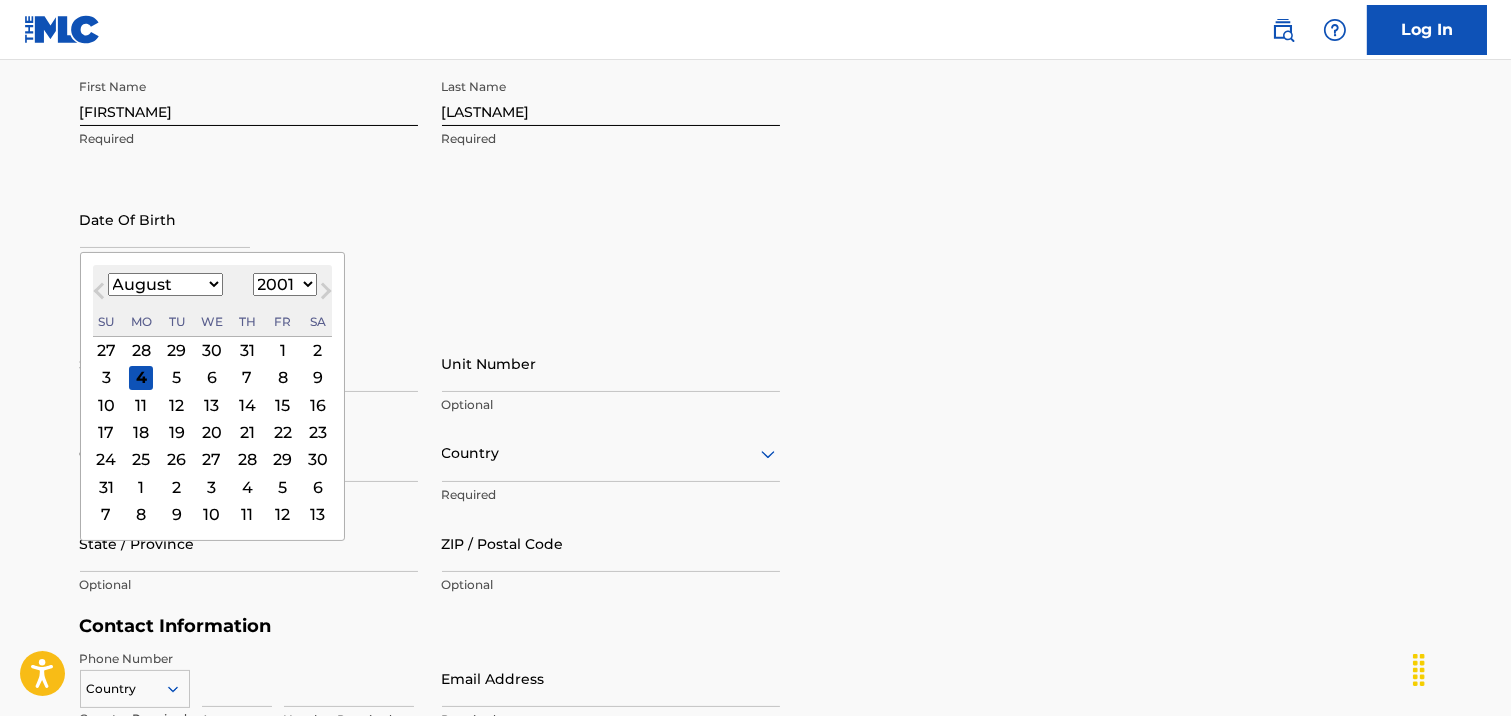 click on "1900 1901 1902 1903 1904 1905 1906 1907 1908 1909 1910 1911 1912 1913 1914 1915 1916 1917 1918 1919 1920 1921 1922 1923 1924 1925 1926 1927 1928 1929 1930 1931 1932 1933 1934 1935 1936 1937 1938 1939 1940 1941 1942 1943 1944 1945 1946 1947 1948 1949 1950 1951 1952 1953 1954 1955 1956 1957 1958 1959 1960 1961 1962 1963 1964 1965 1966 1967 1968 1969 1970 1971 1972 1973 1974 1975 1976 1977 1978 1979 1980 1981 1982 1983 1984 1985 1986 1987 1988 1989 1990 1991 1992 1993 1994 1995 1996 1997 1998 1999 2000 2001 2002 2003 2004 2005 2006 2007 2008 2009 2010 2011 2012 2013 2014 2015 2016 2017 2018 2019 2020 2021 2022 2023 2024 2025 2026 2027 2028 2029 2030 2031 2032 2033 2034 2035 2036 2037 2038 2039 2040 2041 2042 2043 2044 2045 2046 2047 2048 2049 2050 2051 2052 2053 2054 2055 2056 2057 2058 2059 2060 2061 2062 2063 2064 2065 2066 2067 2068 2069 2070 2071 2072 2073 2074 2075 2076 2077 2078 2079 2080 2081 2082 2083 2084 2085 2086 2087 2088 2089 2090 2091 2092 2093 2094 2095 2096 2097 2098 2099 2100" at bounding box center [285, 284] 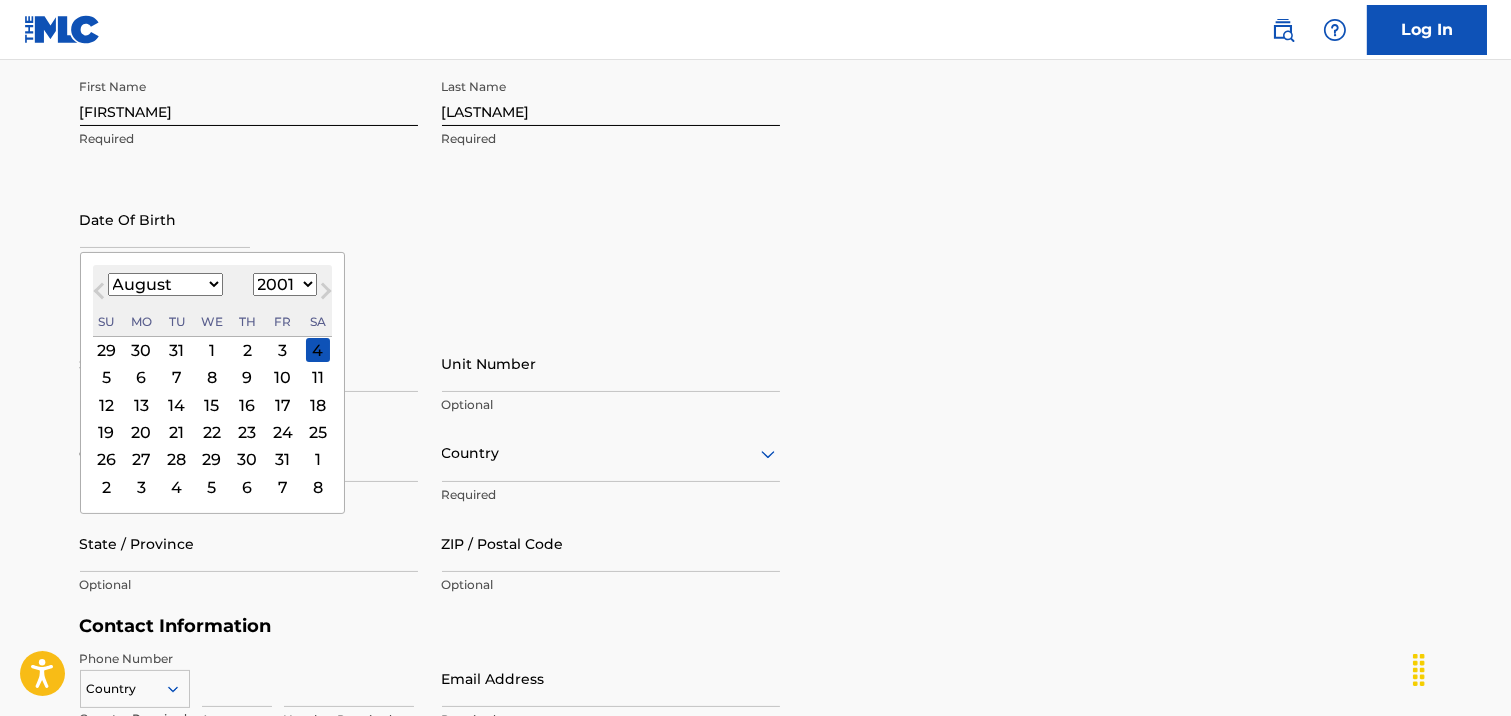 click on "January February March April May June July August September October November December" at bounding box center (165, 284) 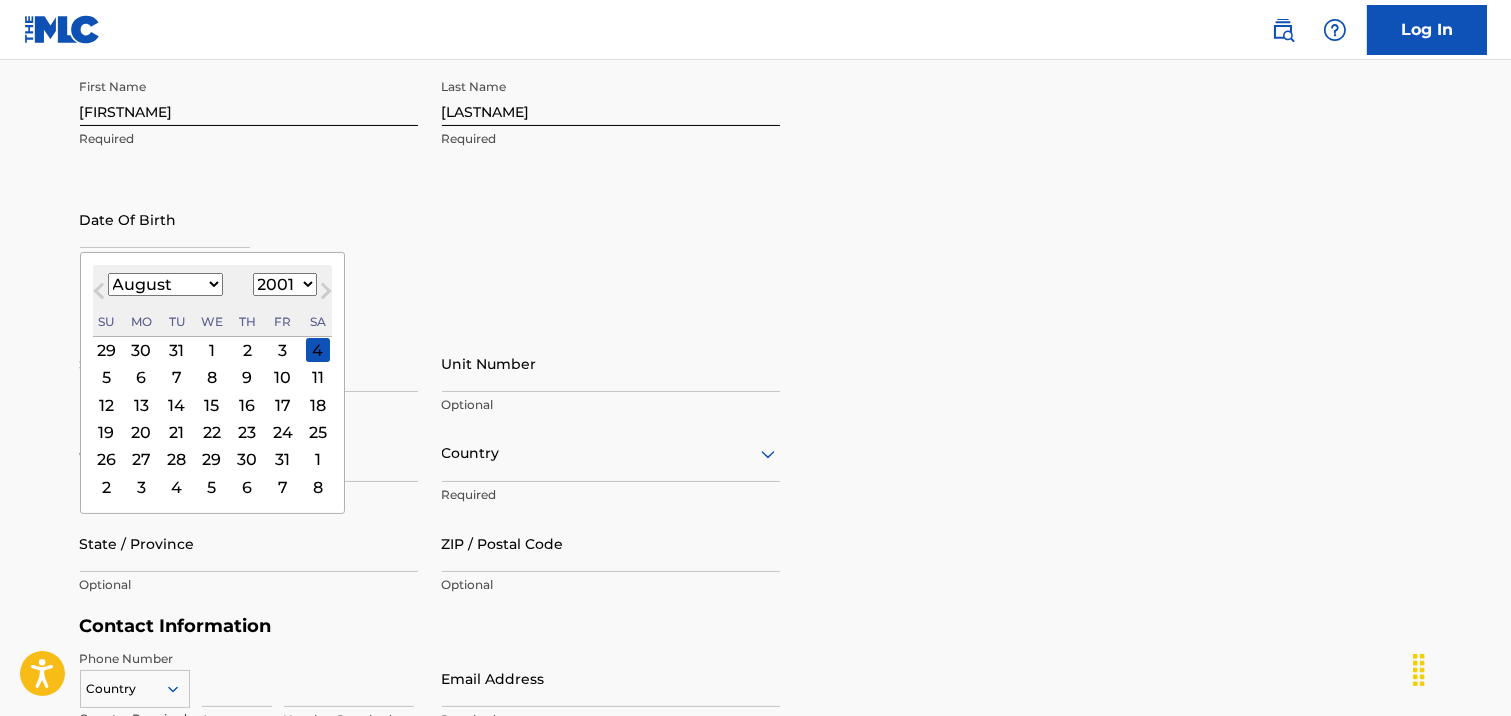 select on "2" 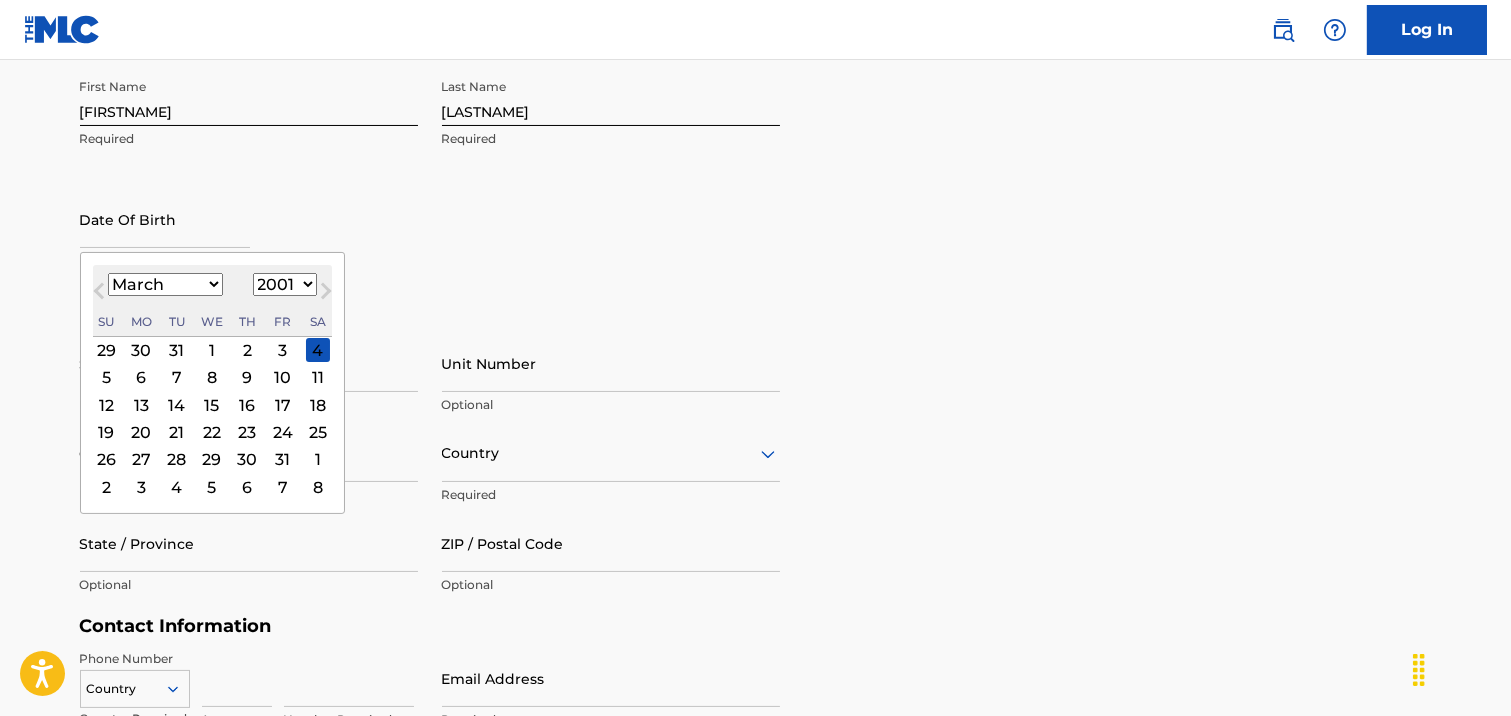 click on "January February March April May June July August September October November December" at bounding box center (165, 284) 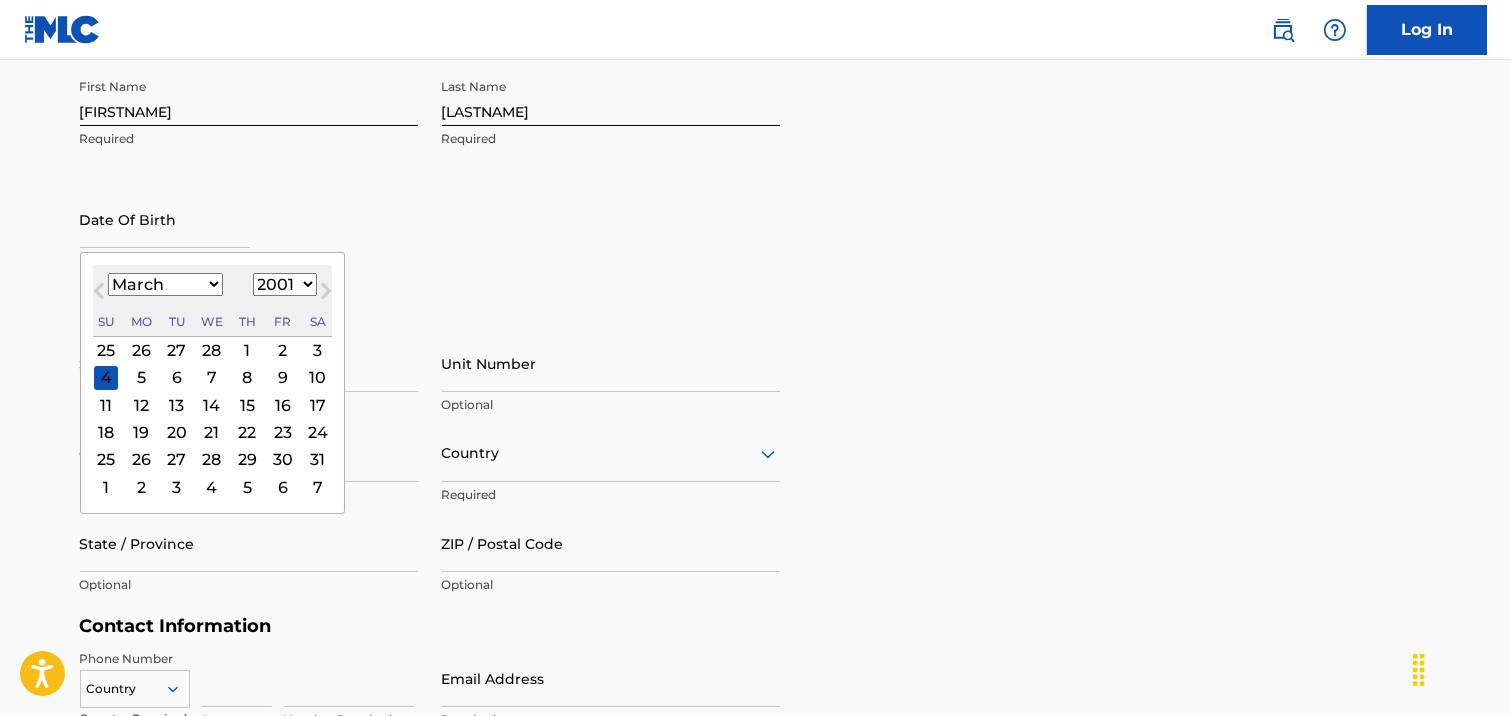 click on "23" at bounding box center [283, 432] 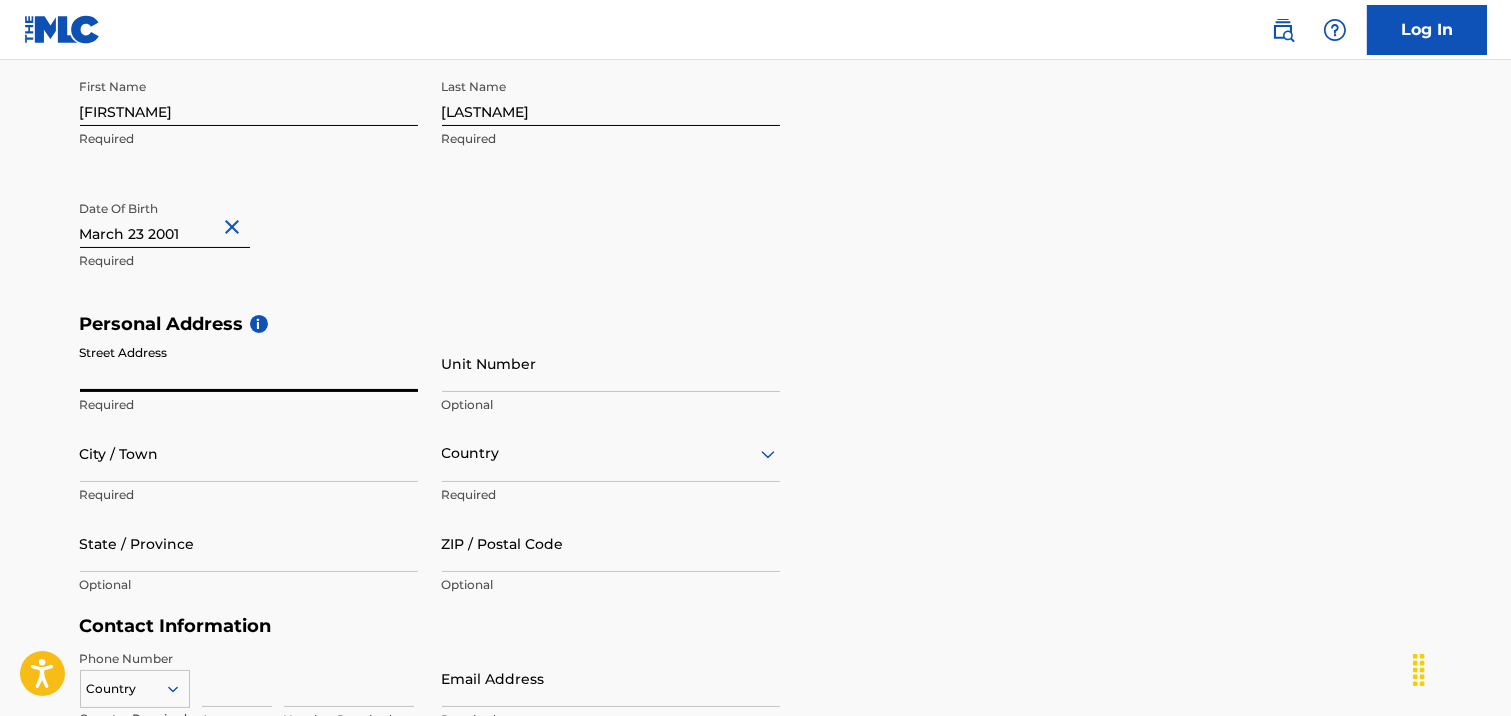 click on "Street Address" at bounding box center (249, 363) 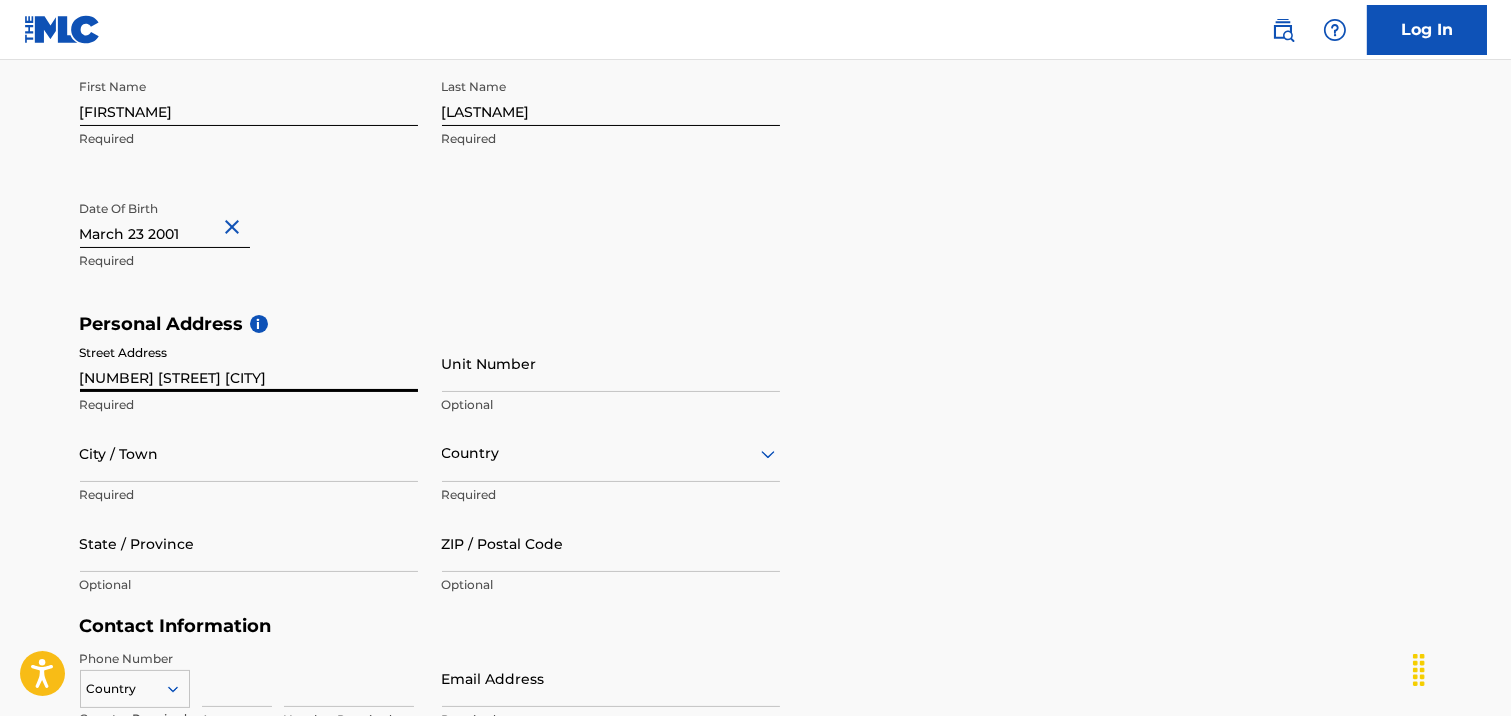 type on "[CITY]" 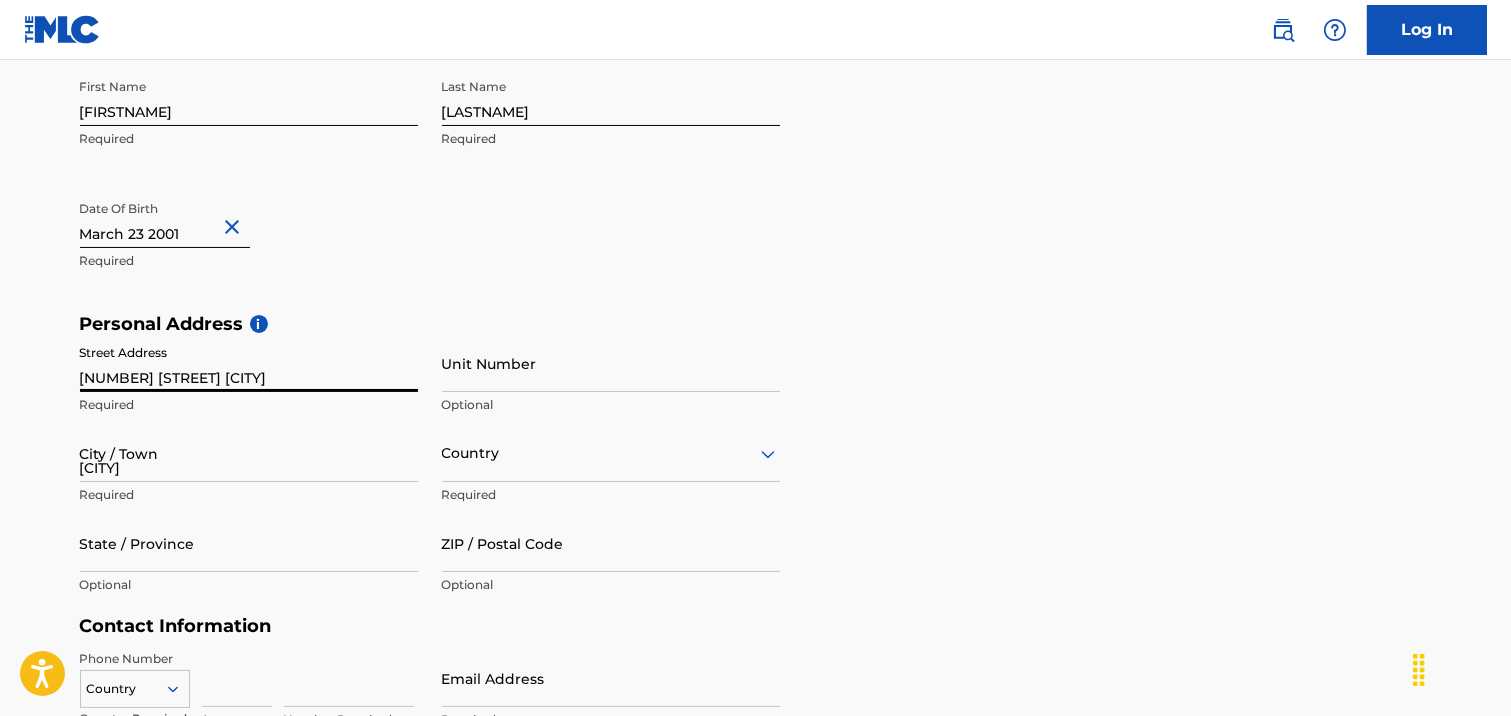 type on "South Africa" 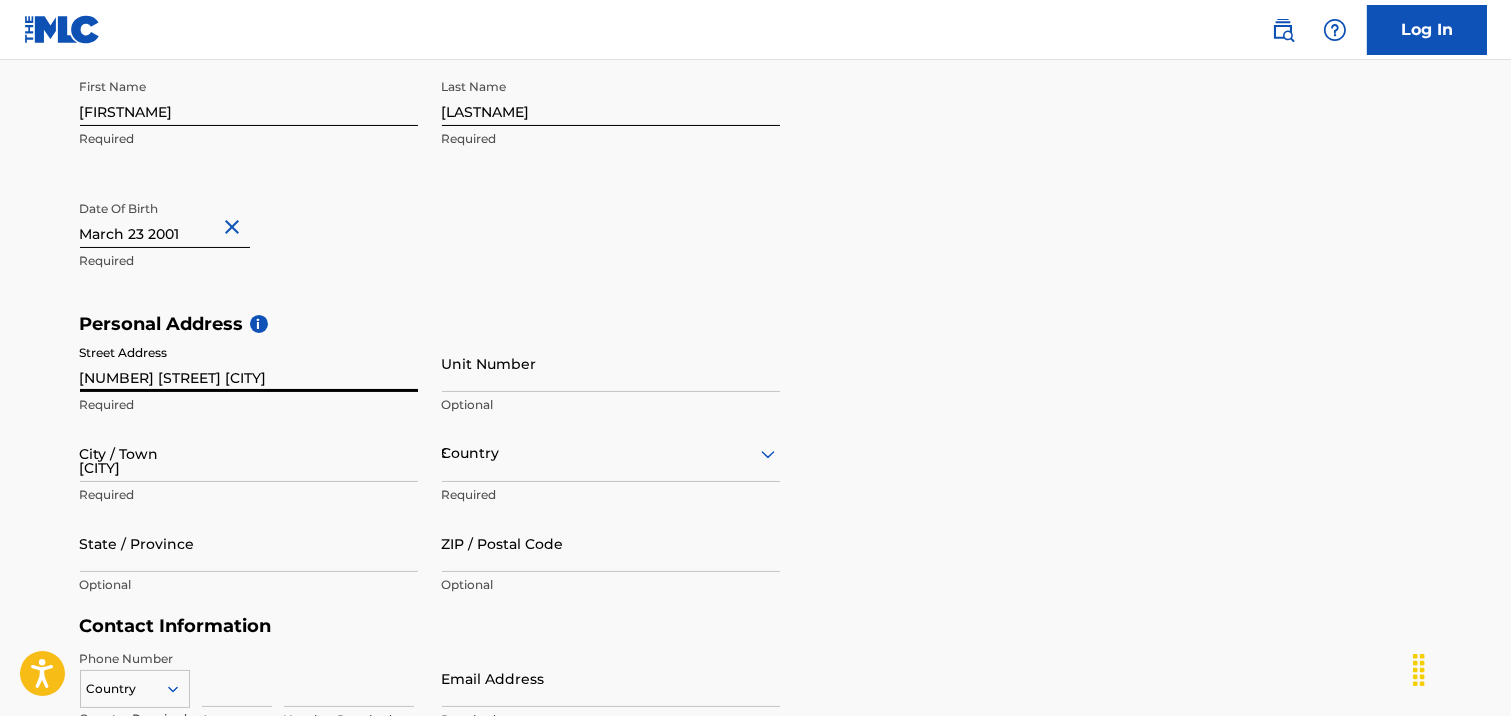 type on "[NUMBER]" 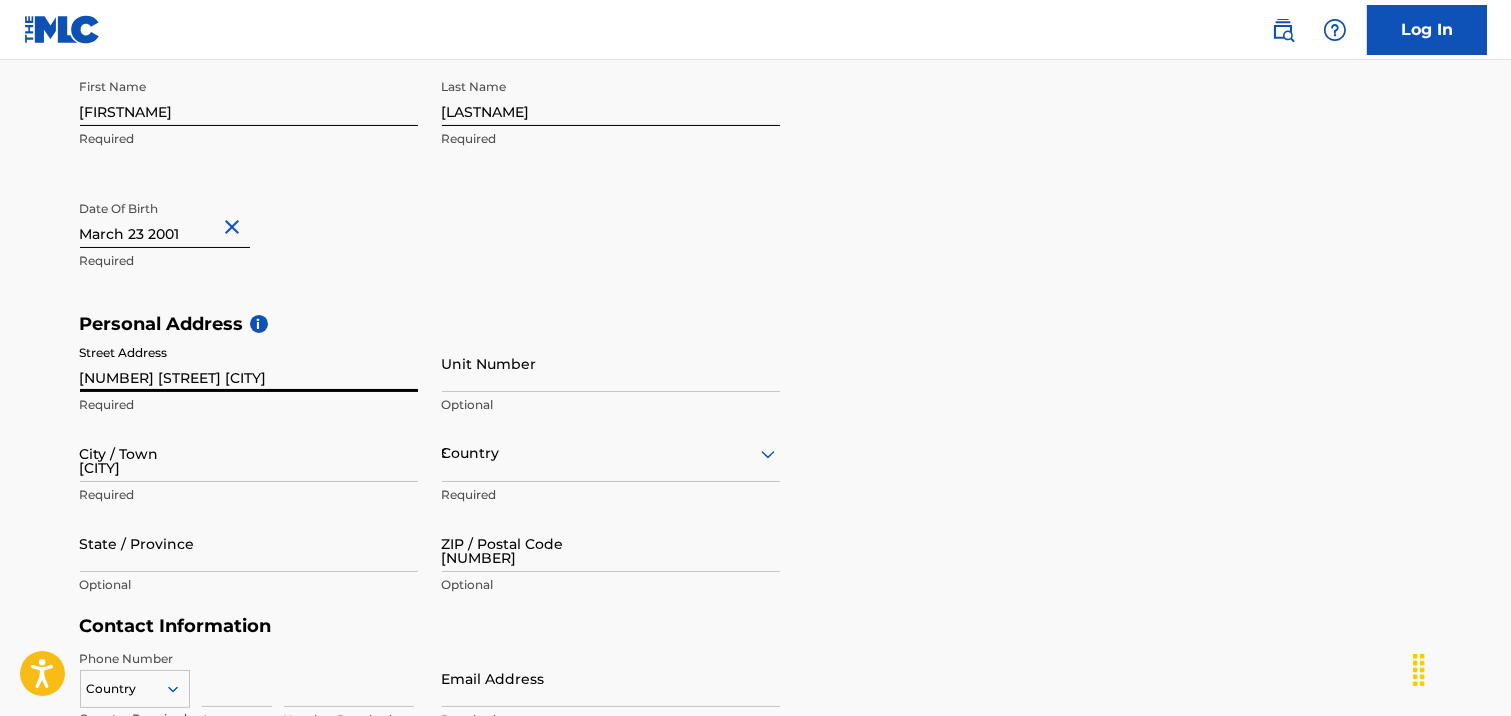 type on "27" 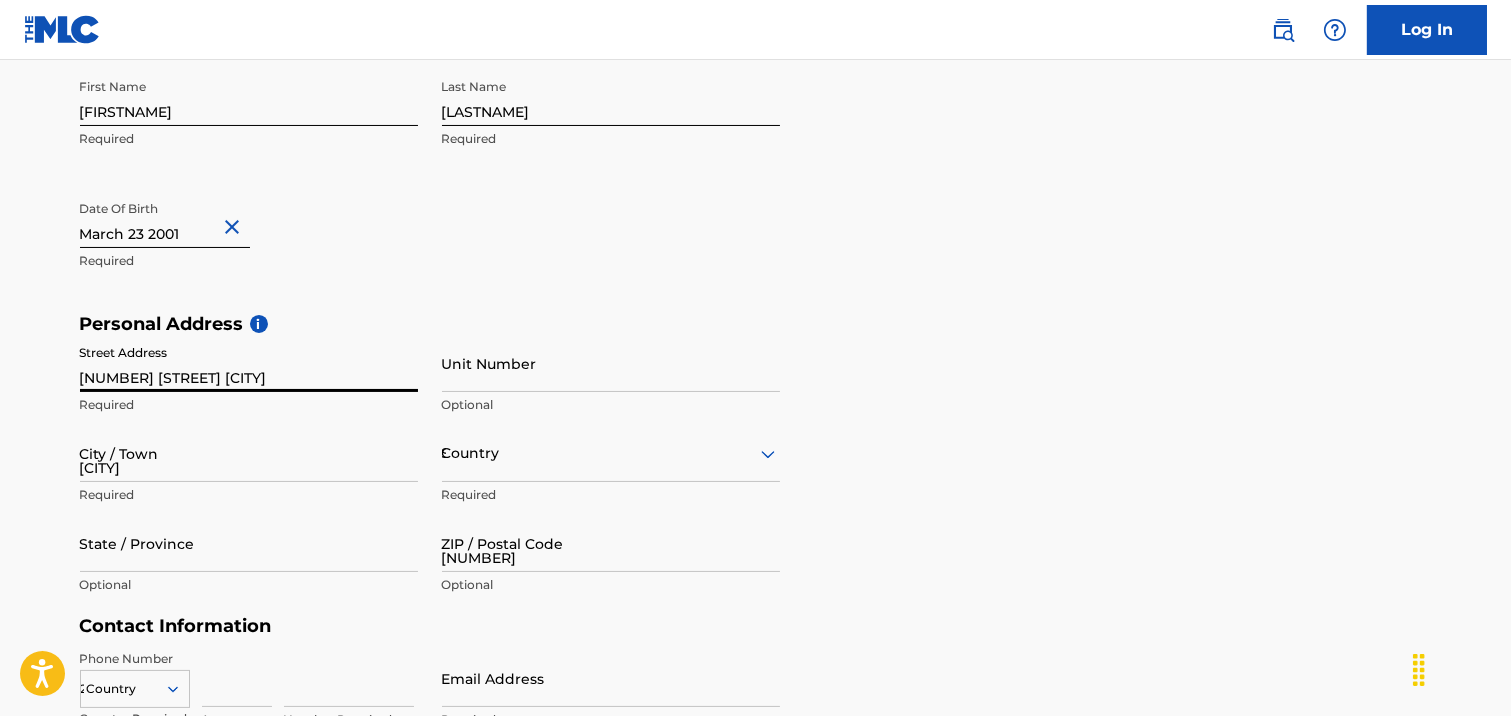 type on "76" 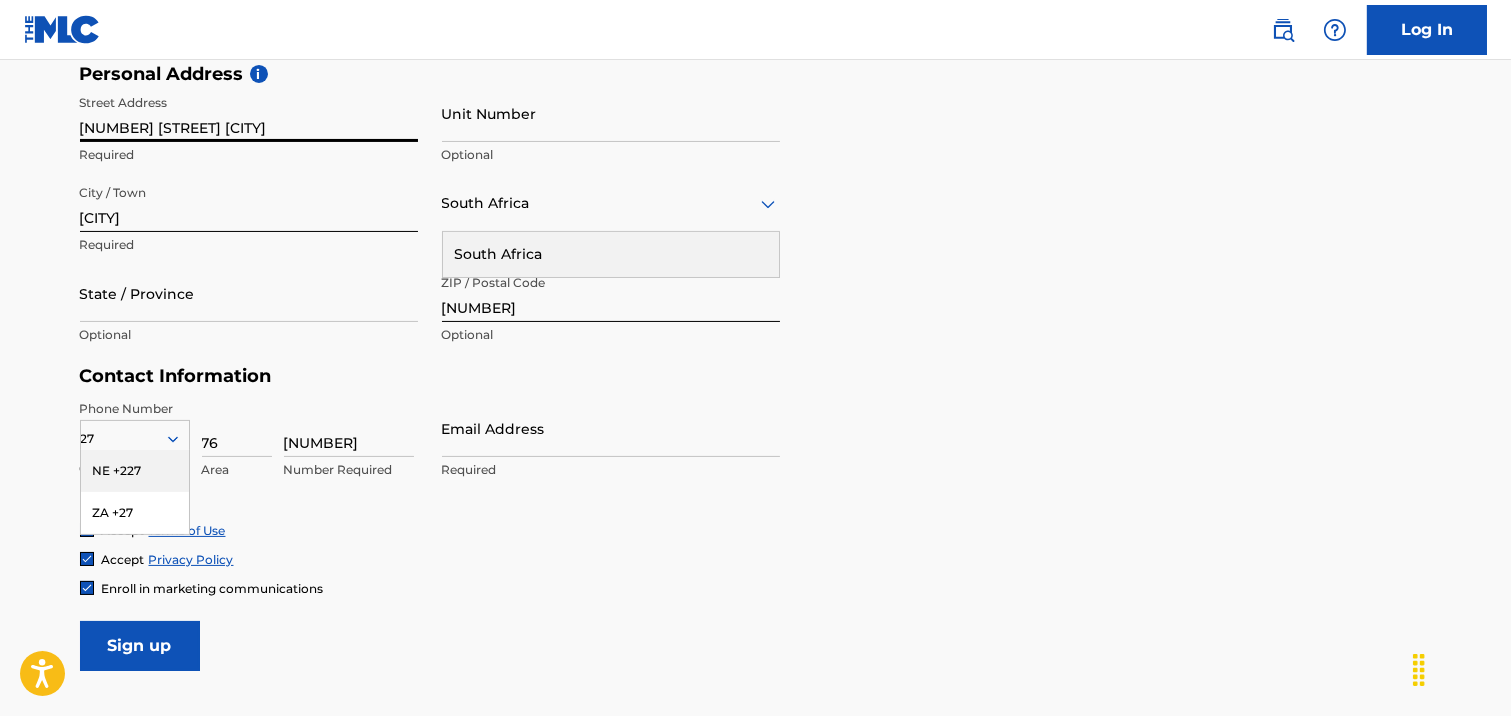 scroll, scrollTop: 686, scrollLeft: 0, axis: vertical 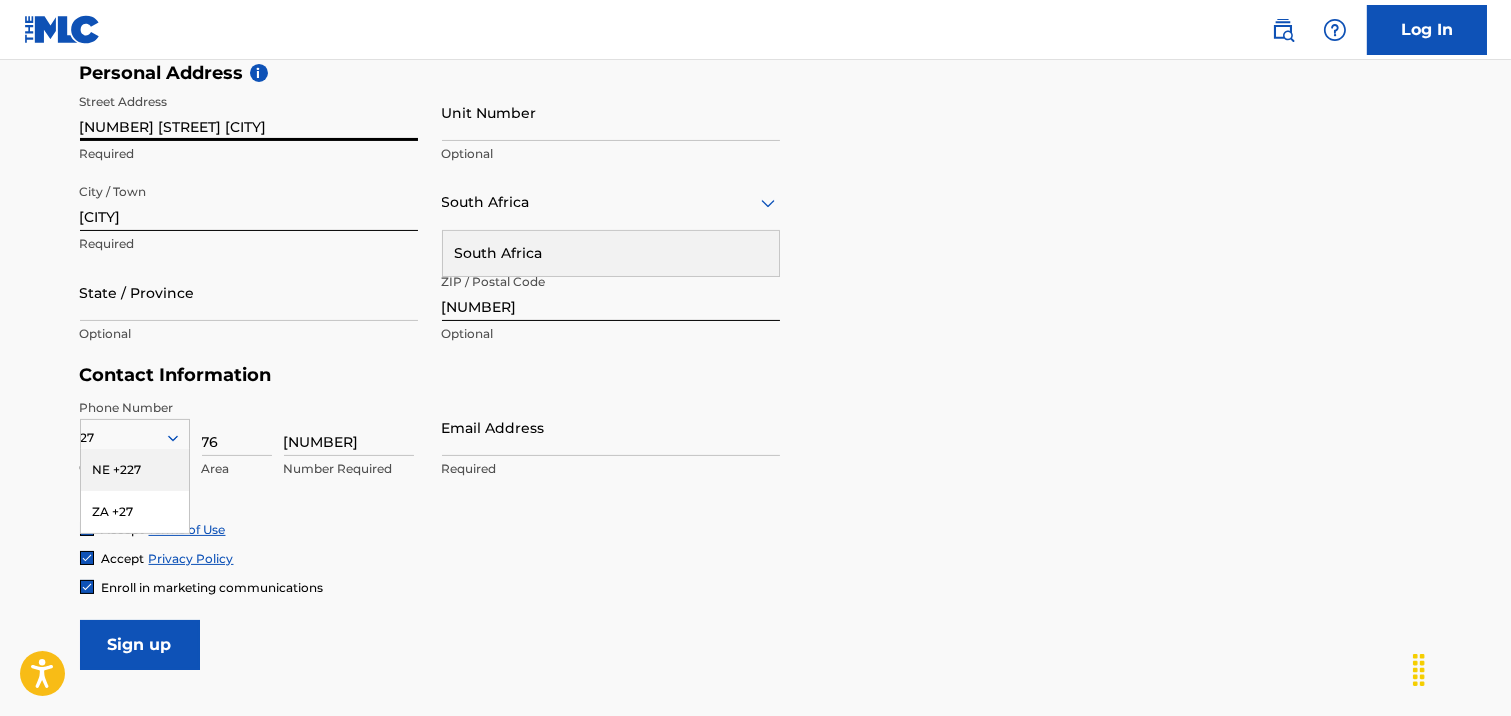 click on "76" at bounding box center (237, 427) 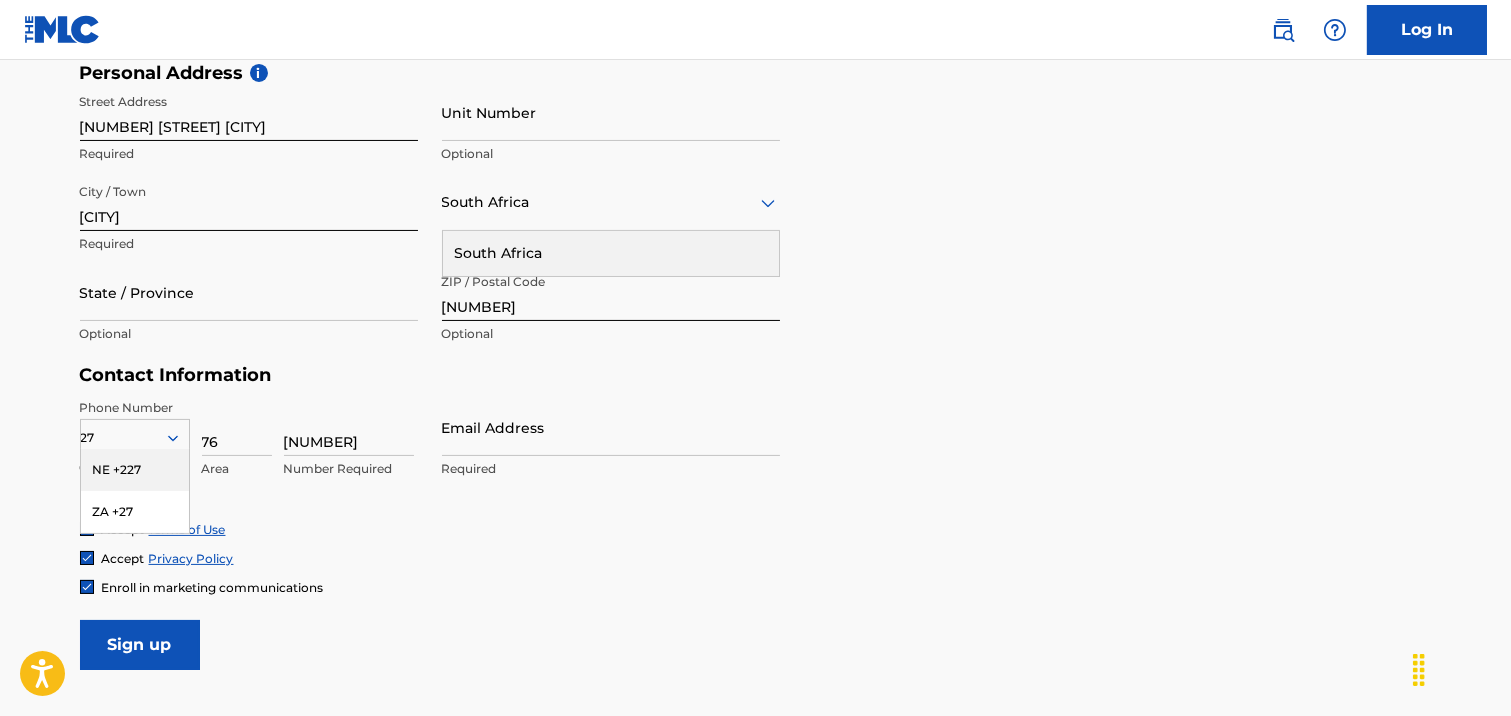 click on "76" at bounding box center [237, 427] 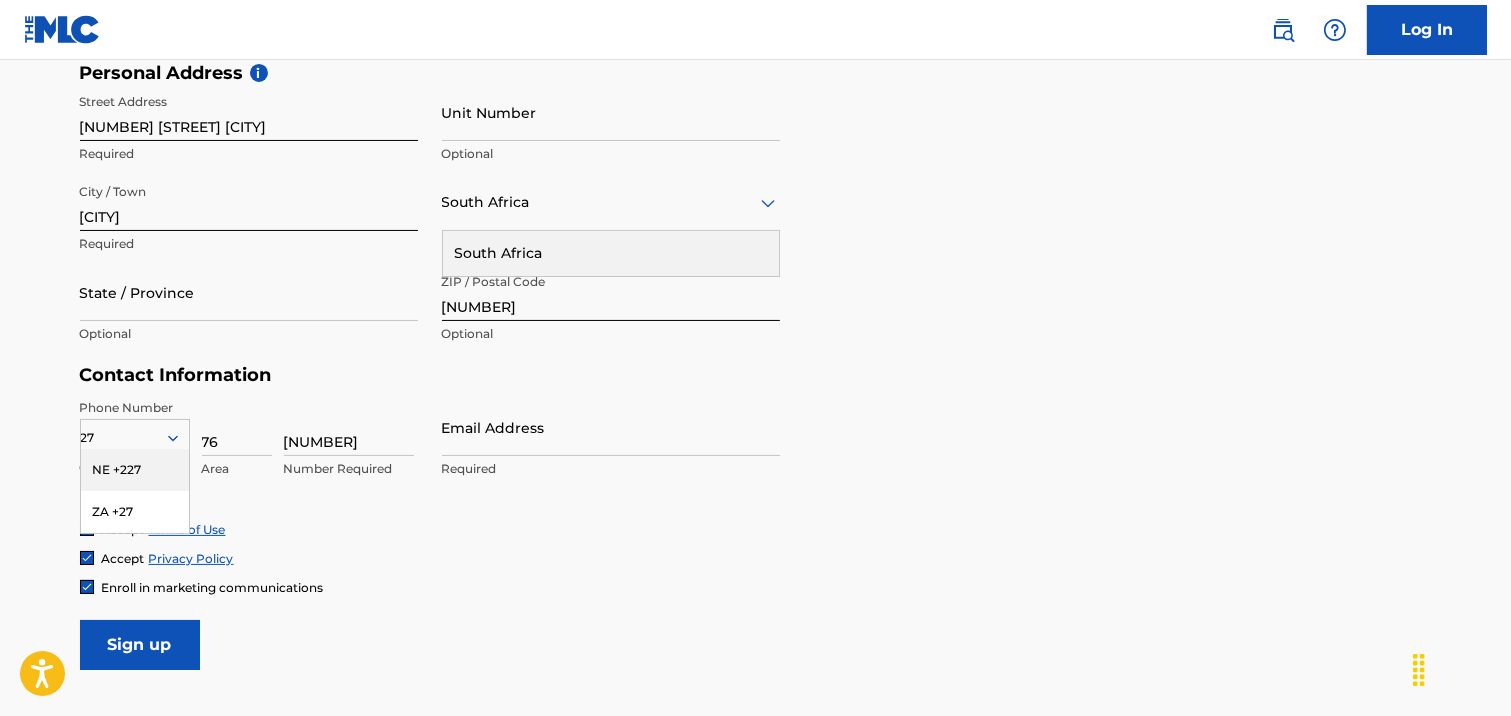 click on "27" at bounding box center [135, 438] 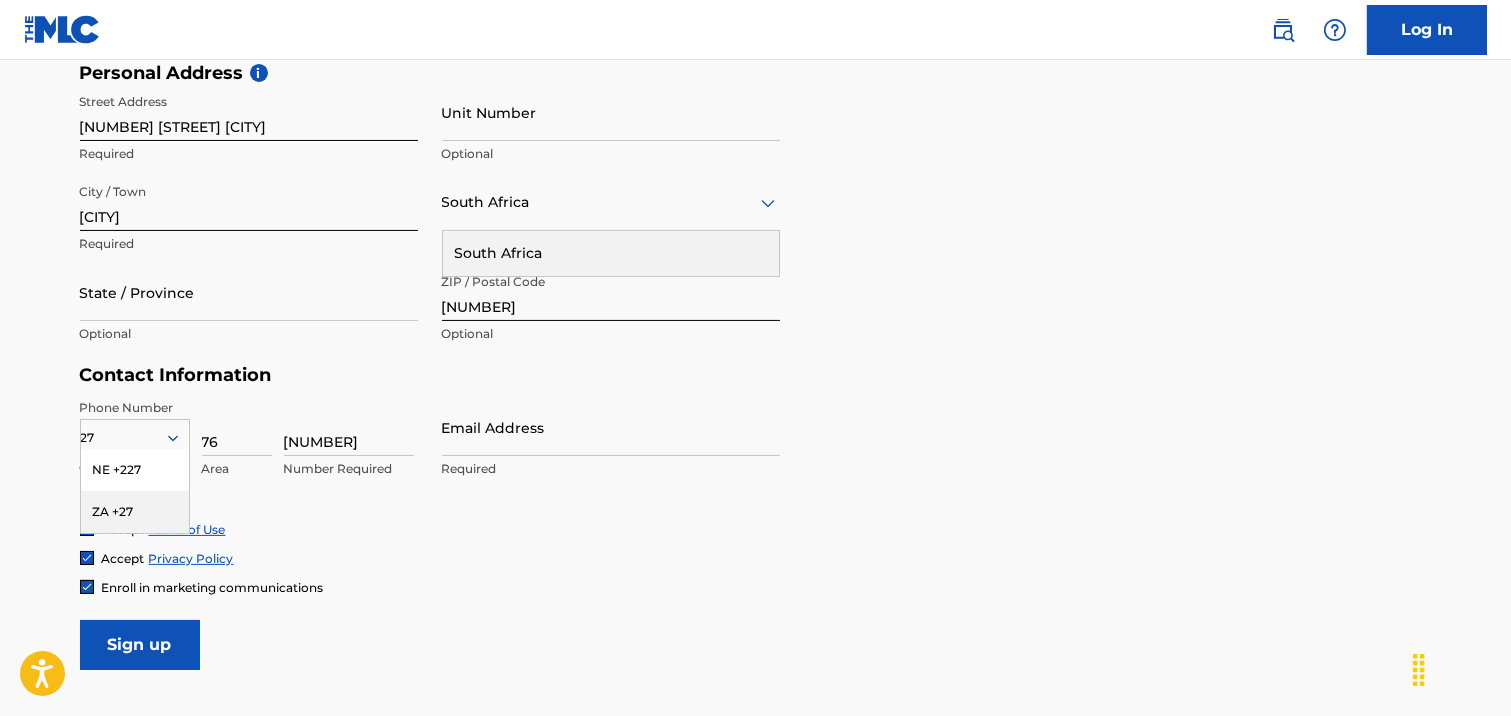click on "ZA +27" at bounding box center (135, 512) 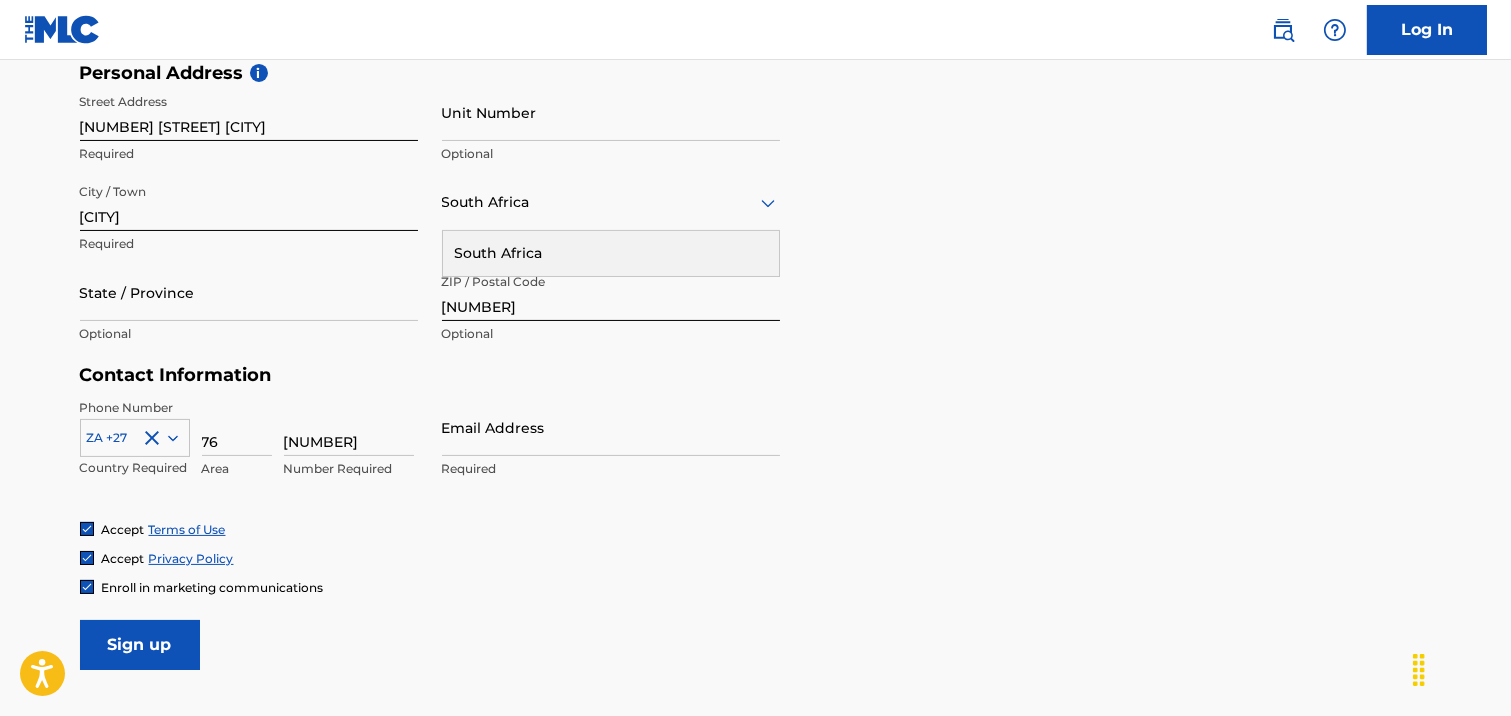 click on "76" at bounding box center (237, 427) 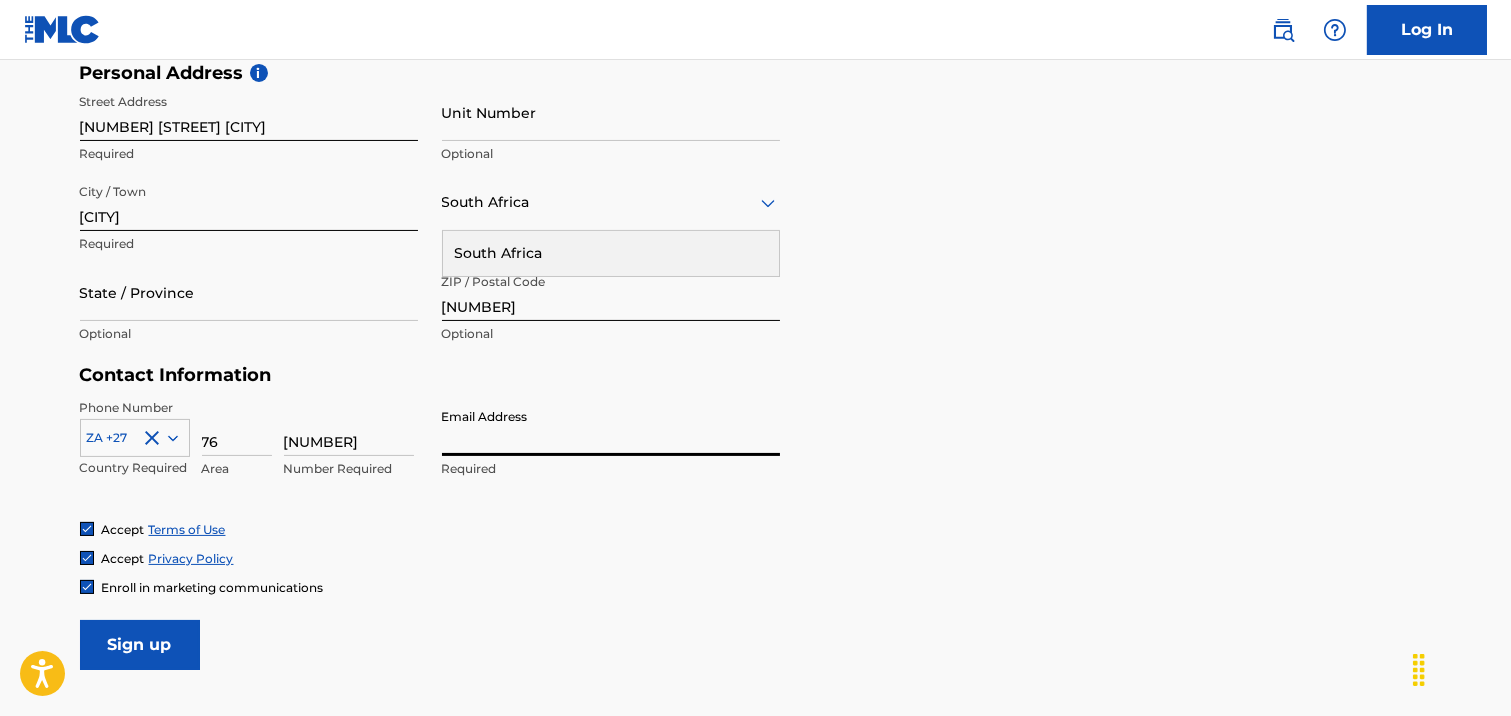 click on "Email Address" at bounding box center (611, 427) 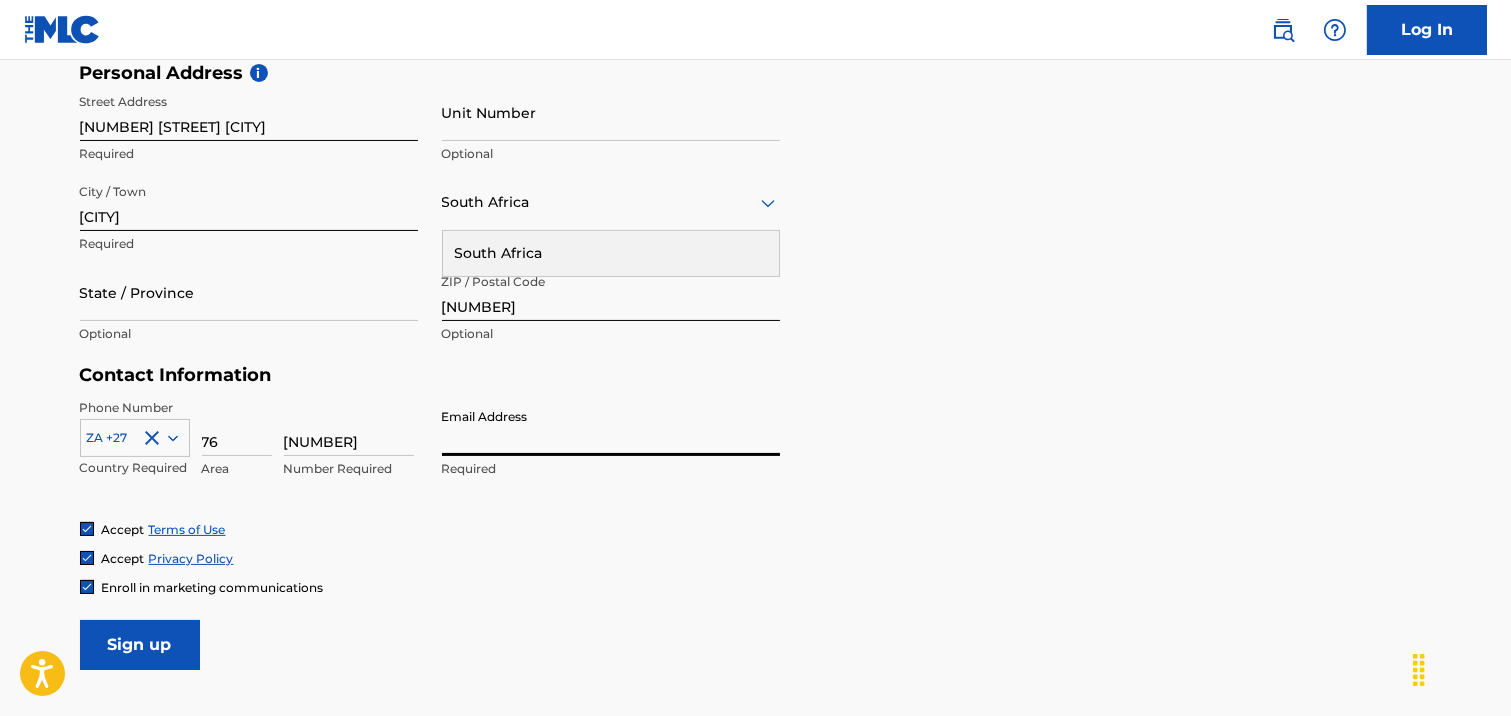 type on "[FIRSTNAME] [EMAIL]" 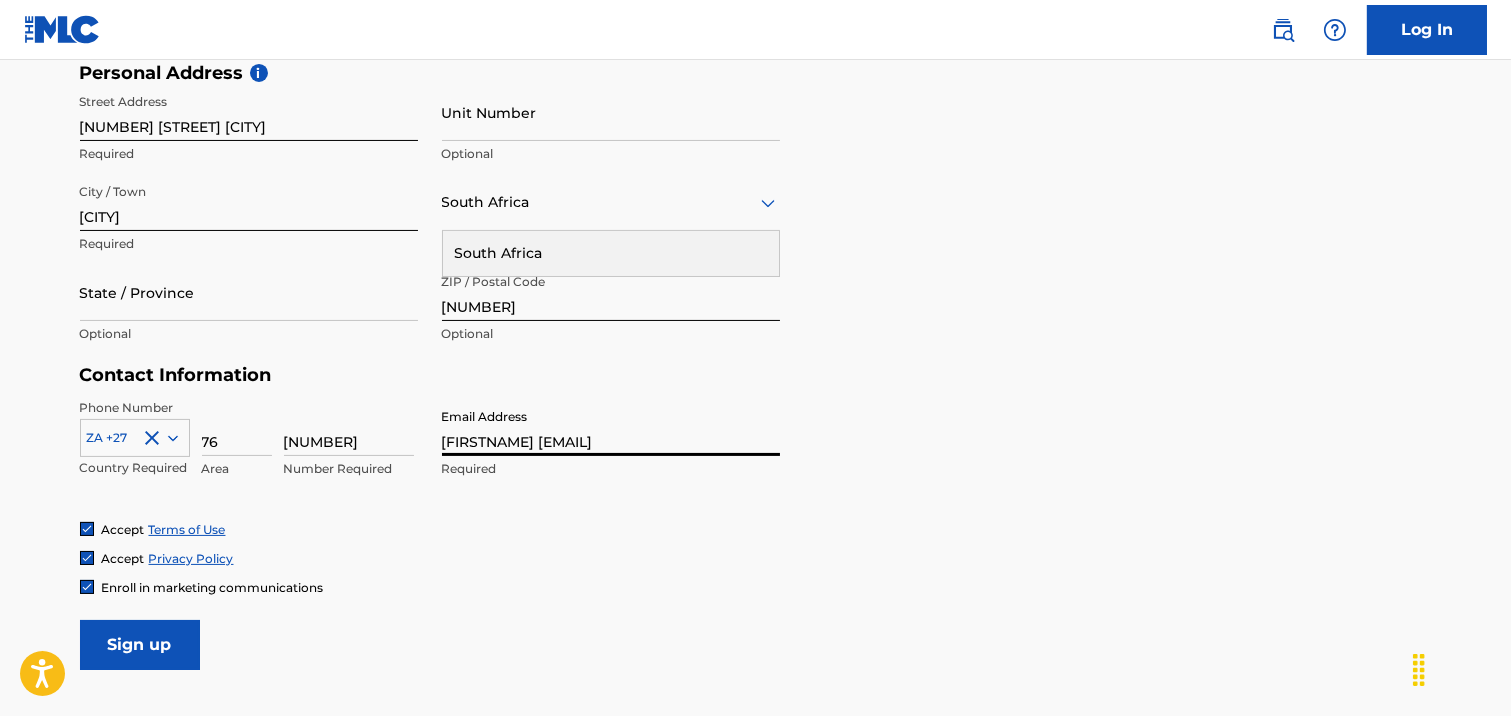 type on "27" 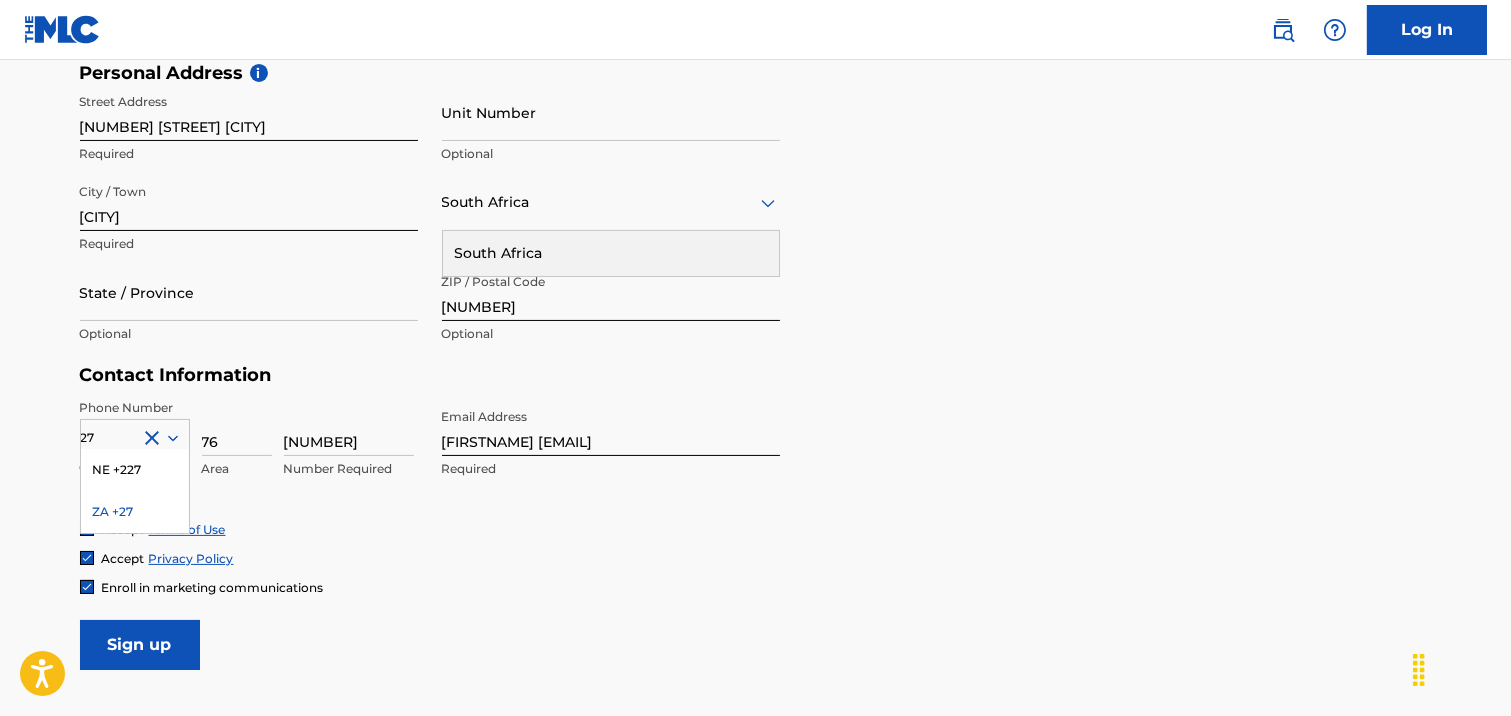 click on "ZA +27" at bounding box center (135, 512) 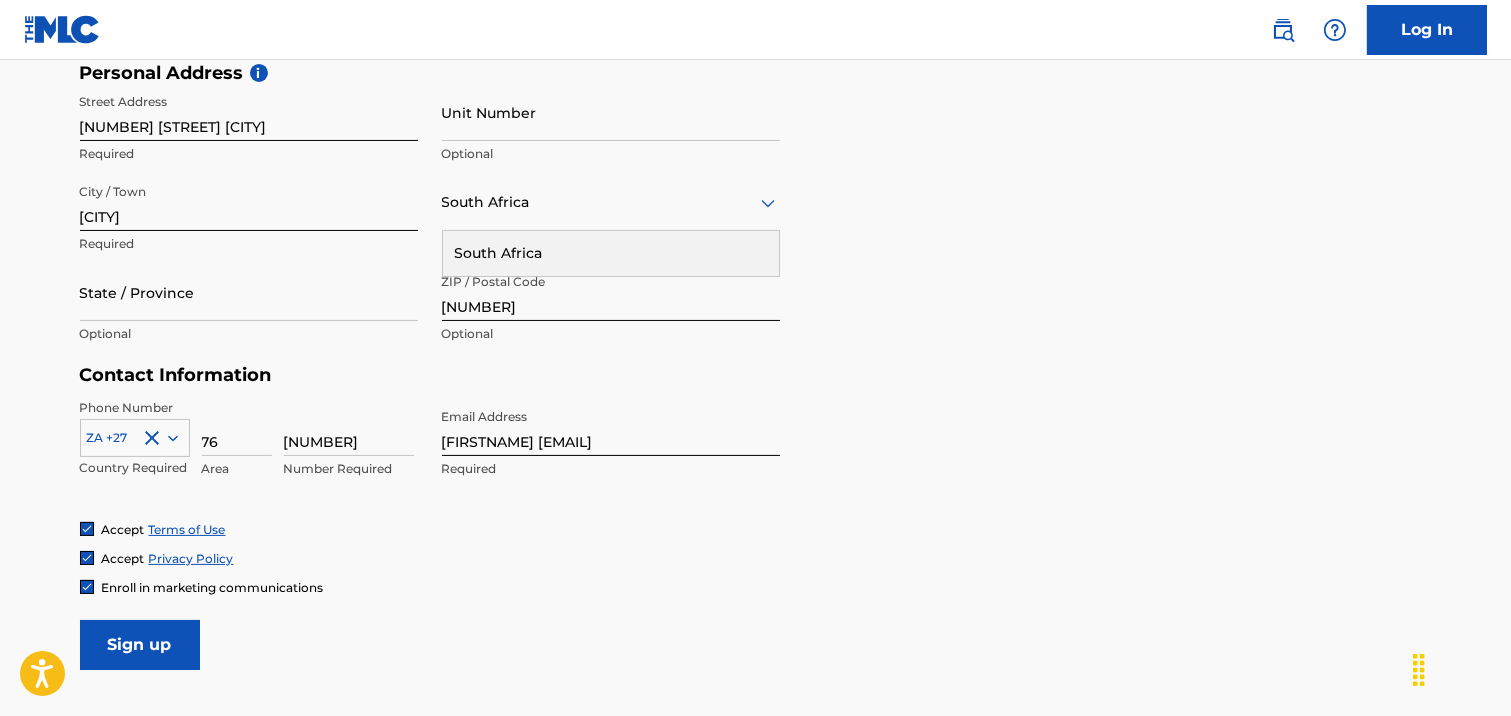 click on "76" at bounding box center [237, 427] 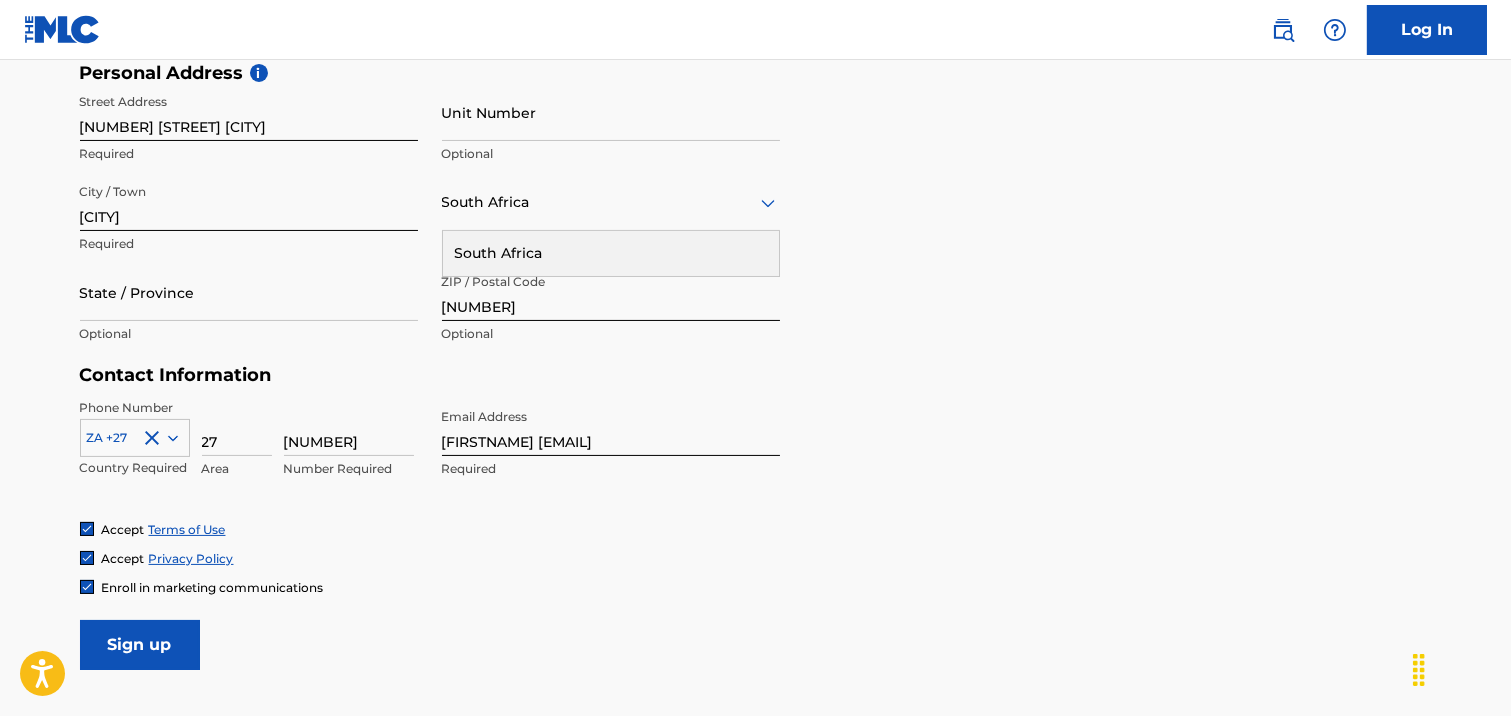 type on "27" 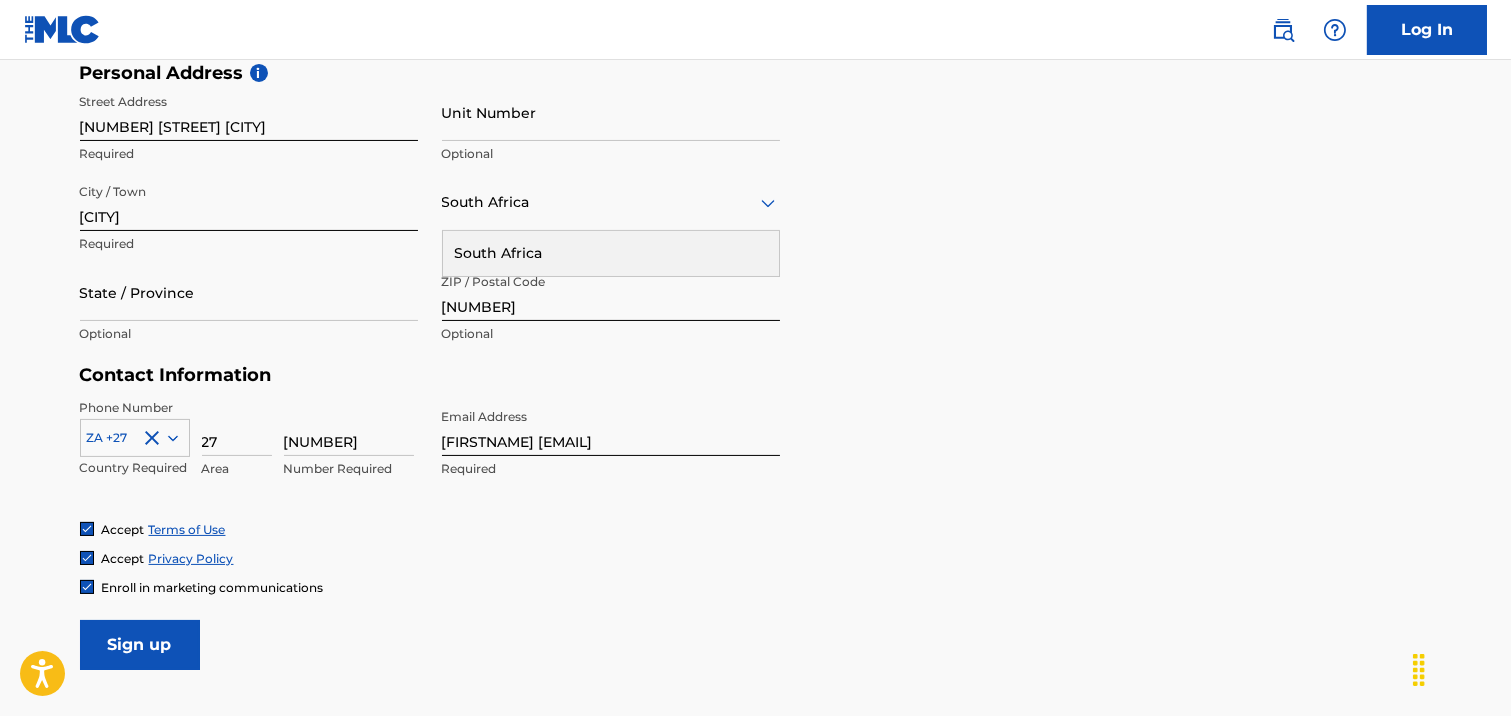 click on "[NUMBER]" at bounding box center (349, 427) 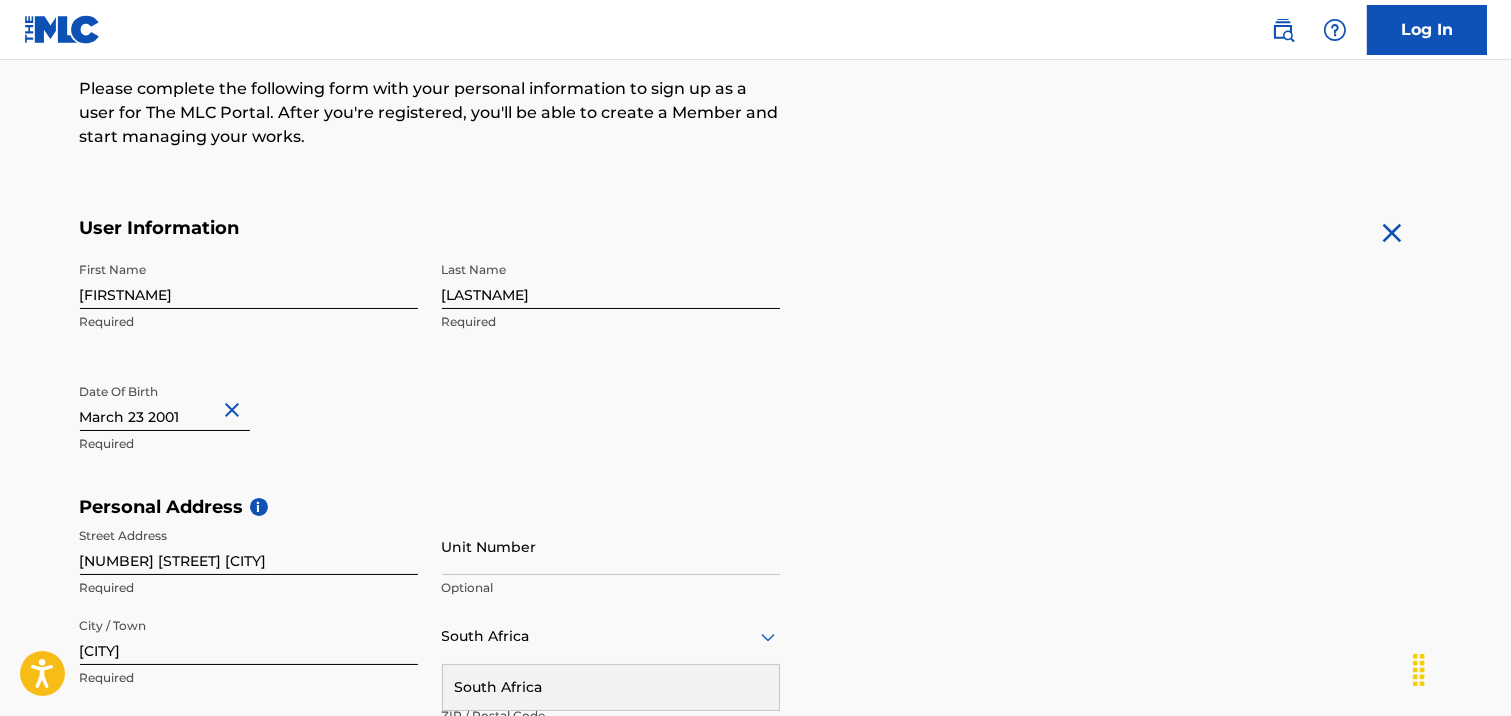 scroll, scrollTop: 846, scrollLeft: 0, axis: vertical 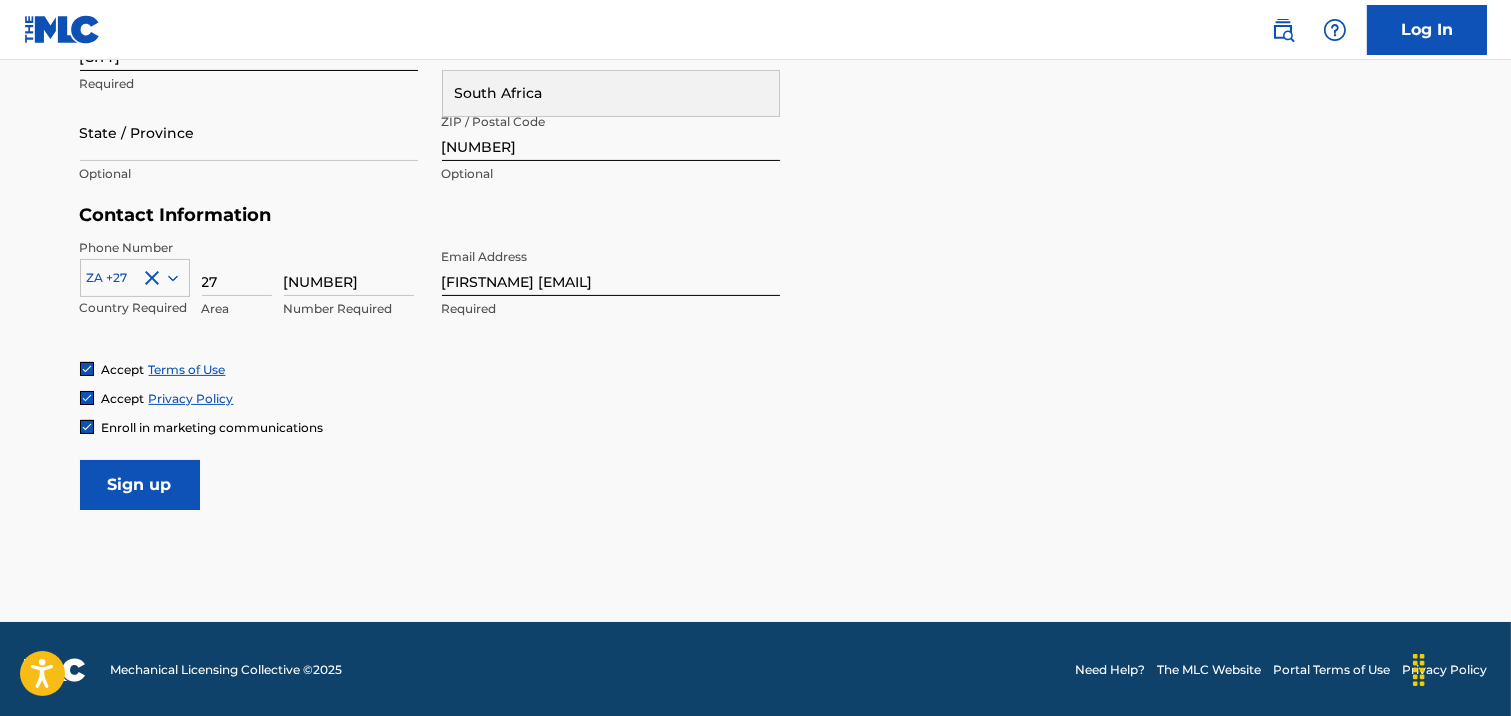 click on "Sign up" at bounding box center (140, 485) 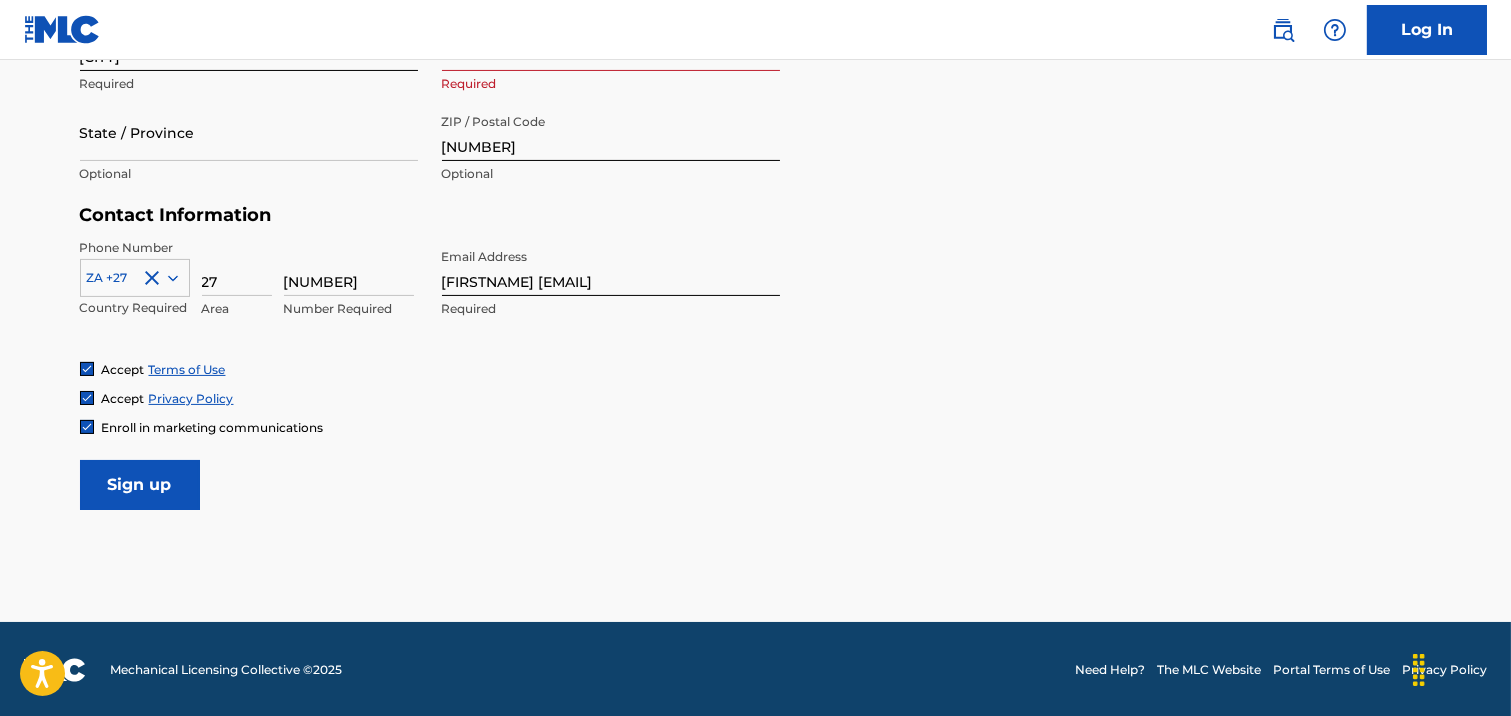 click on "Sign up" at bounding box center [140, 485] 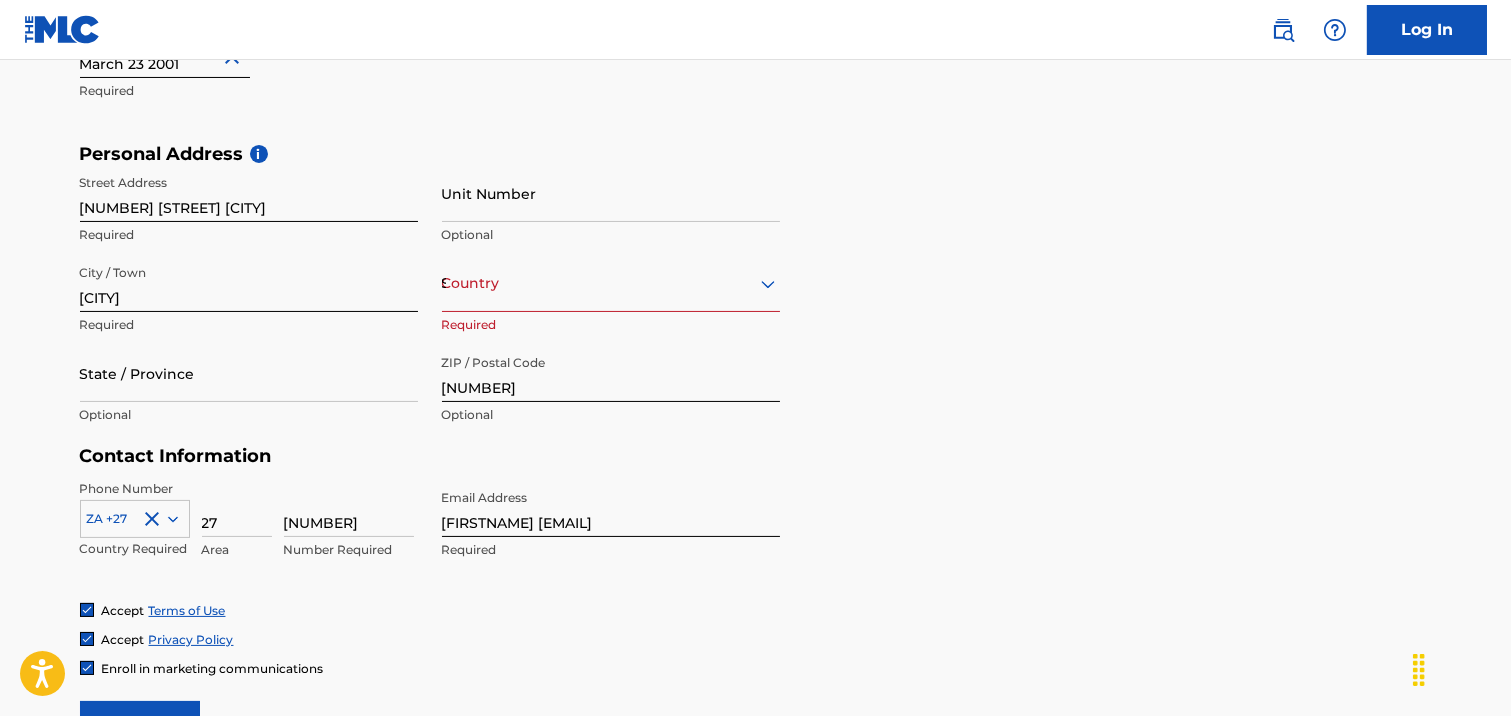 scroll, scrollTop: 607, scrollLeft: 0, axis: vertical 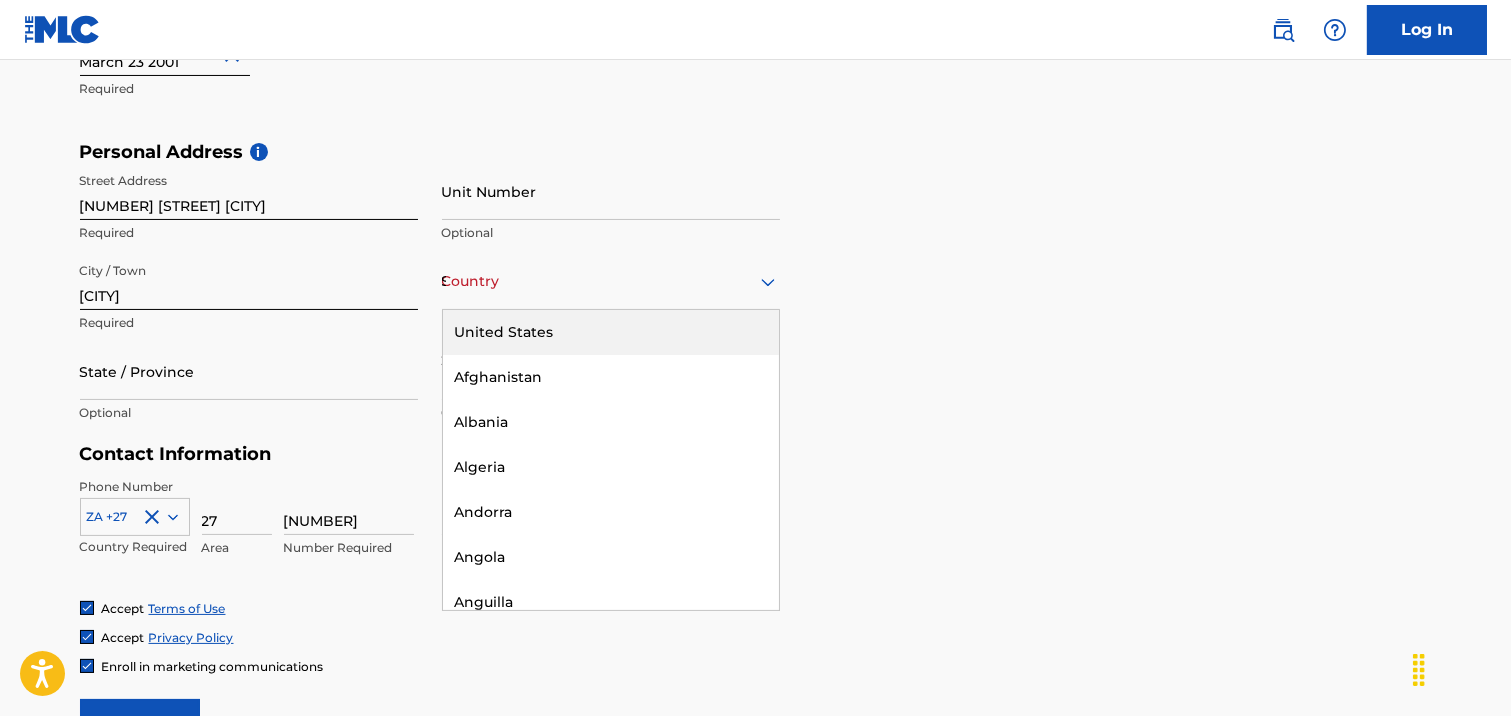 click on "[COUNTRY]" at bounding box center [611, 281] 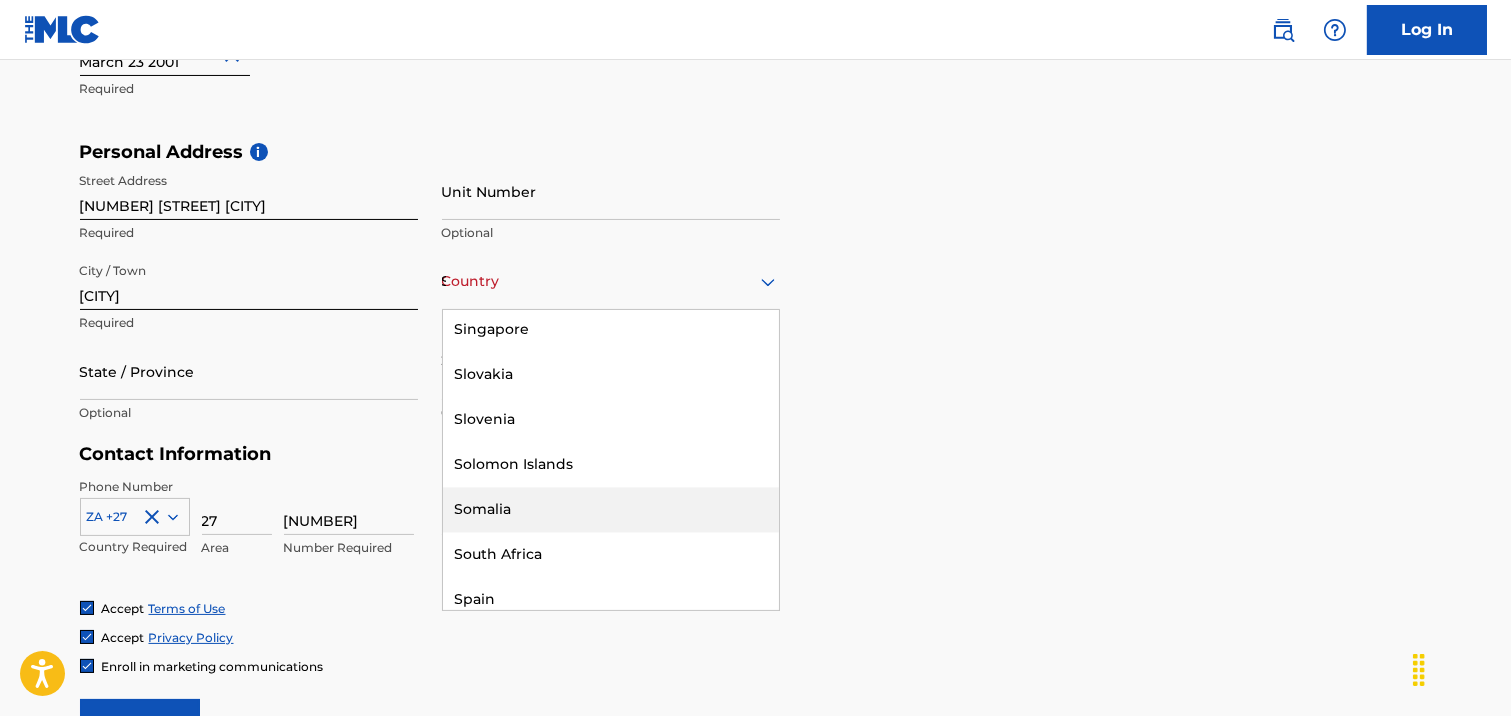 scroll, scrollTop: 8123, scrollLeft: 0, axis: vertical 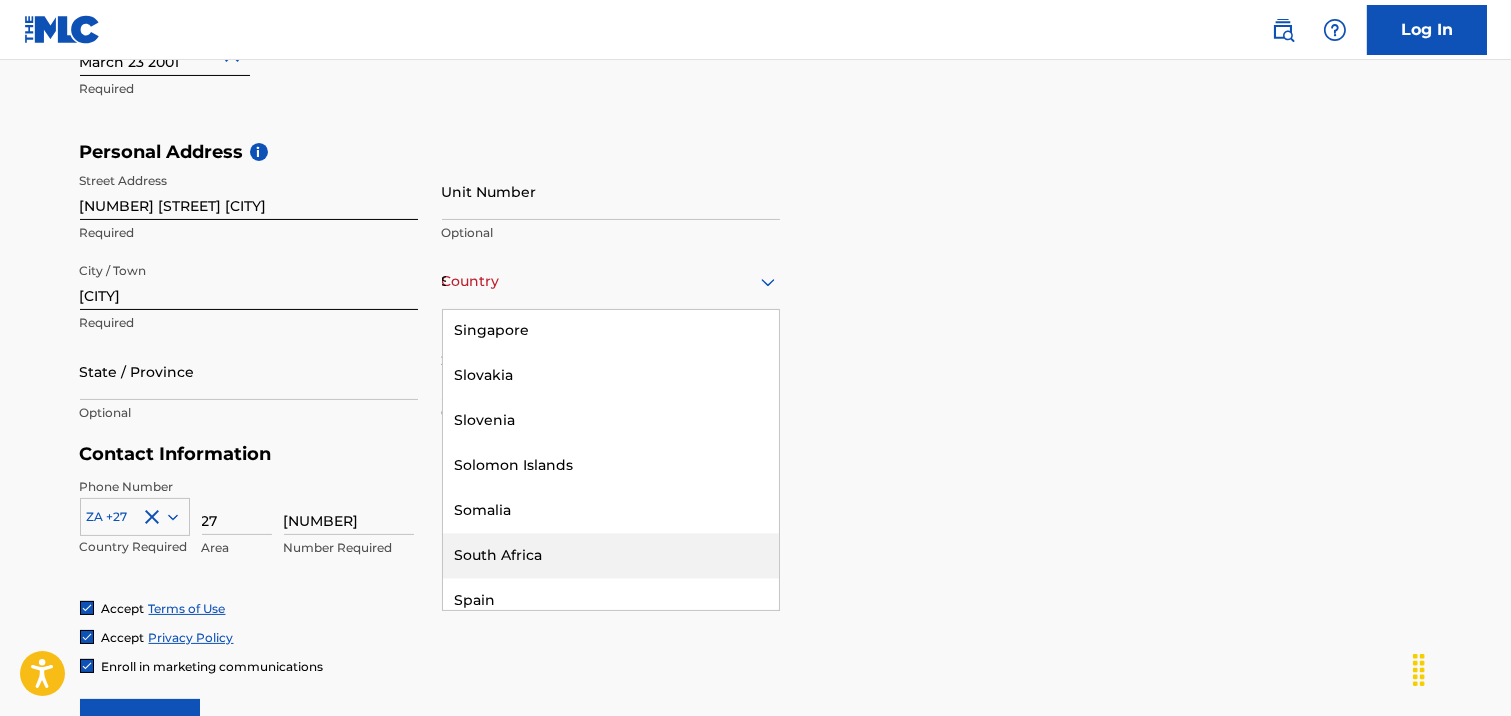 click on "South Africa" at bounding box center [611, 555] 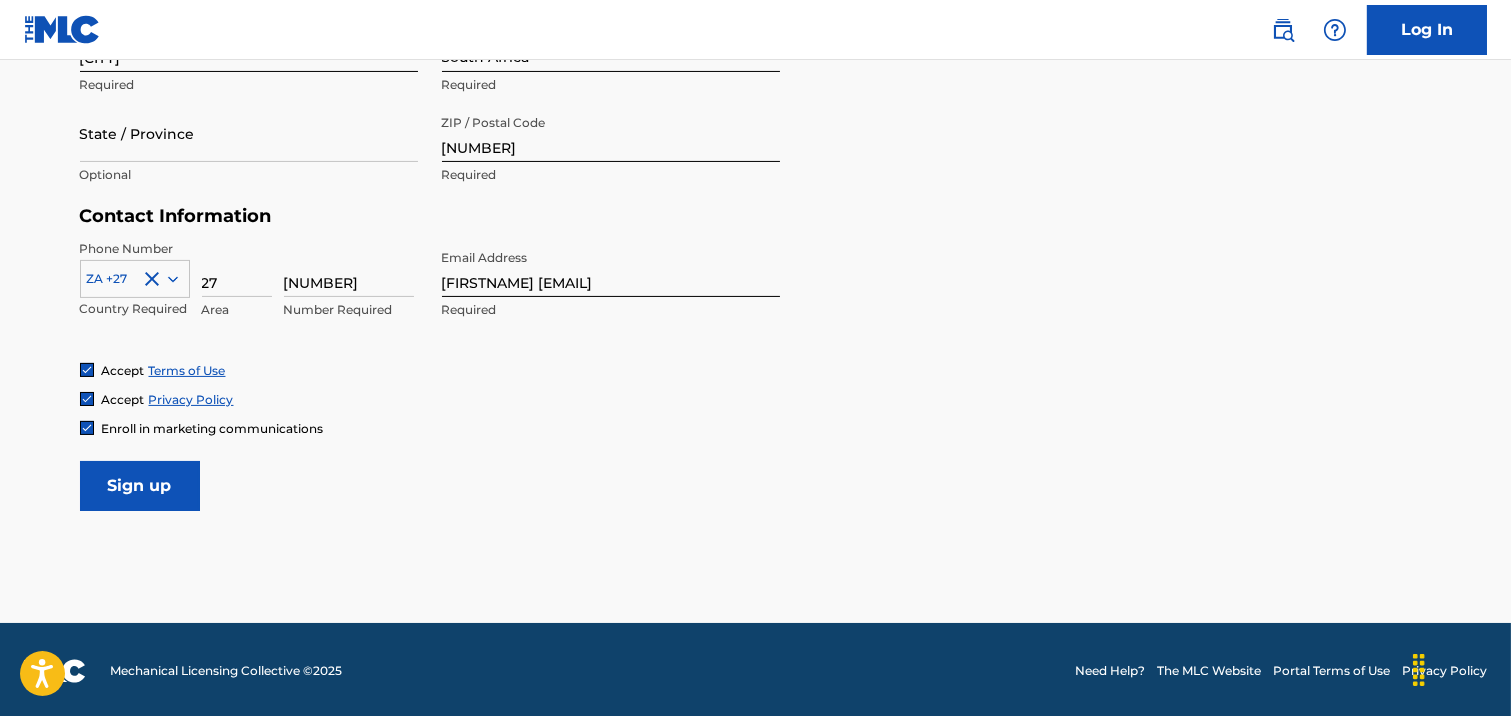 scroll, scrollTop: 845, scrollLeft: 0, axis: vertical 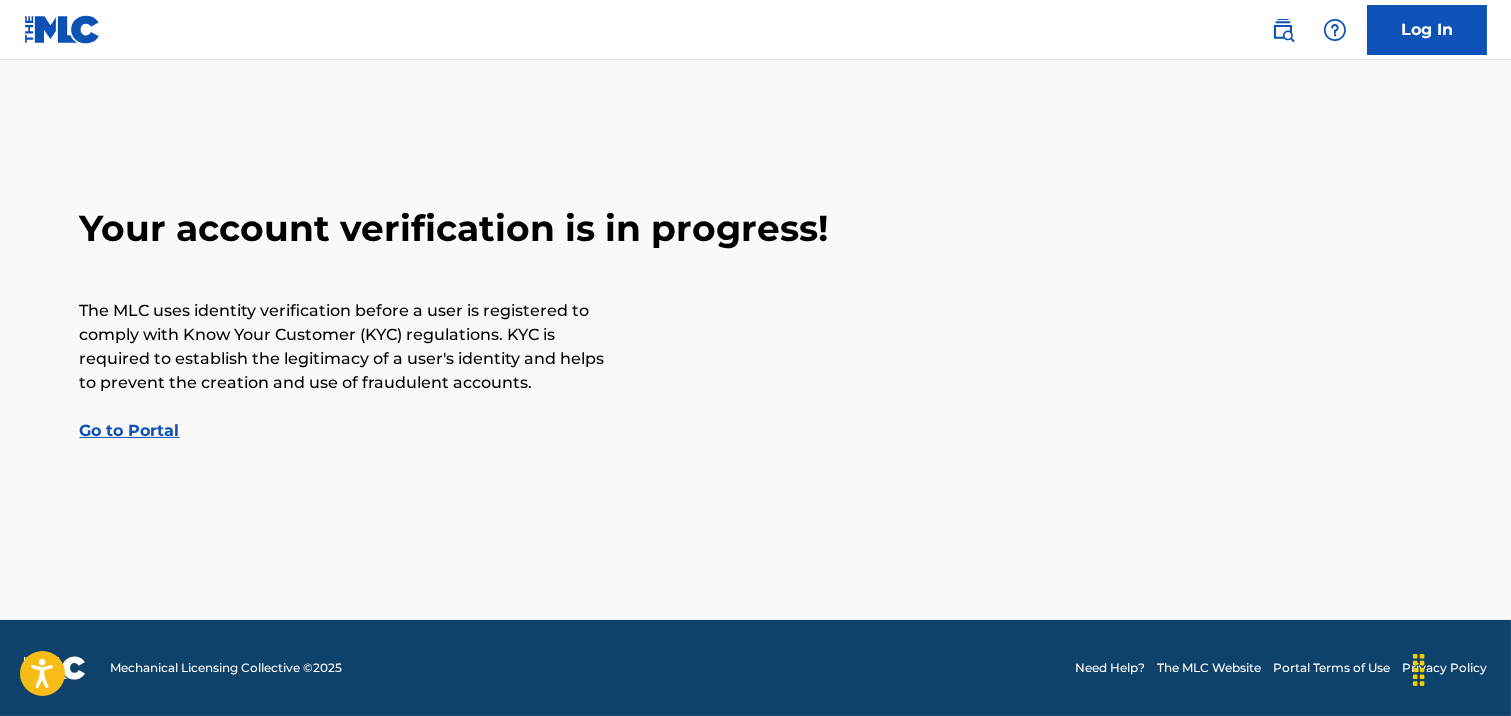 click on "Go to Portal" at bounding box center (130, 430) 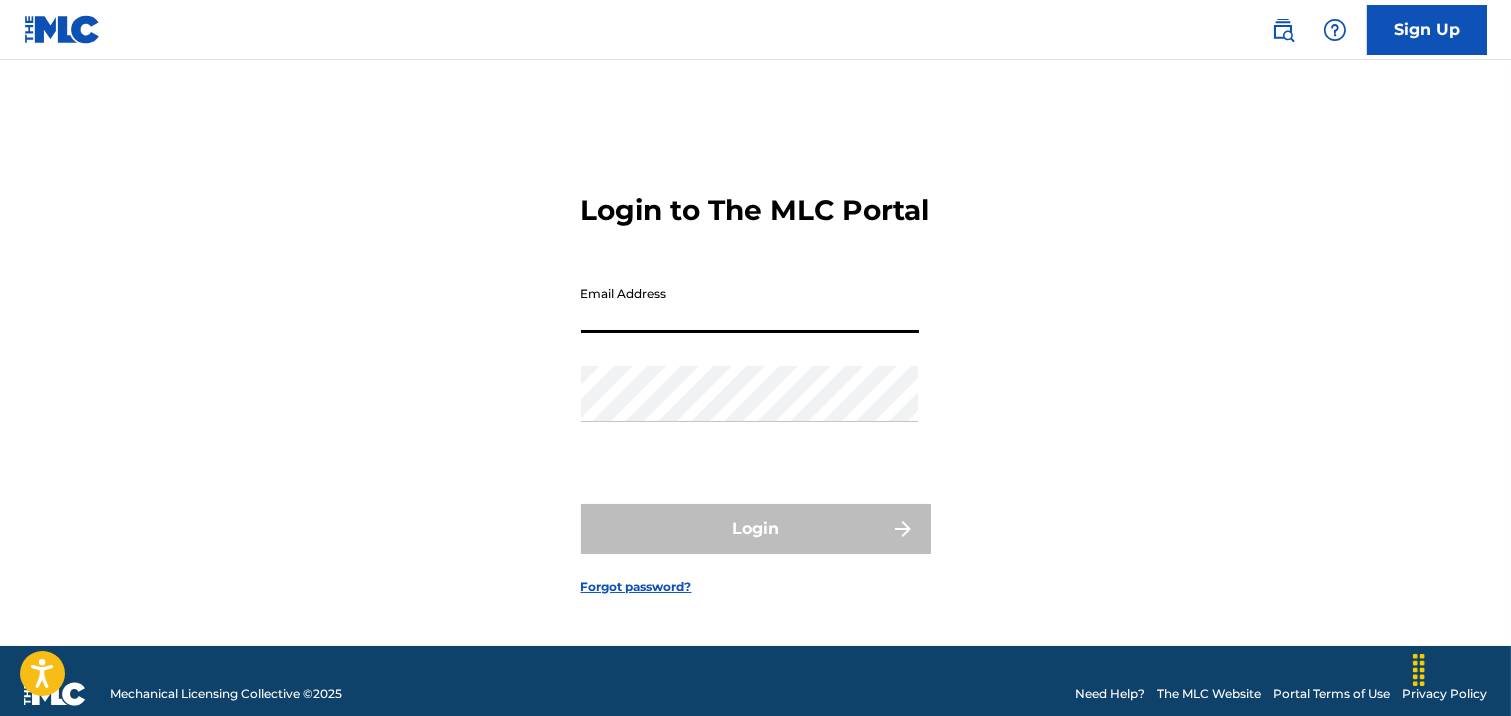 click on "Email Address" at bounding box center [750, 304] 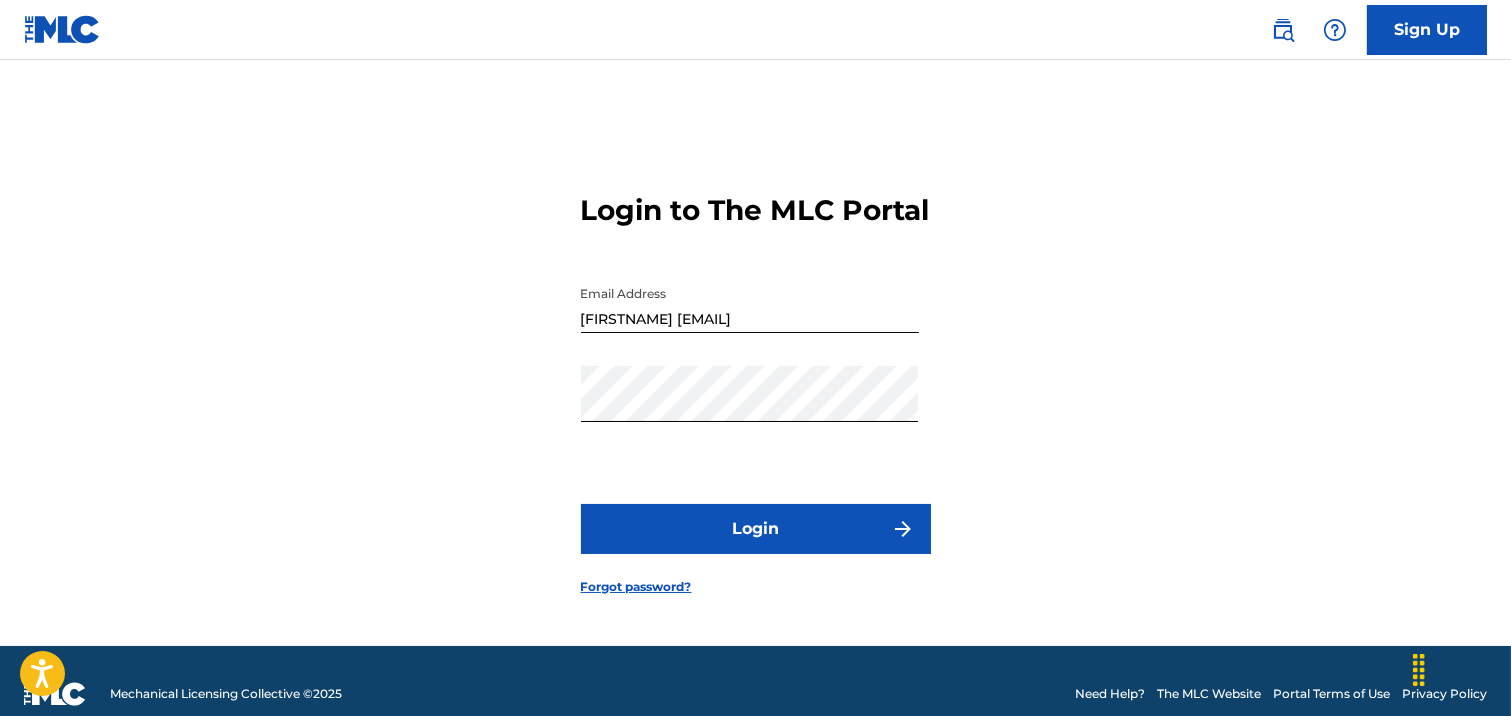 click on "Login" at bounding box center [756, 529] 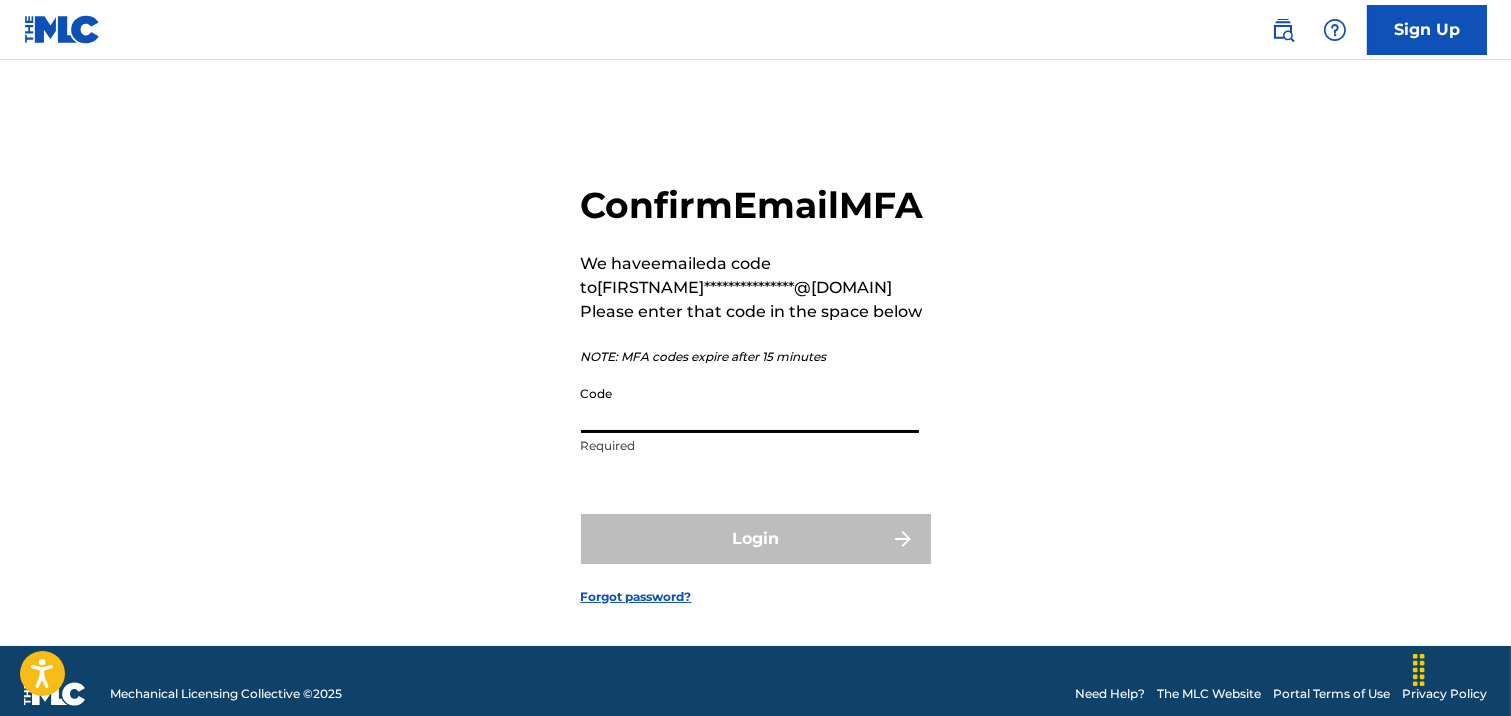 click on "Code" at bounding box center (750, 404) 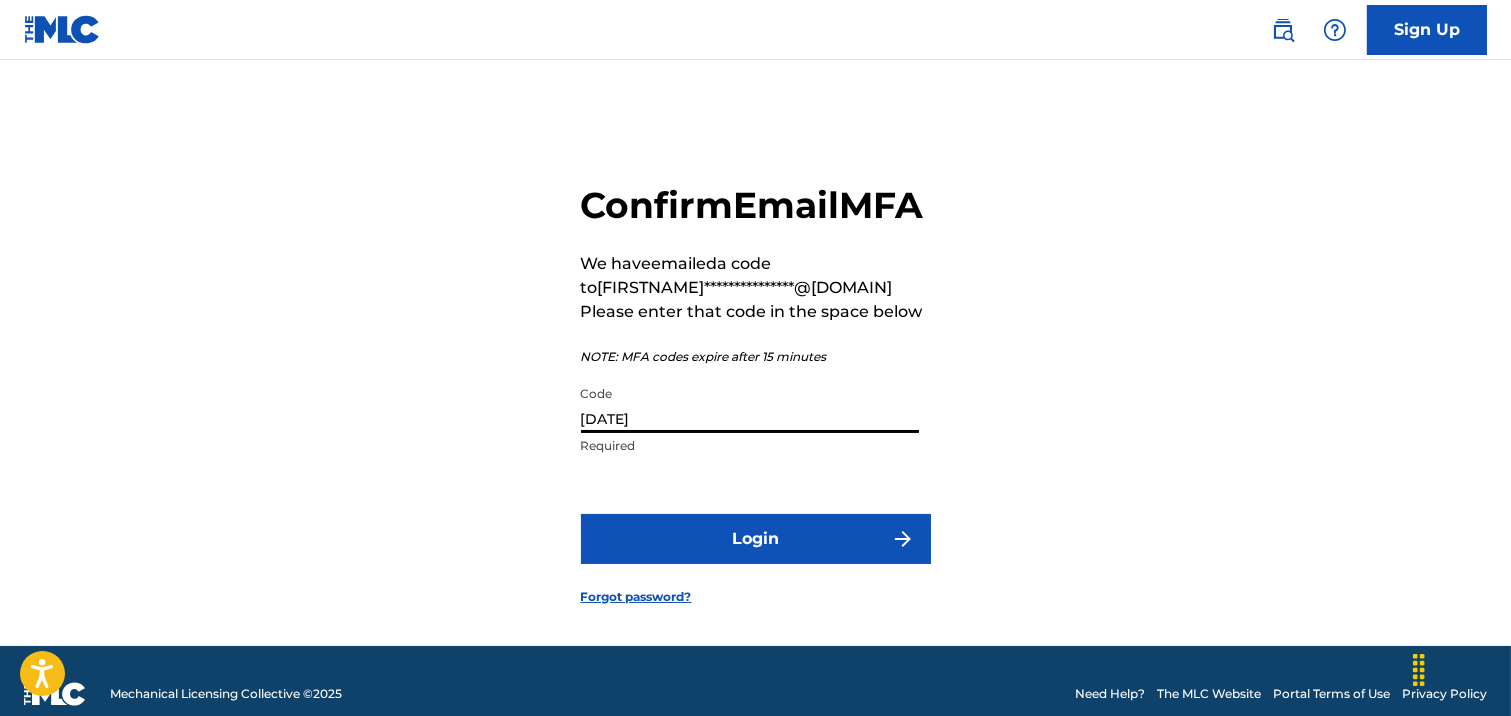 type on "[DATE]" 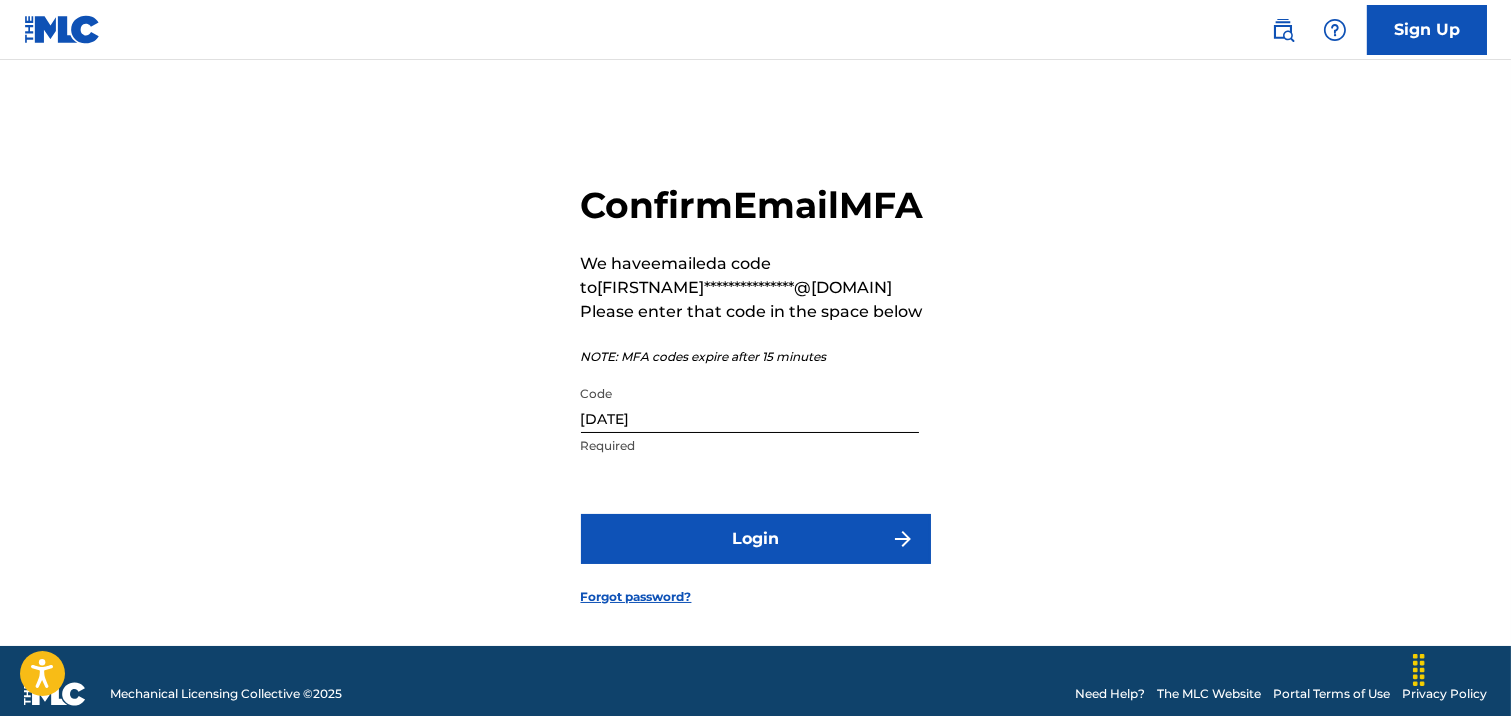 click on "Login" at bounding box center [756, 539] 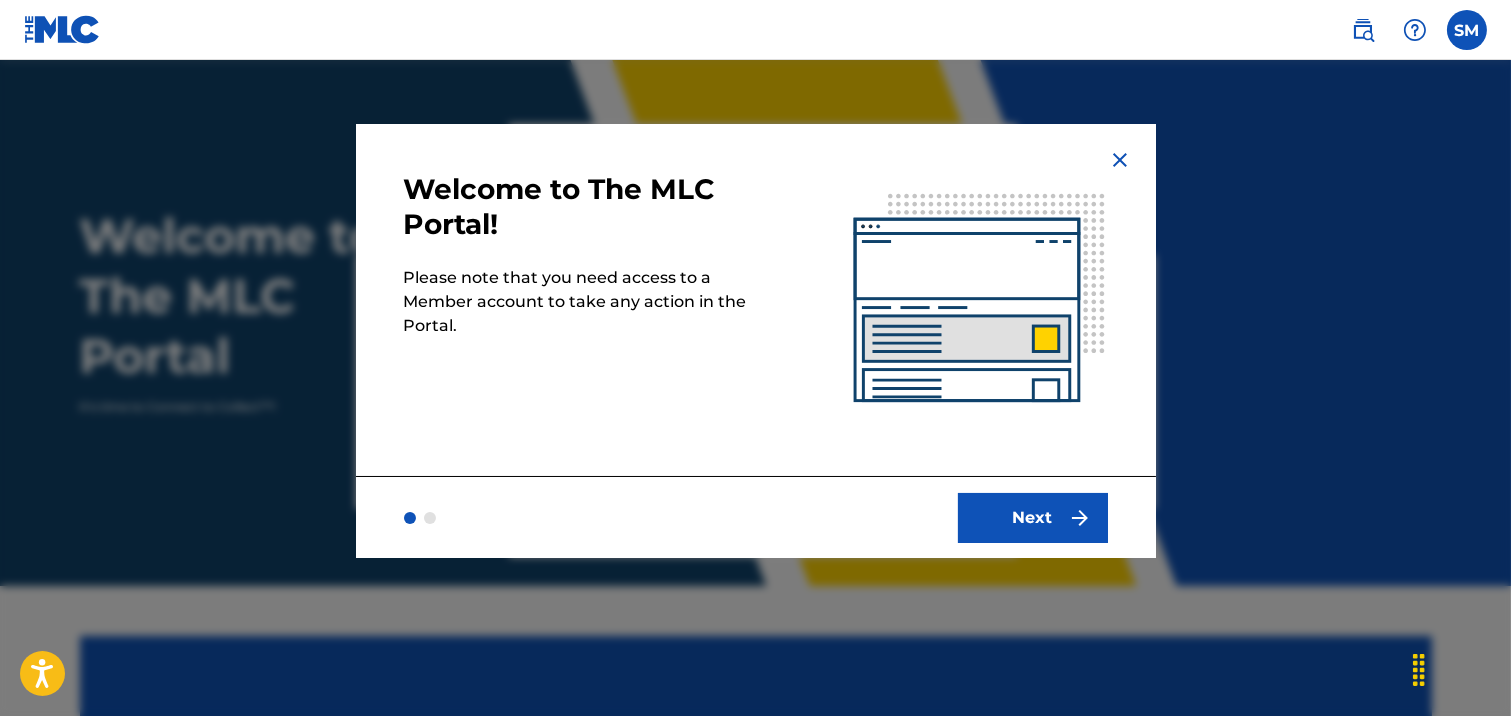 scroll, scrollTop: 0, scrollLeft: 0, axis: both 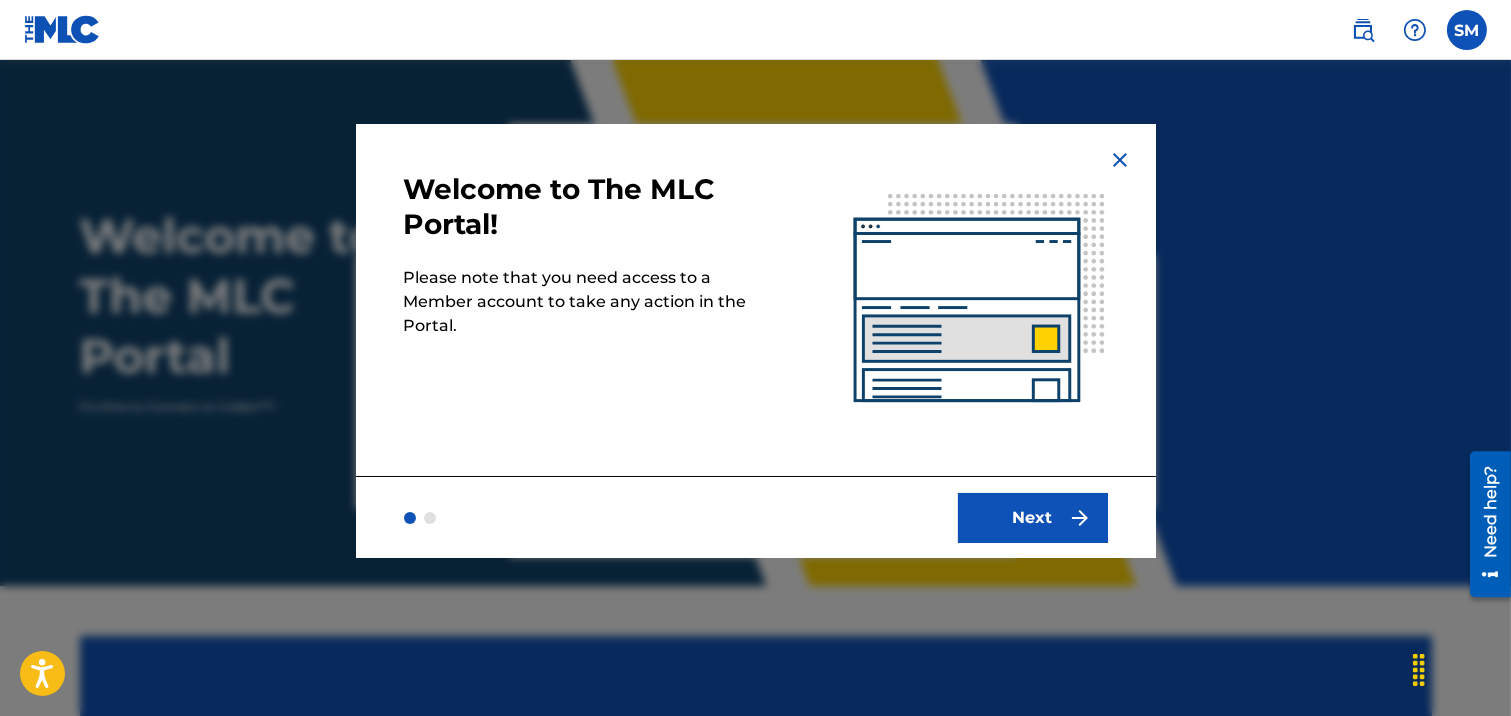 click on "Next" at bounding box center (1033, 518) 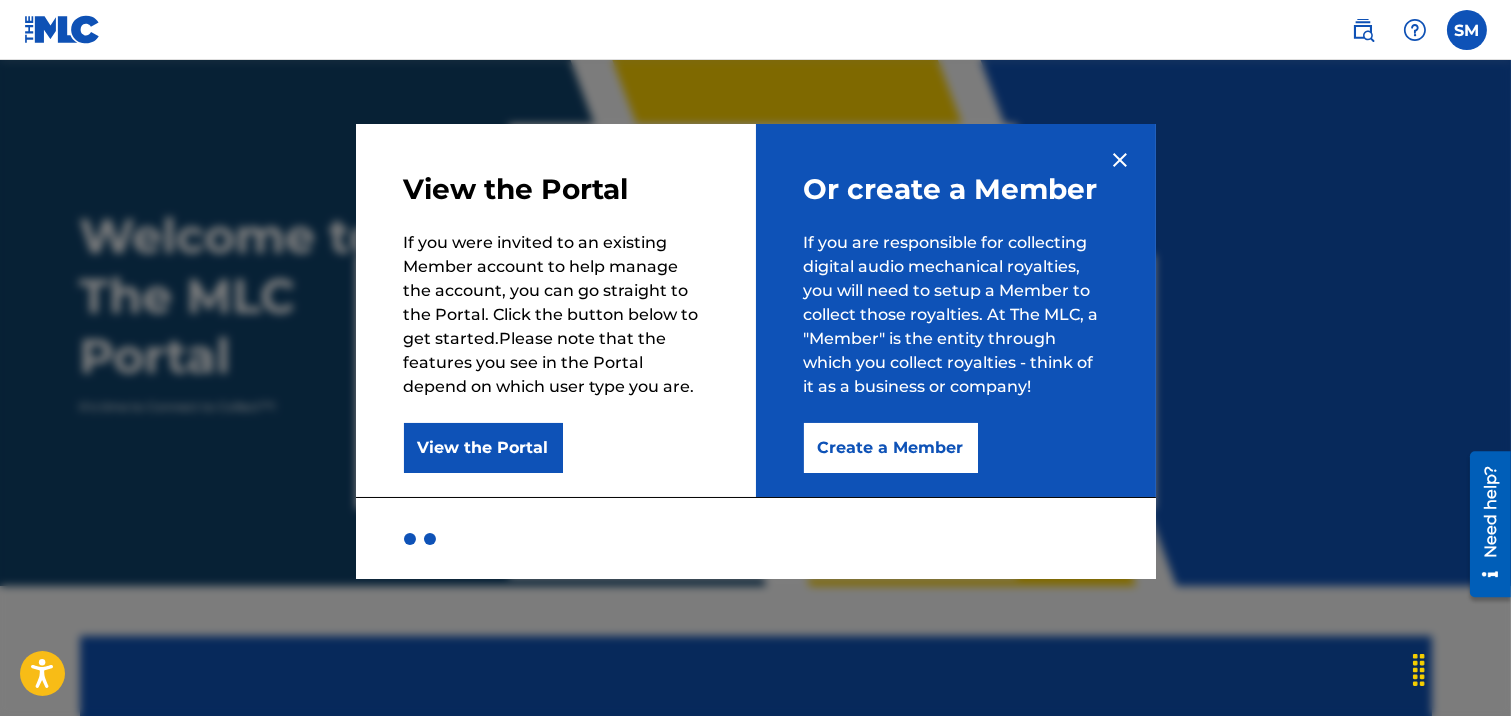 click at bounding box center (1120, 160) 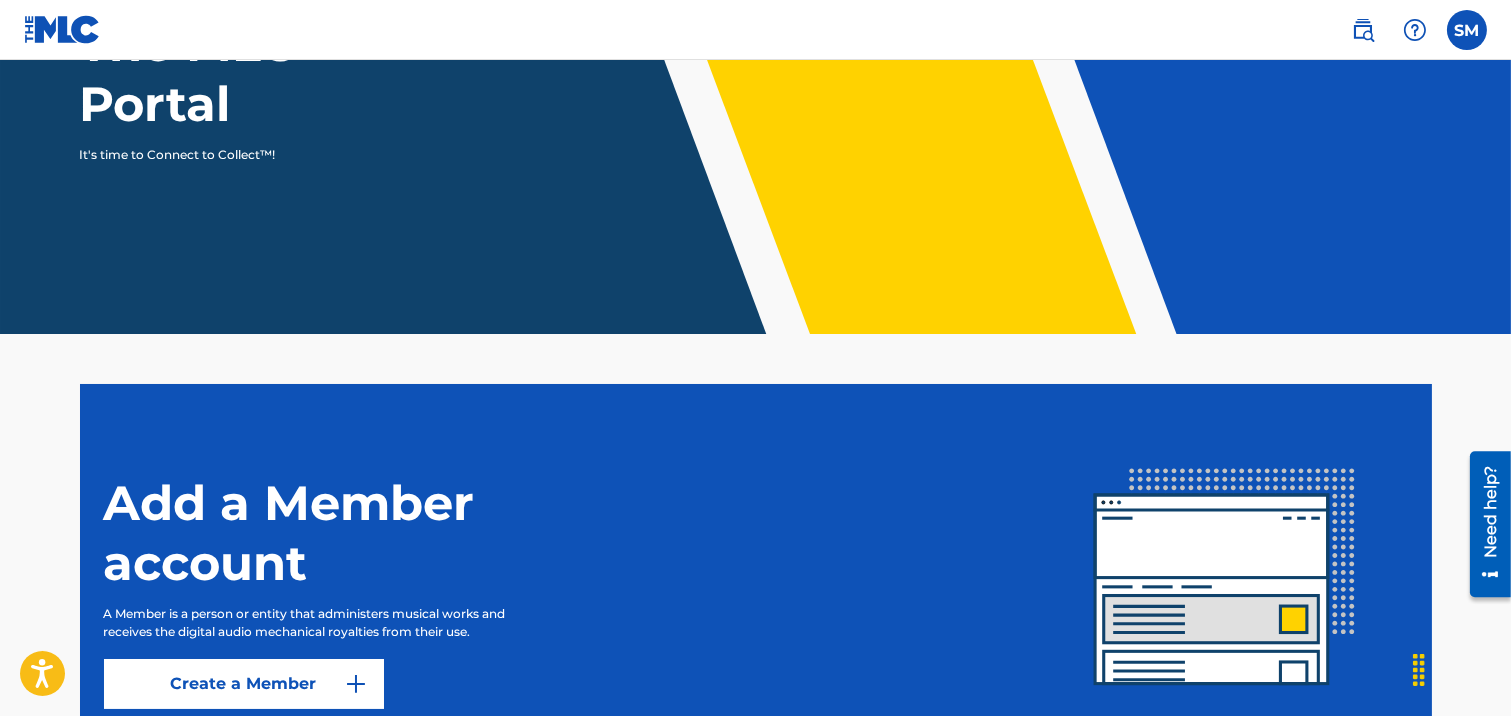 scroll, scrollTop: 428, scrollLeft: 0, axis: vertical 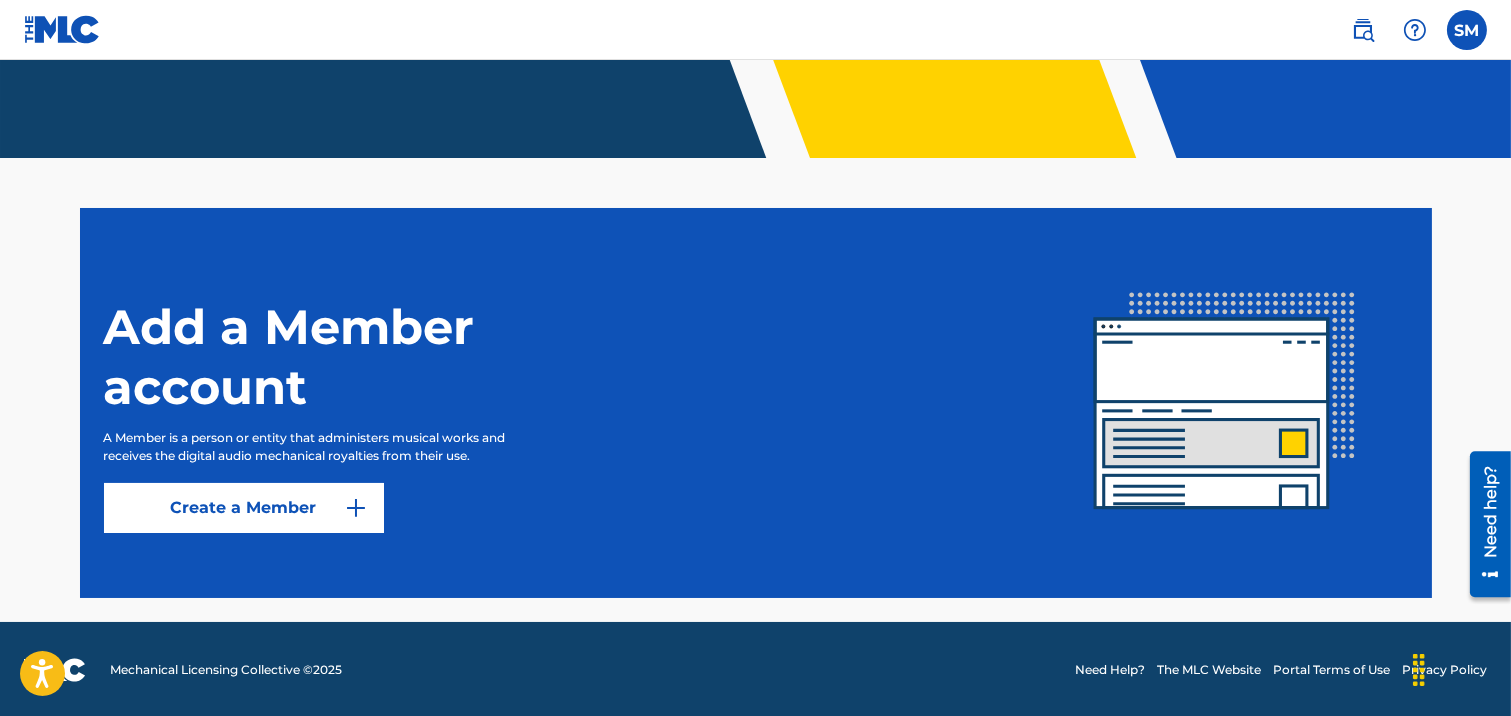 click at bounding box center (1363, 30) 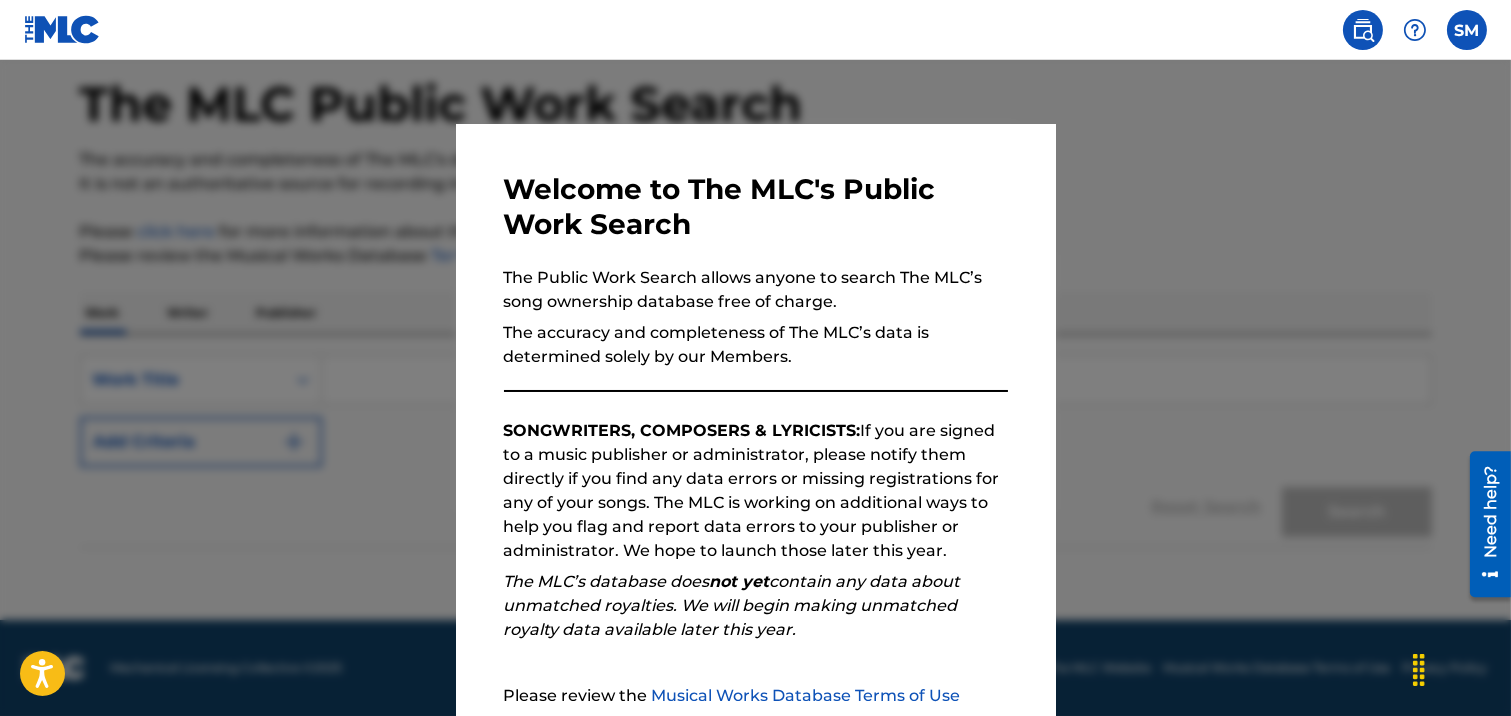 scroll, scrollTop: 0, scrollLeft: 0, axis: both 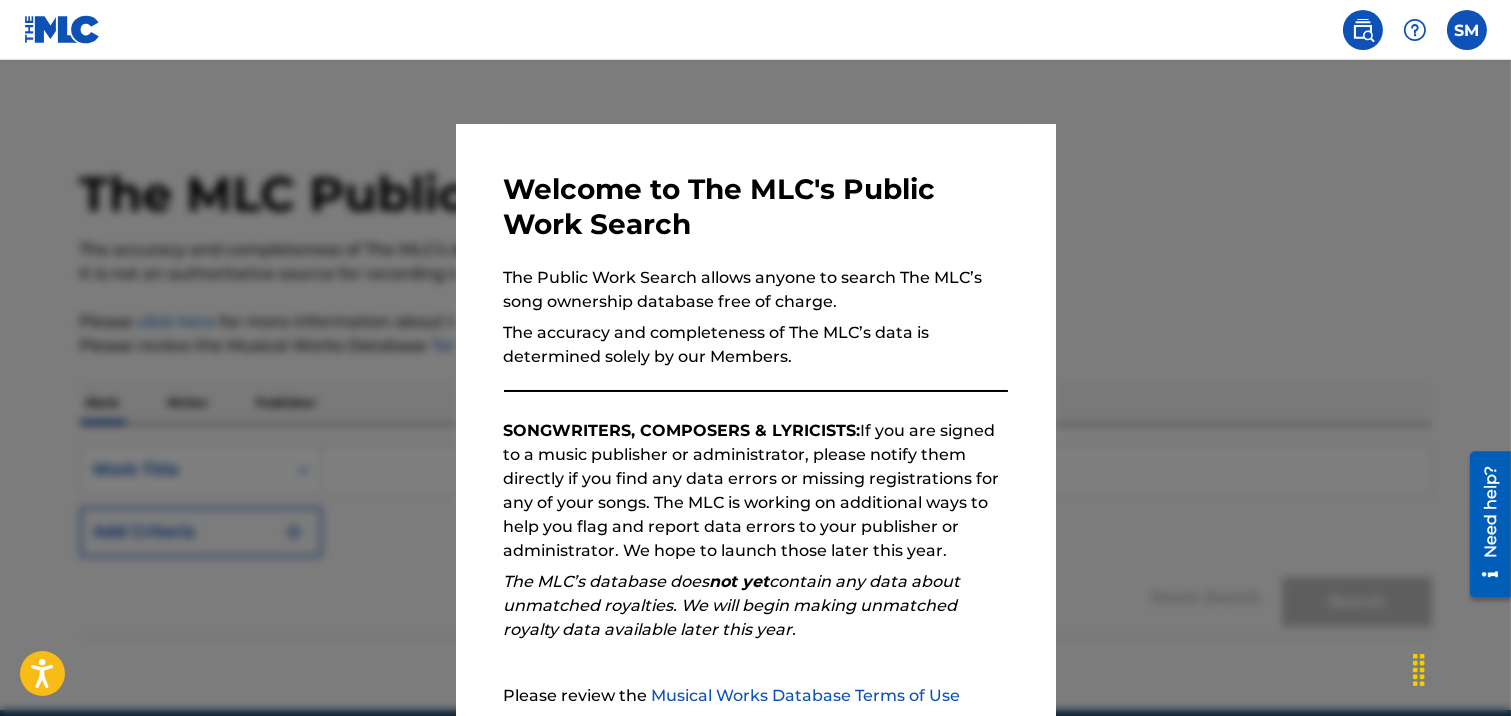 click at bounding box center [1363, 30] 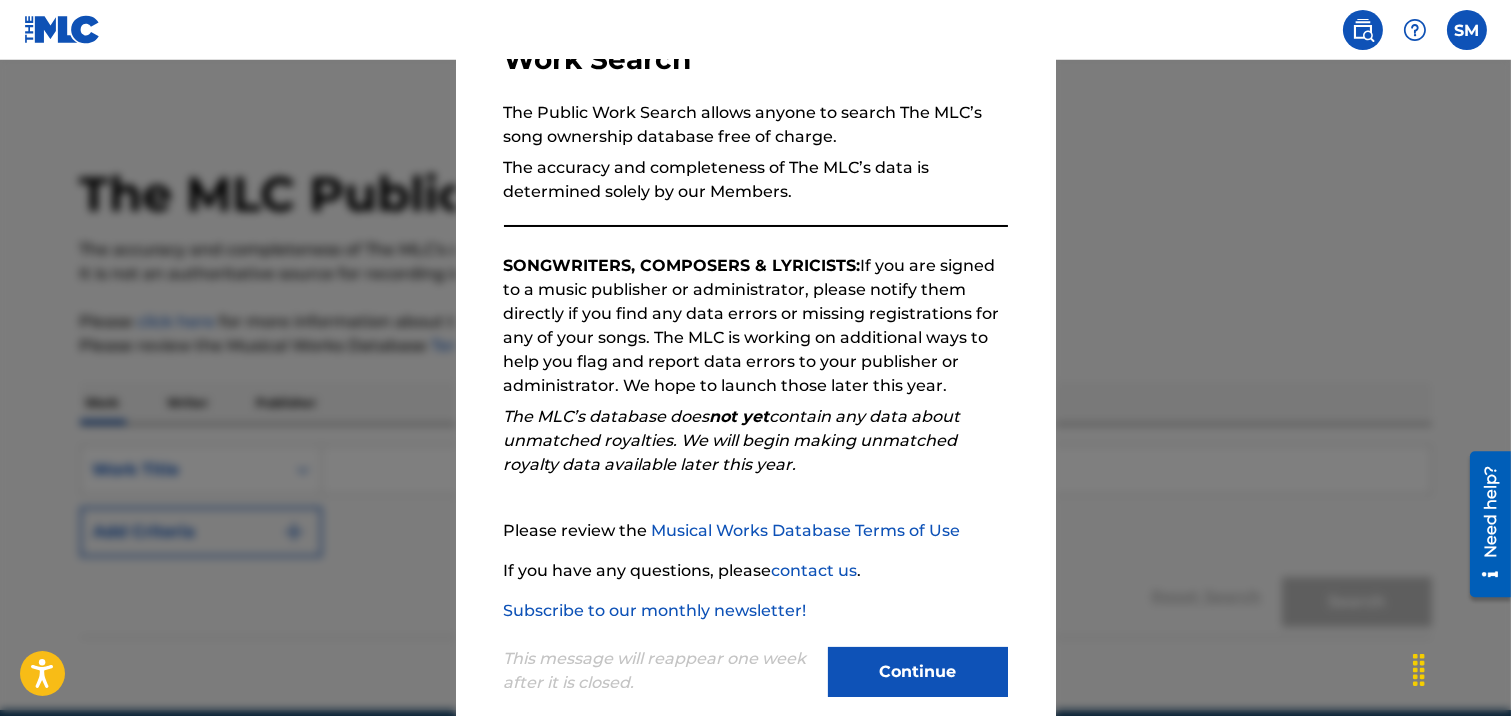 scroll, scrollTop: 198, scrollLeft: 0, axis: vertical 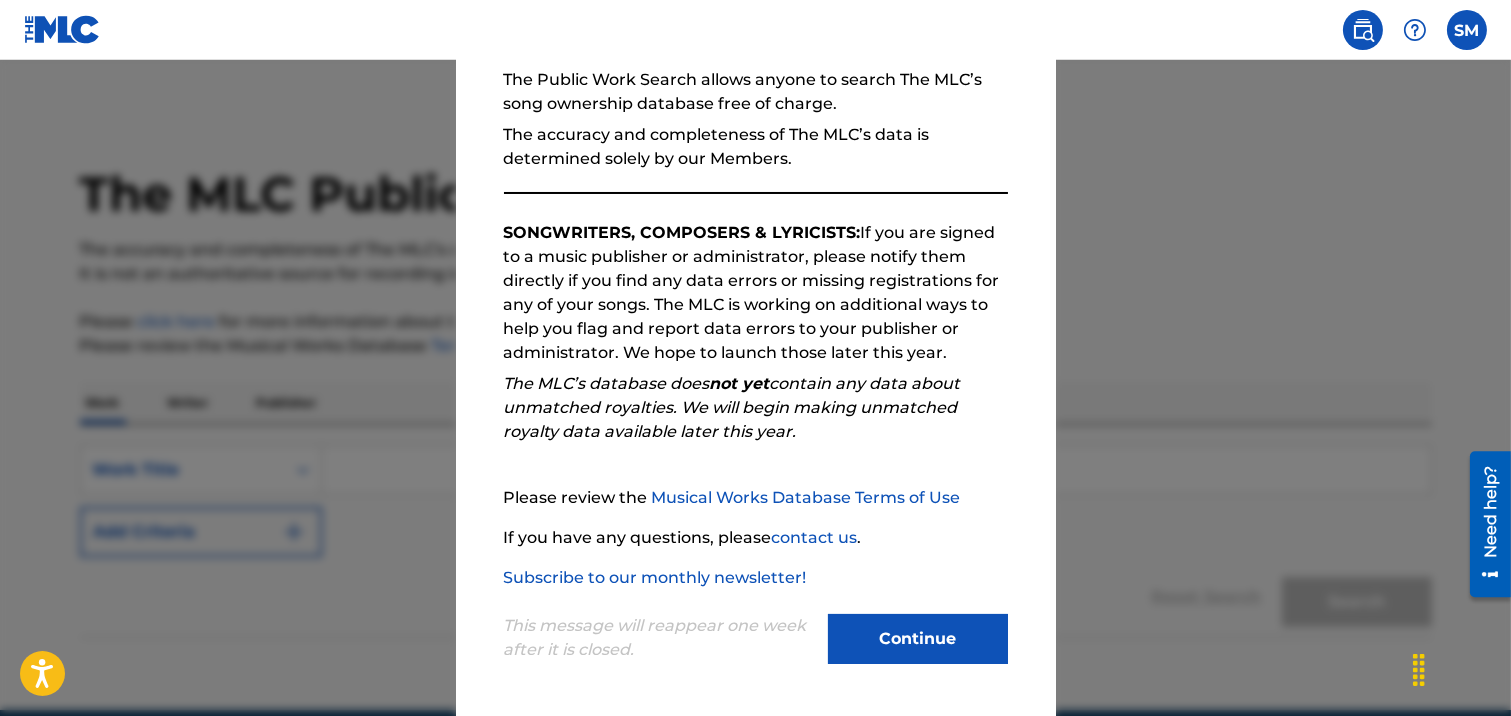 click on "Continue" at bounding box center (918, 639) 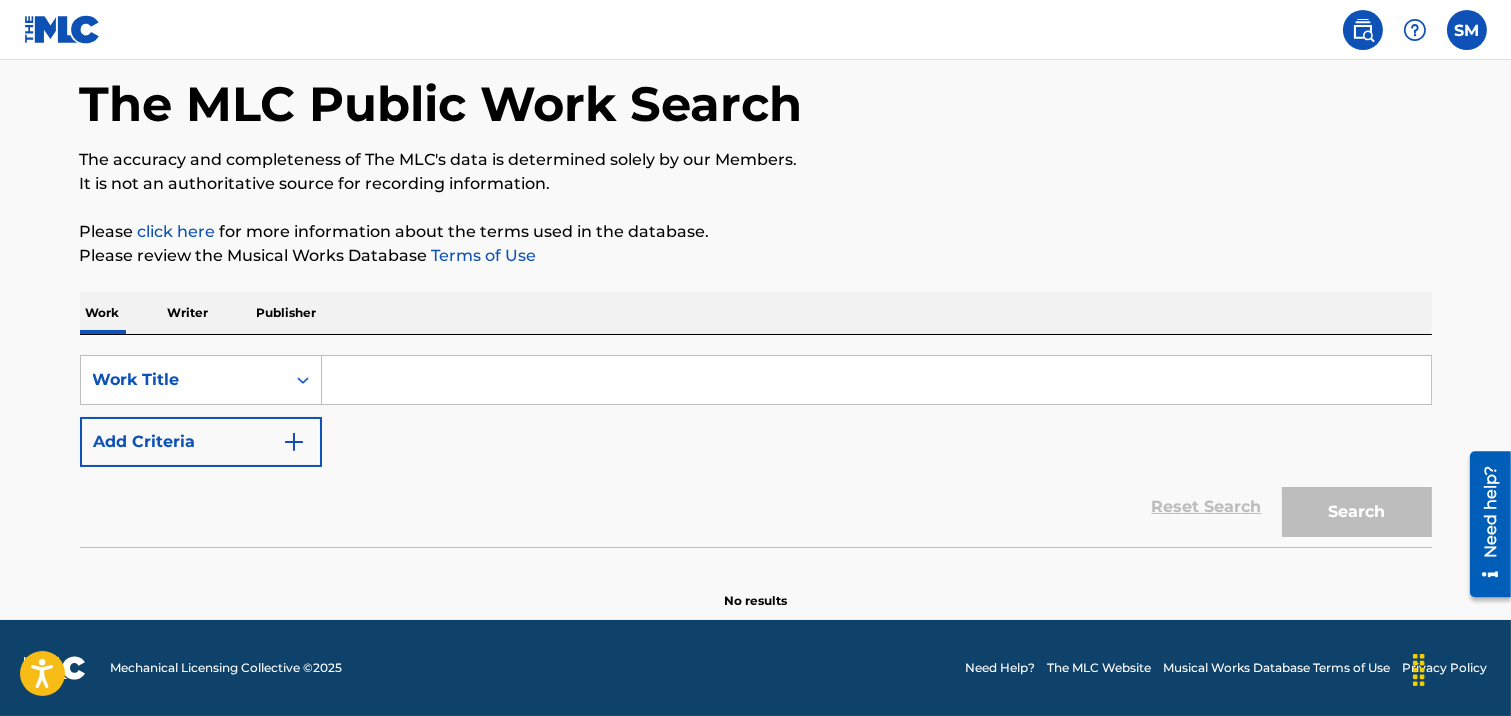 scroll, scrollTop: 0, scrollLeft: 0, axis: both 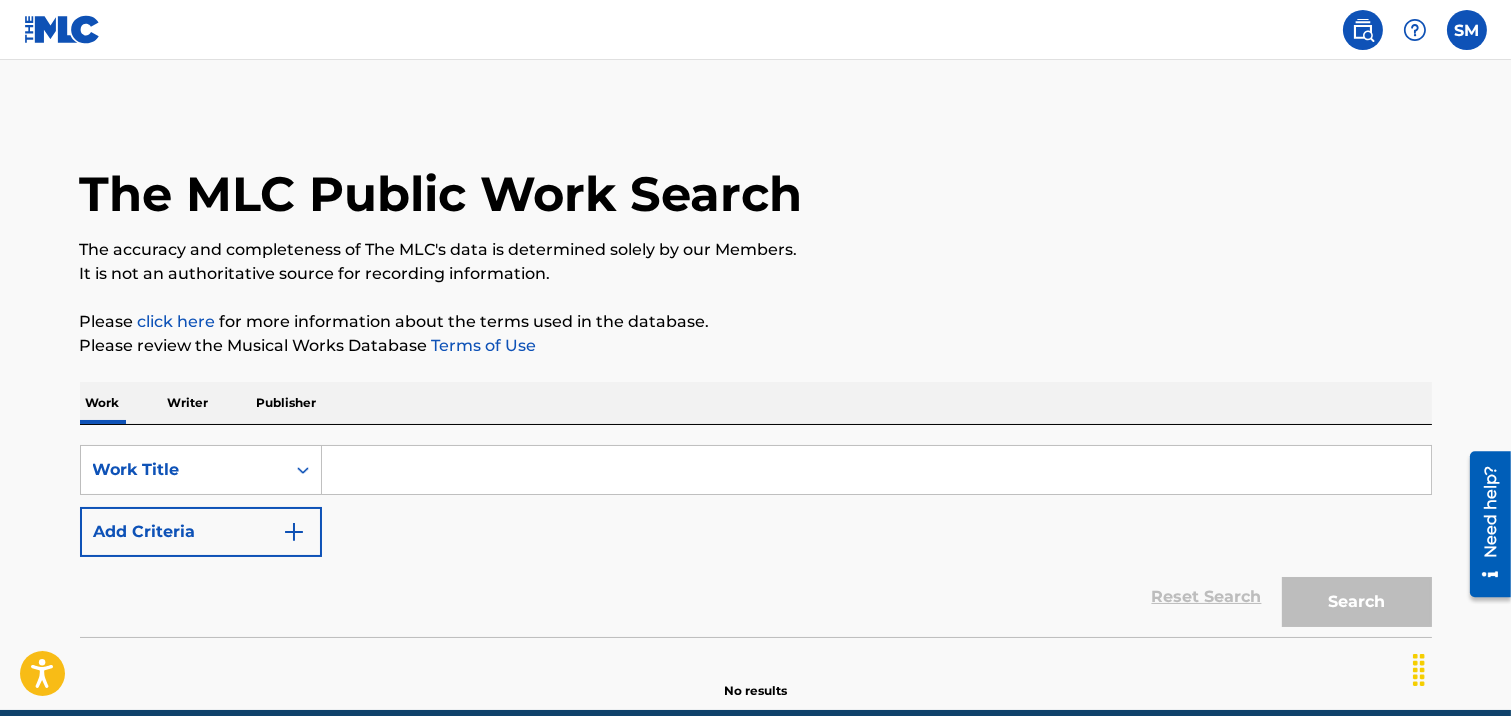 click at bounding box center [876, 470] 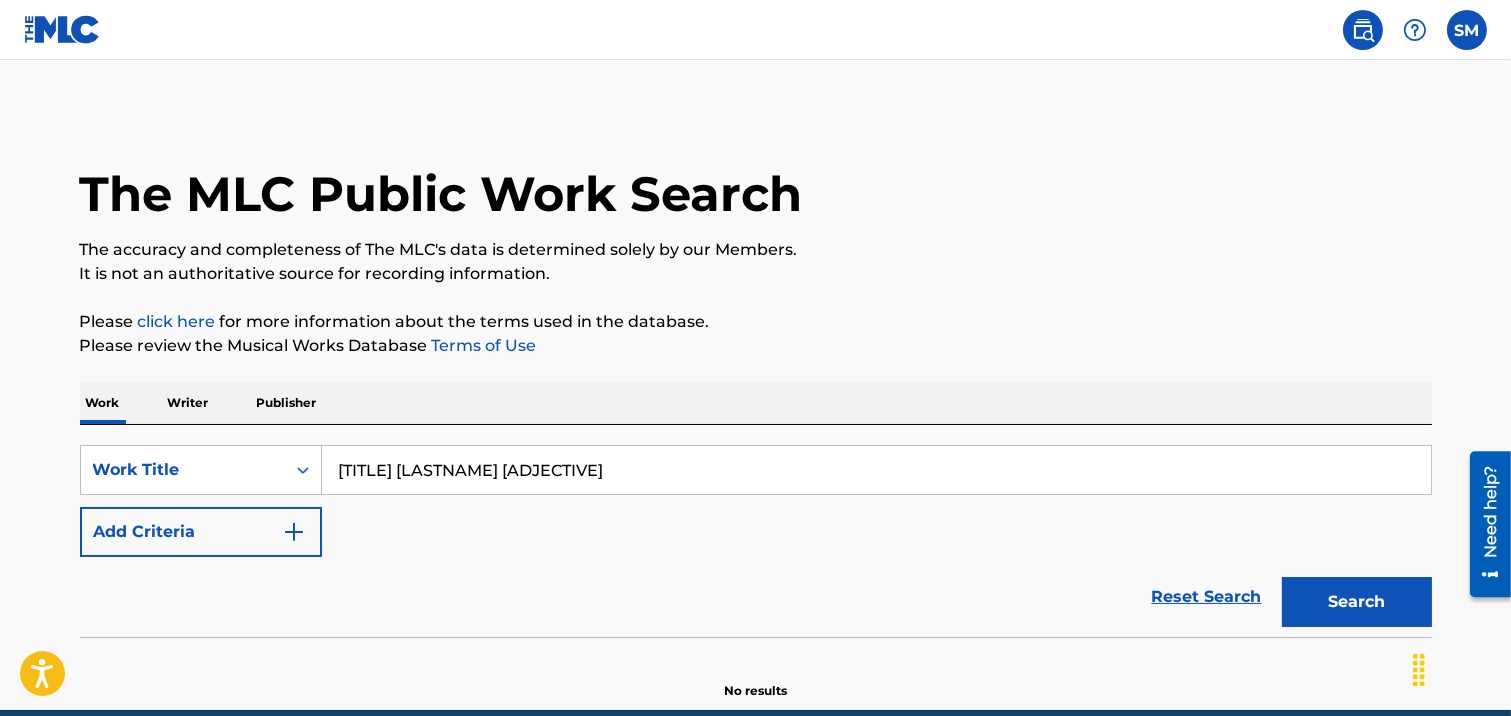 type on "[TITLE] [LASTNAME] [ADJECTIVE]" 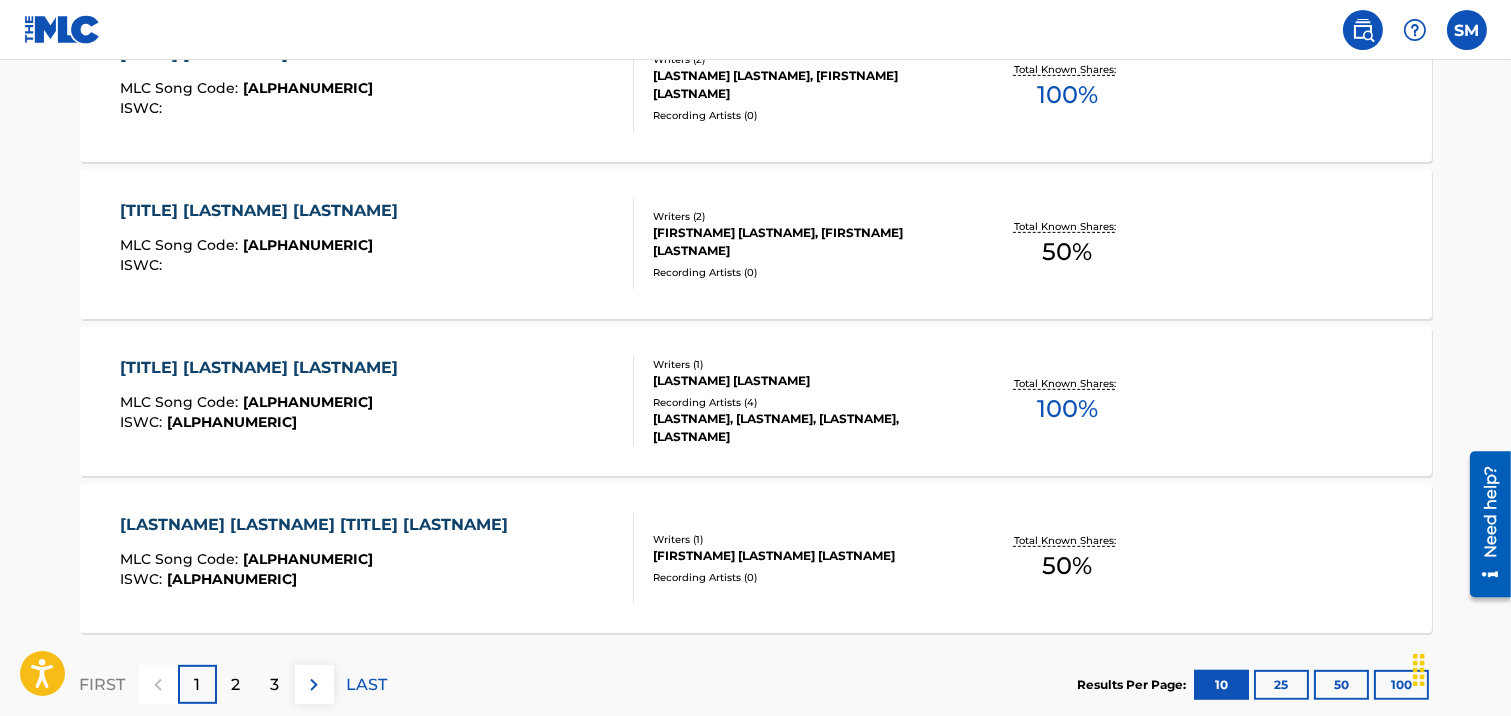 scroll, scrollTop: 1605, scrollLeft: 0, axis: vertical 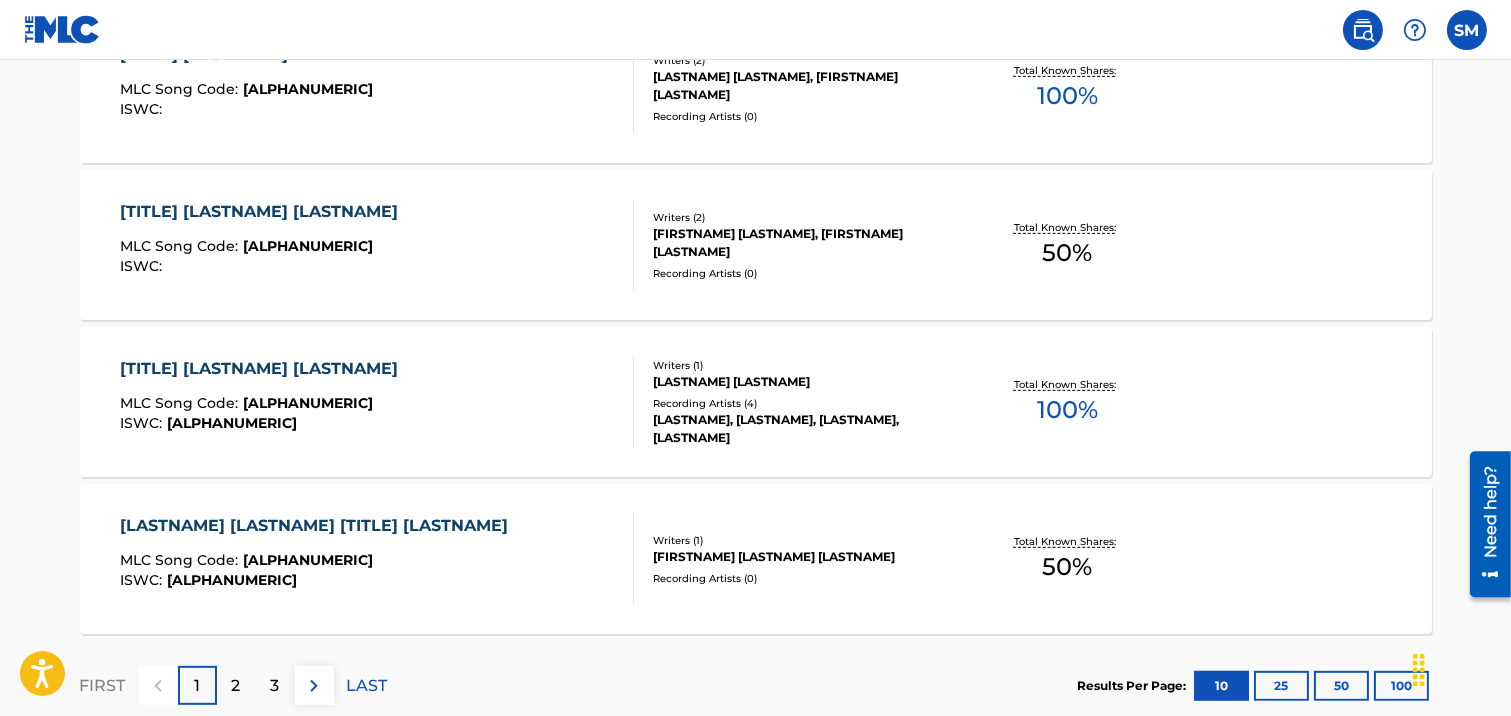 click on "[TITLE] [LASTNAME] [LASTNAME] [ALPHANUMERIC] : [ALPHANUMERIC] [ALPHANUMERIC] :" at bounding box center [377, 245] 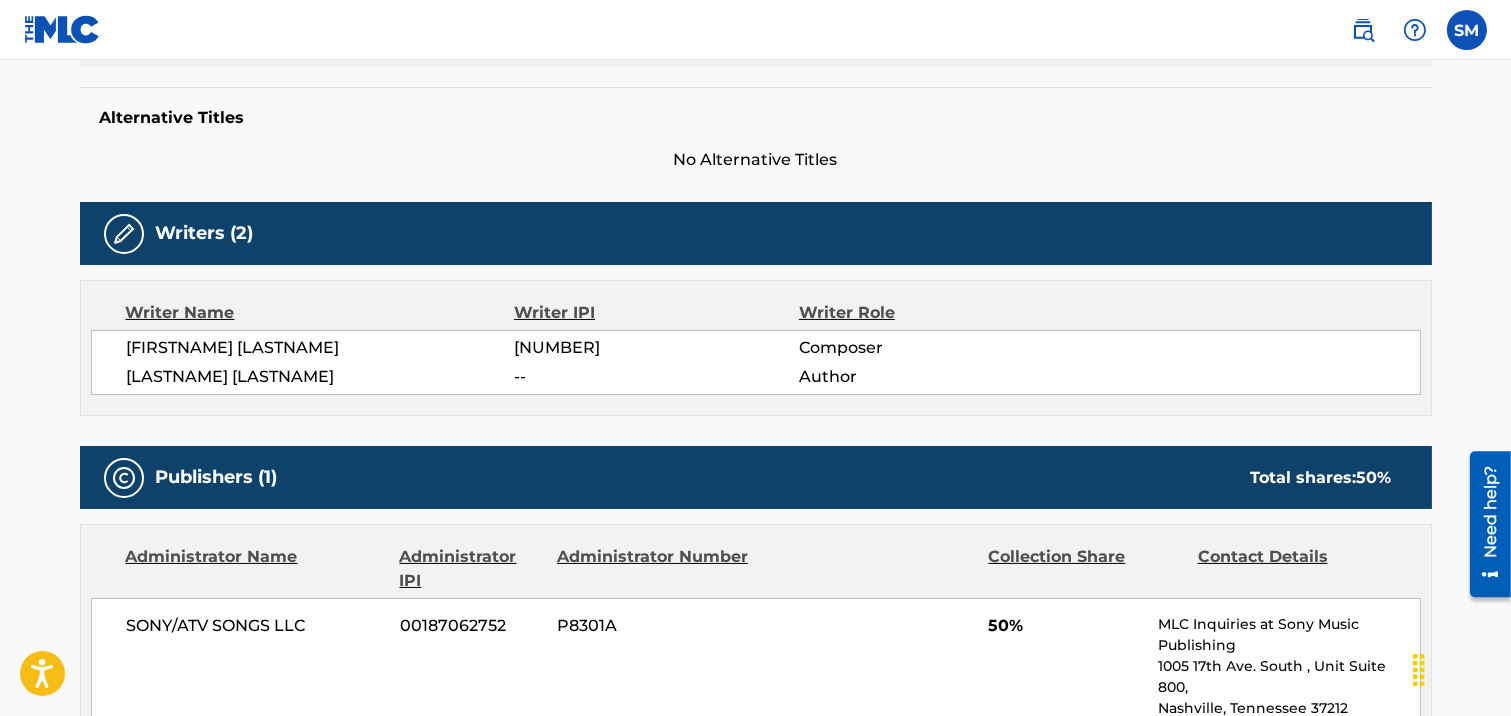 scroll, scrollTop: 517, scrollLeft: 0, axis: vertical 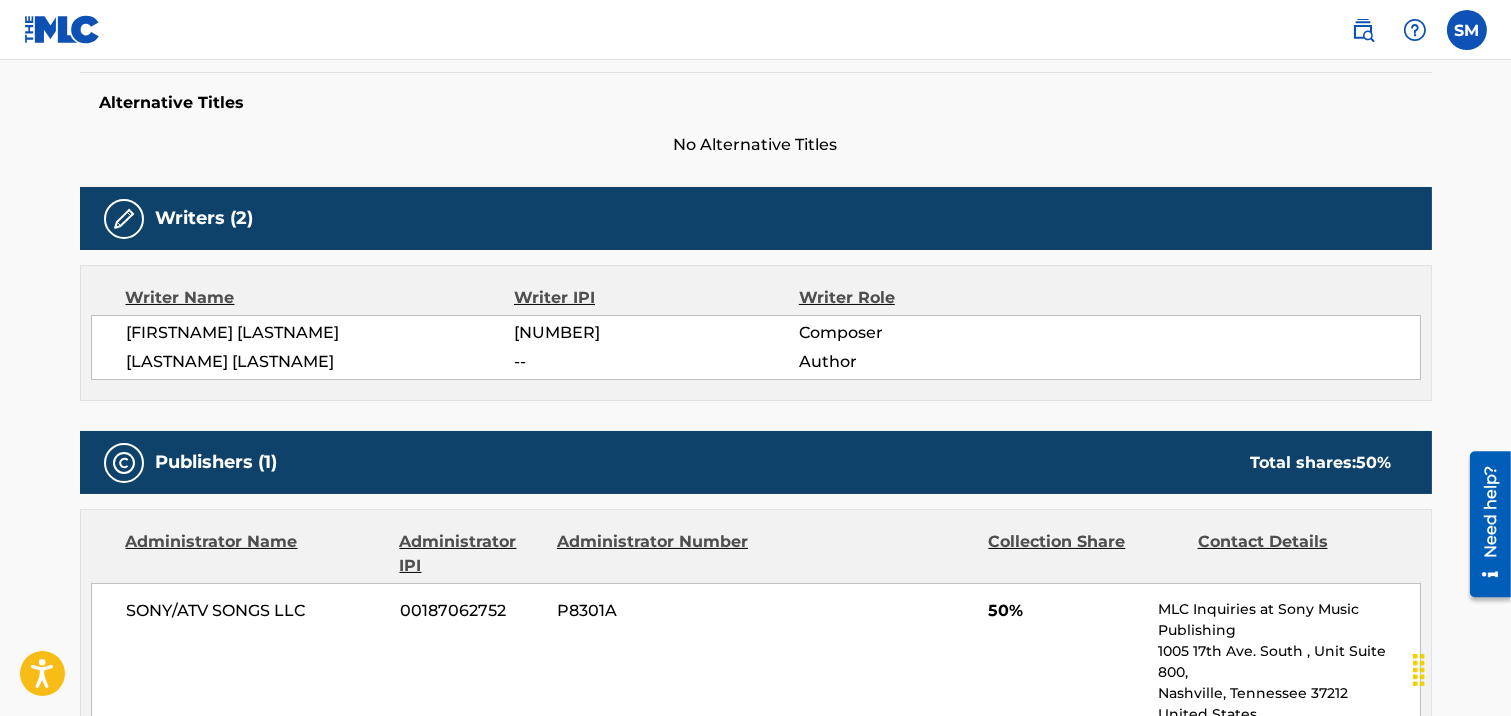 click at bounding box center [124, 219] 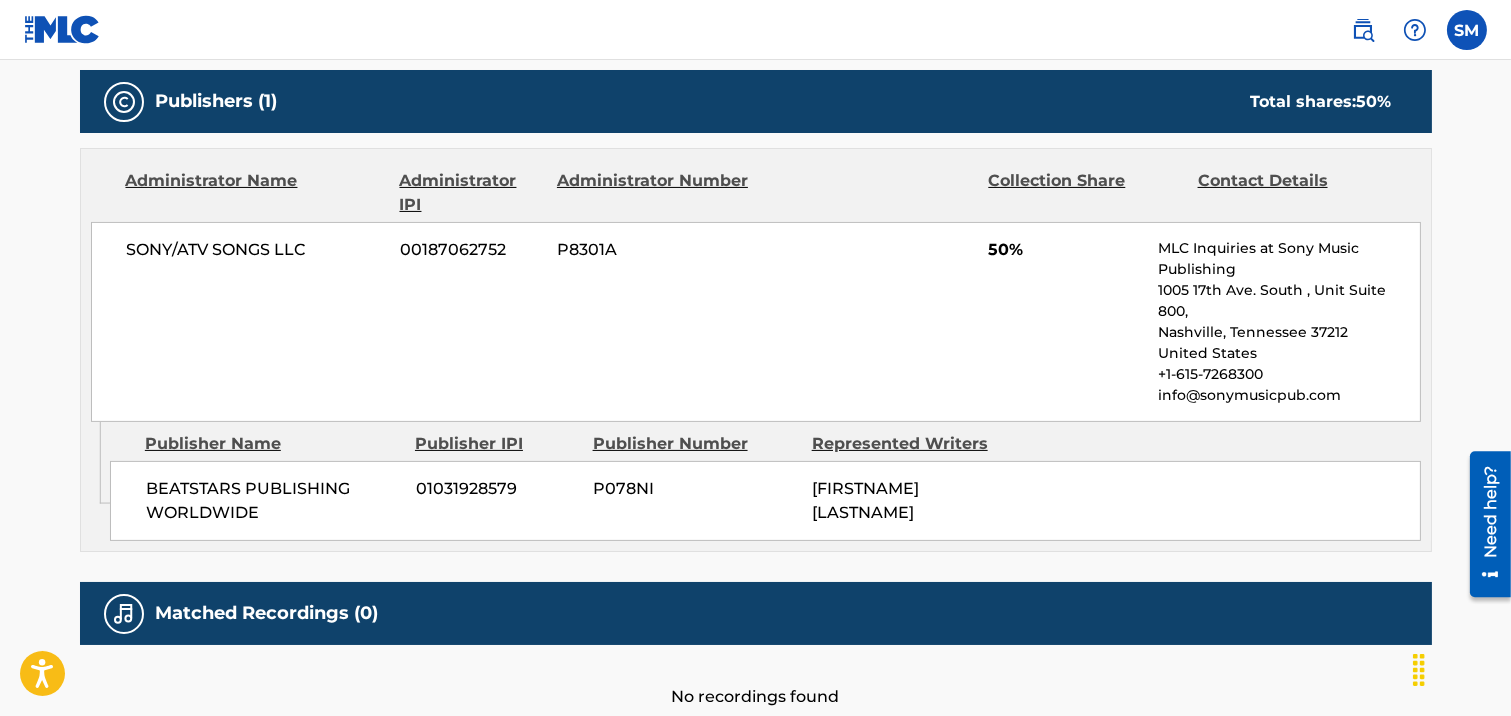scroll, scrollTop: 976, scrollLeft: 0, axis: vertical 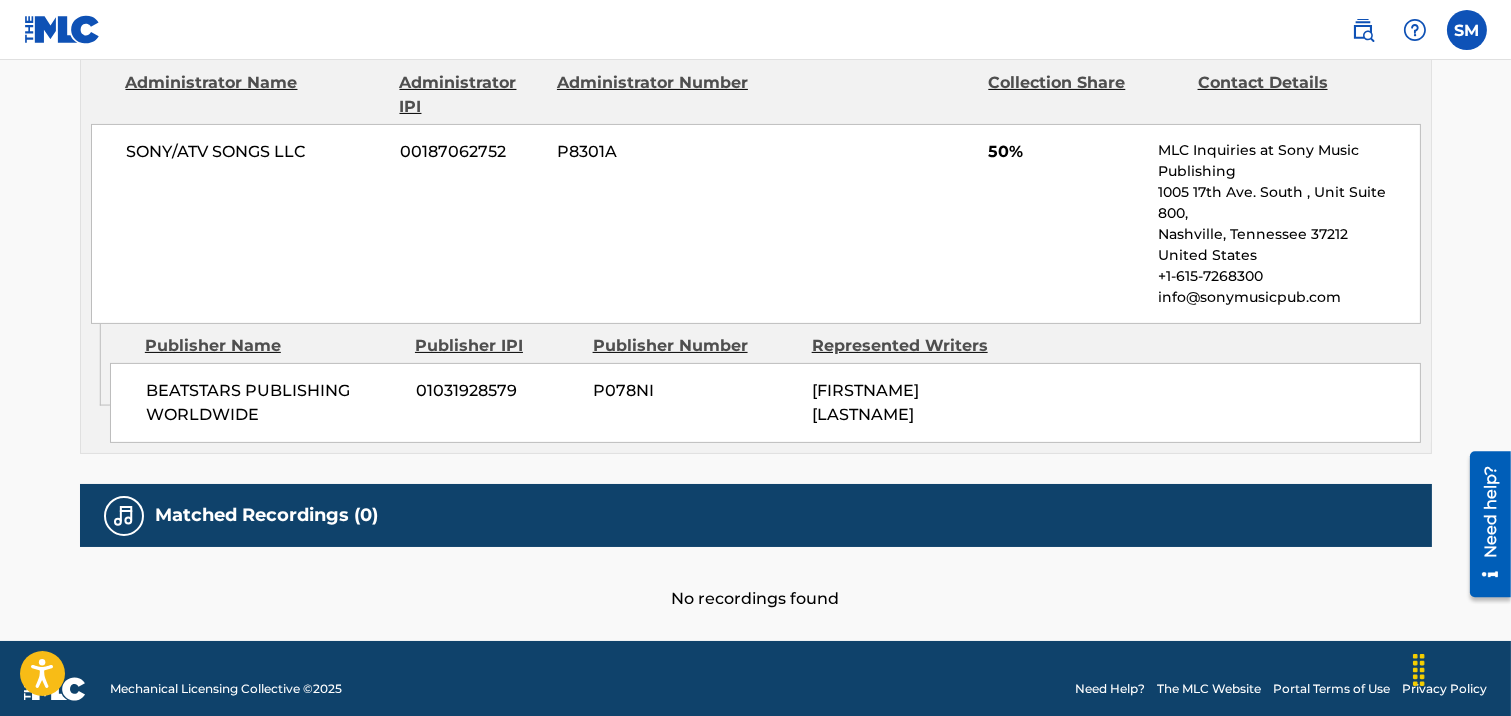 click at bounding box center [124, 516] 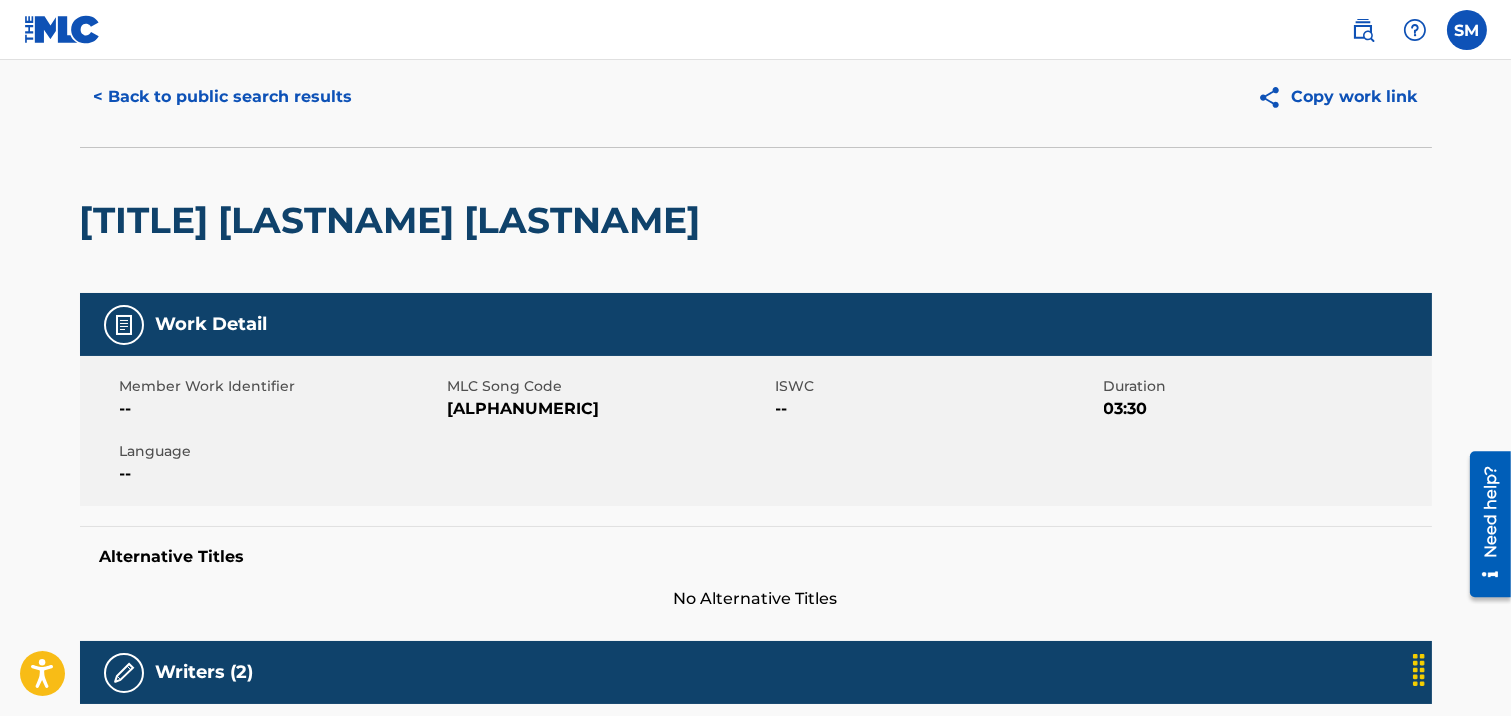 scroll, scrollTop: 26, scrollLeft: 0, axis: vertical 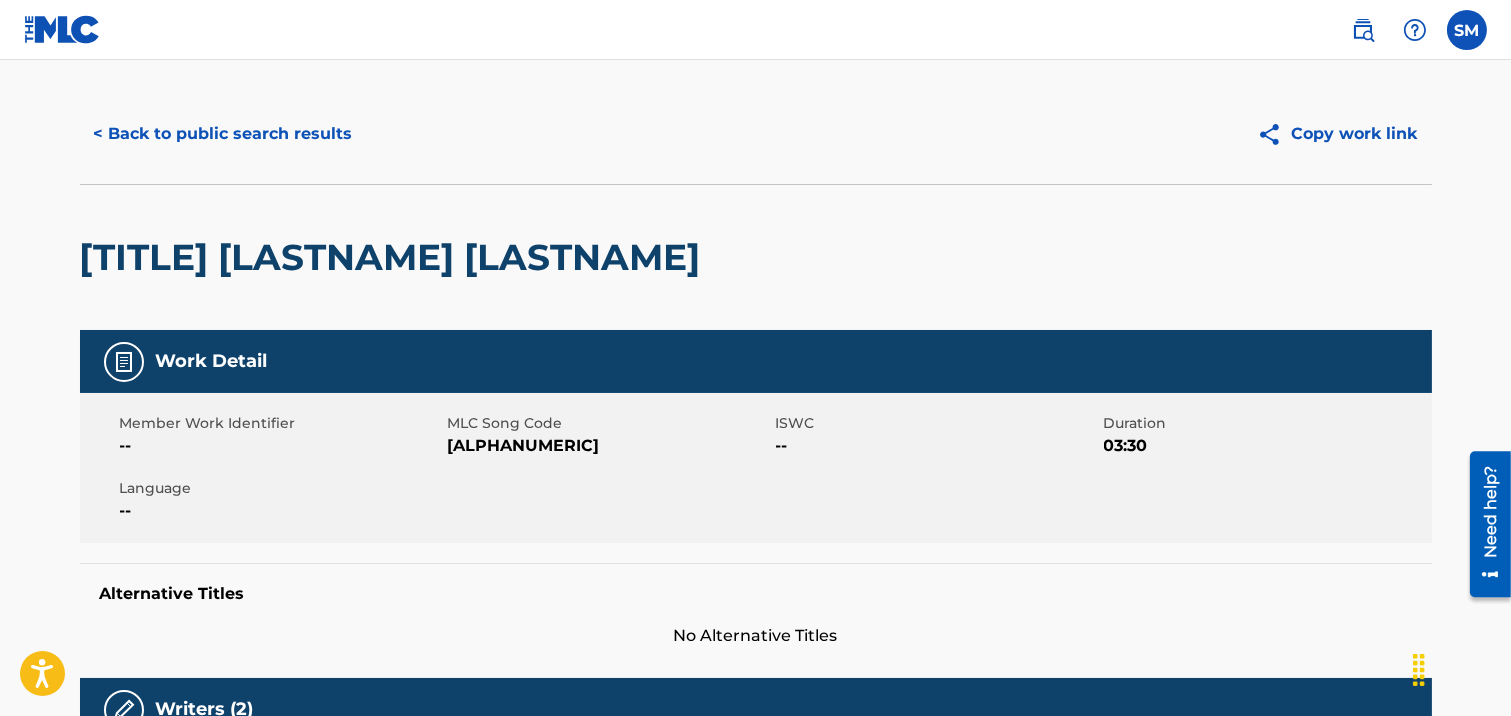 click at bounding box center (124, 362) 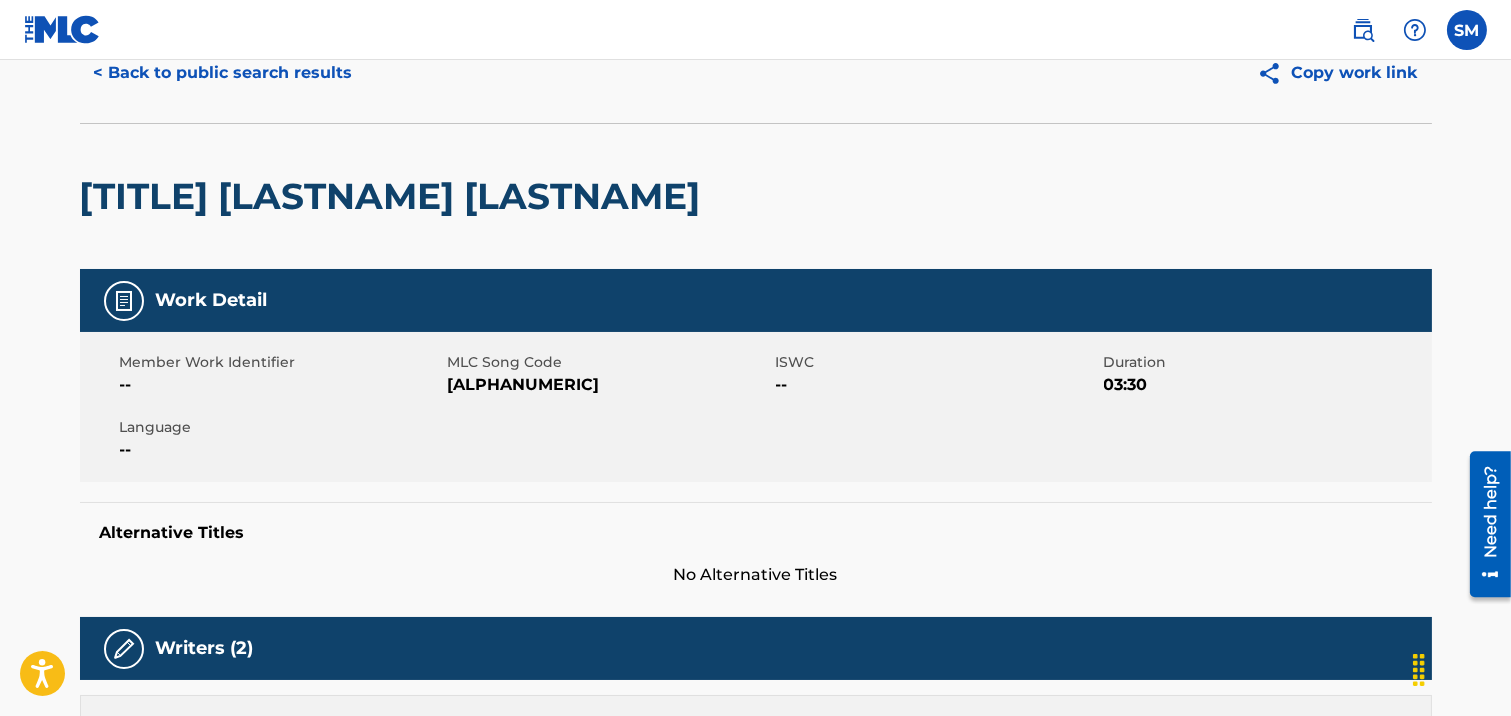 scroll, scrollTop: 0, scrollLeft: 0, axis: both 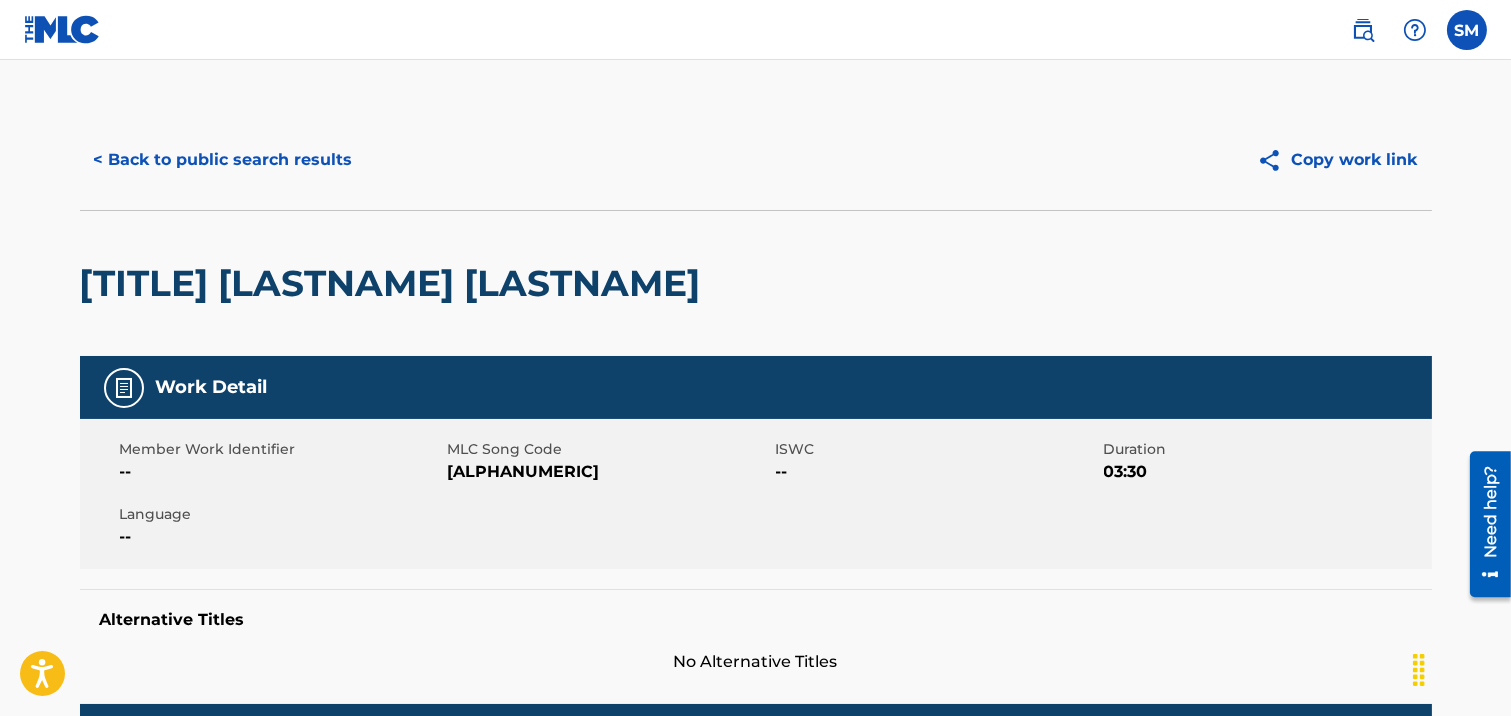 click on "< Back to public search results" at bounding box center [223, 160] 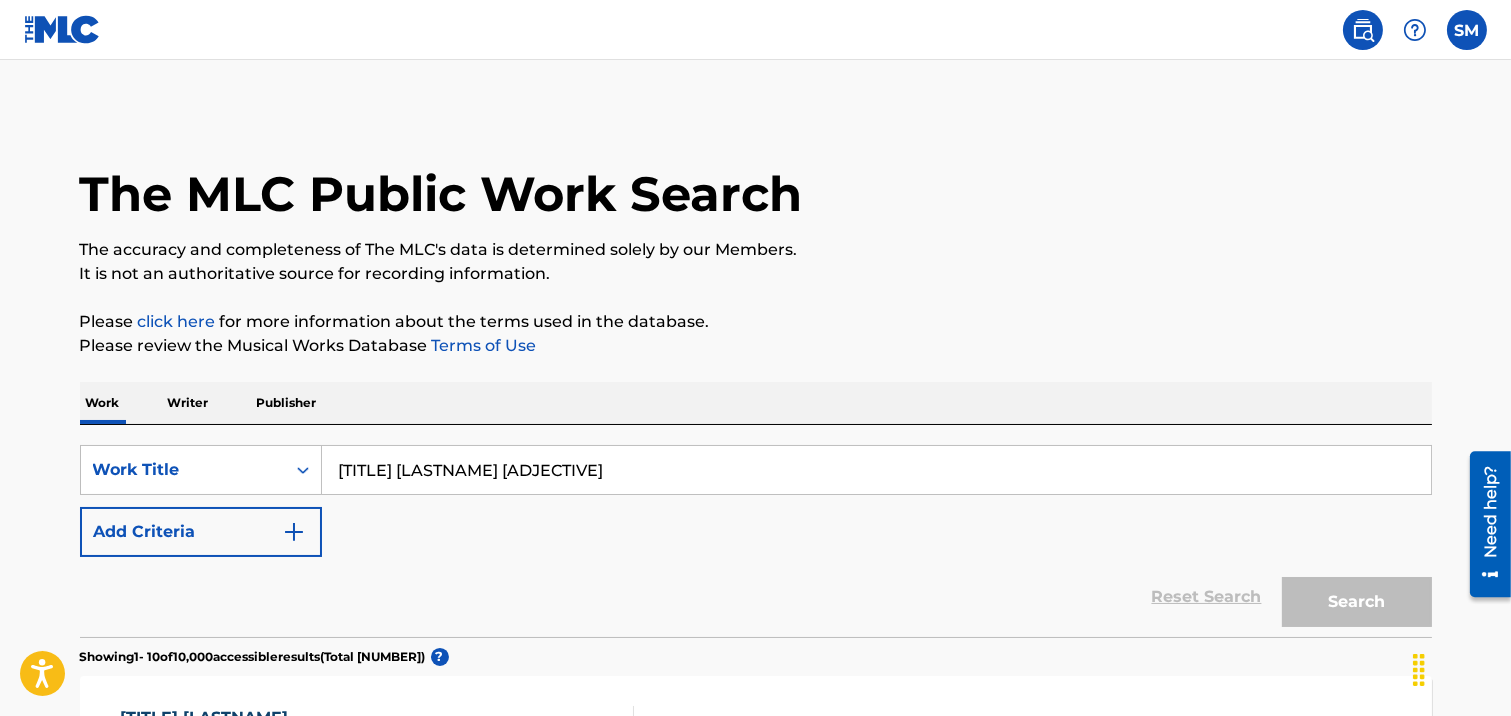 scroll, scrollTop: 1656, scrollLeft: 0, axis: vertical 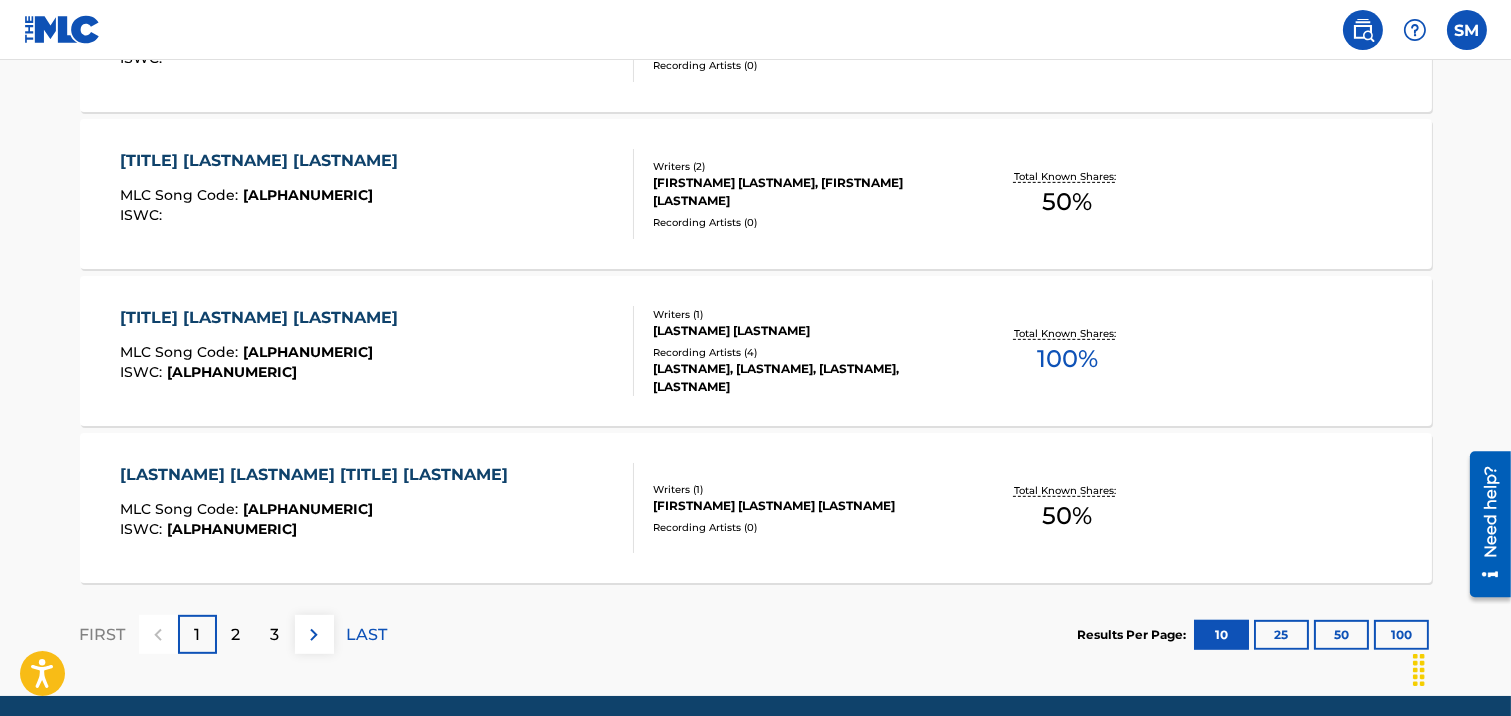 click at bounding box center [1467, 30] 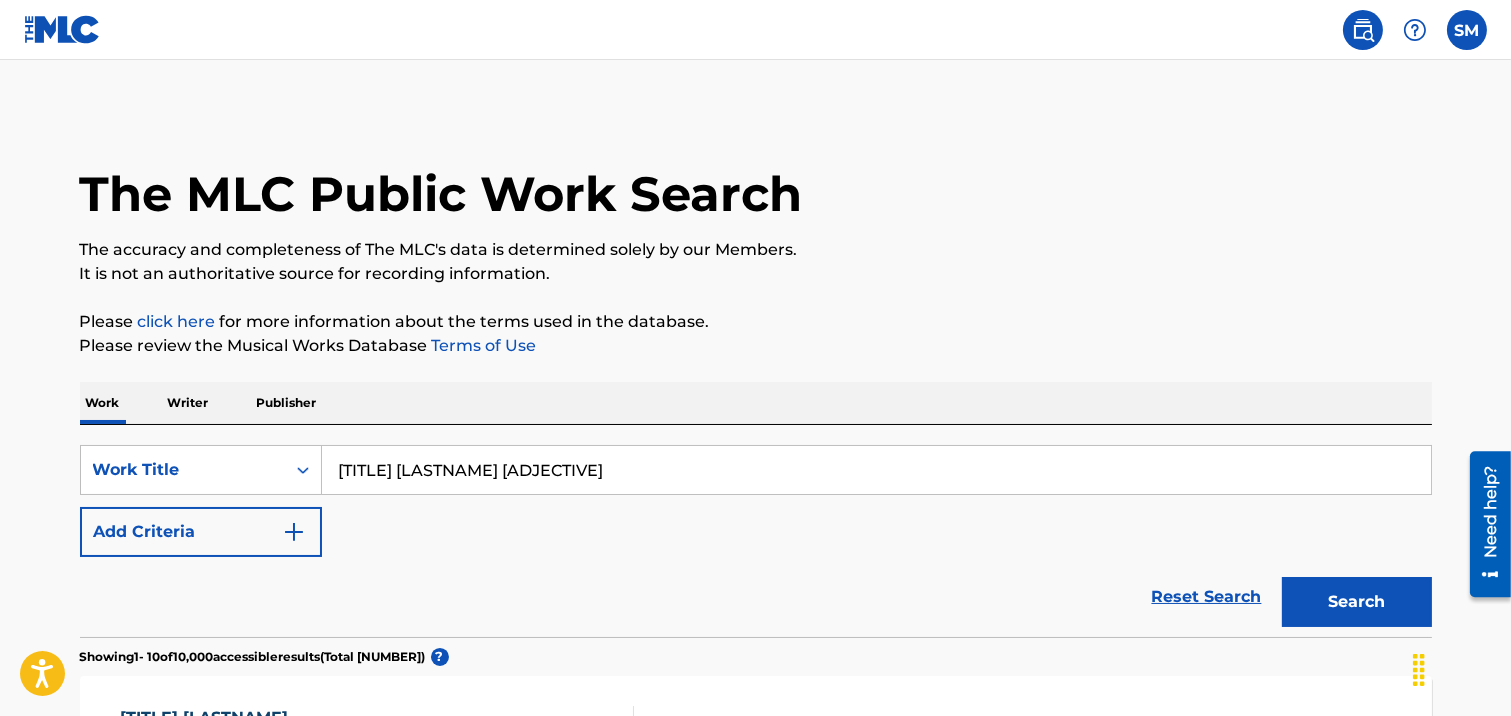 click at bounding box center [1363, 30] 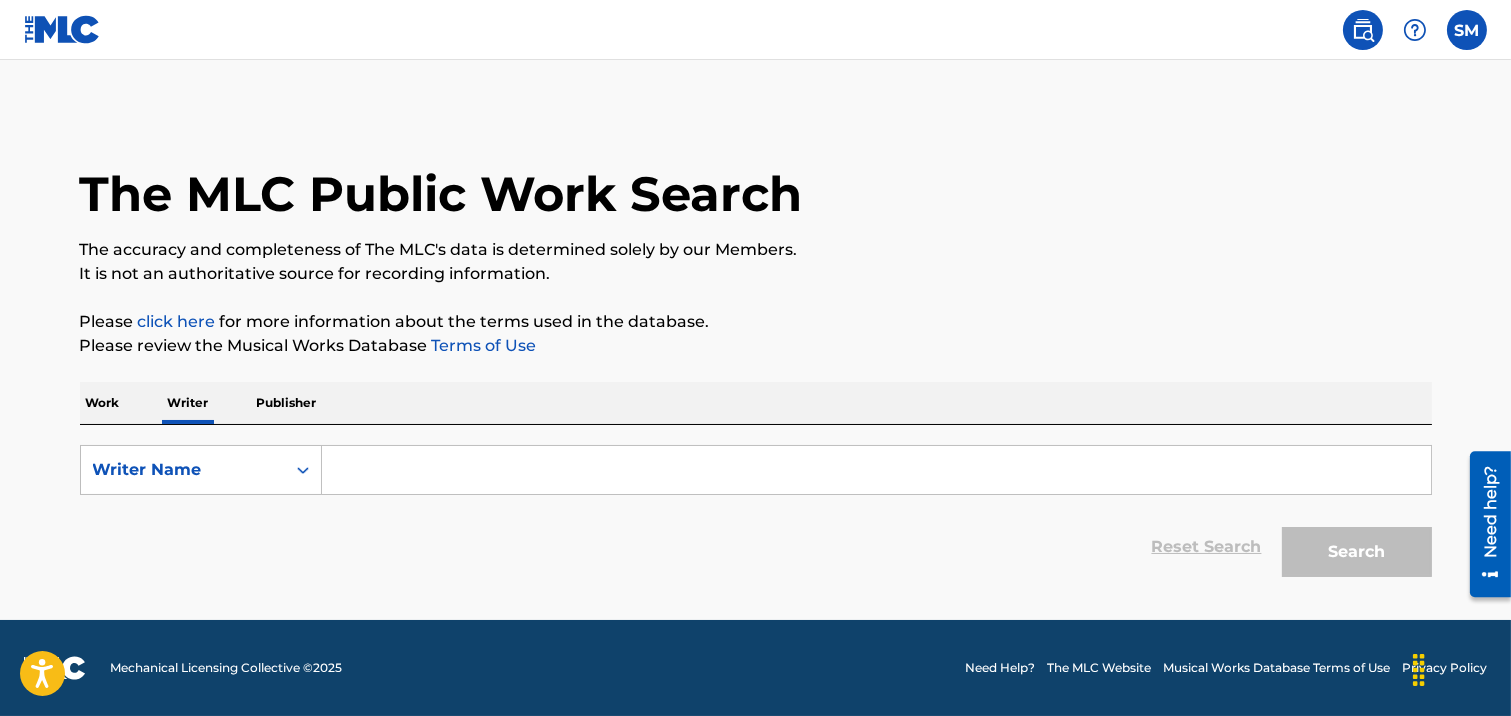 click on "Publisher" at bounding box center [287, 403] 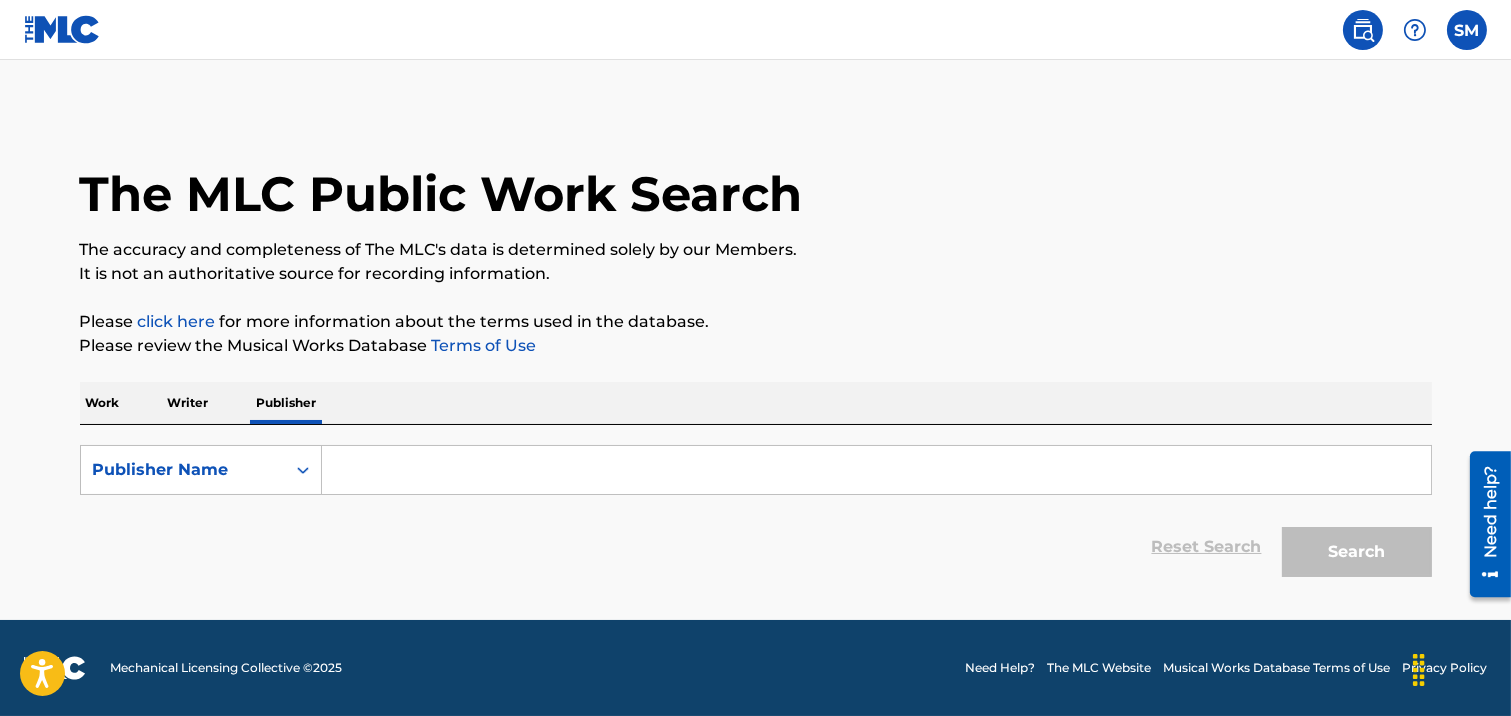 click on "Work" at bounding box center [103, 403] 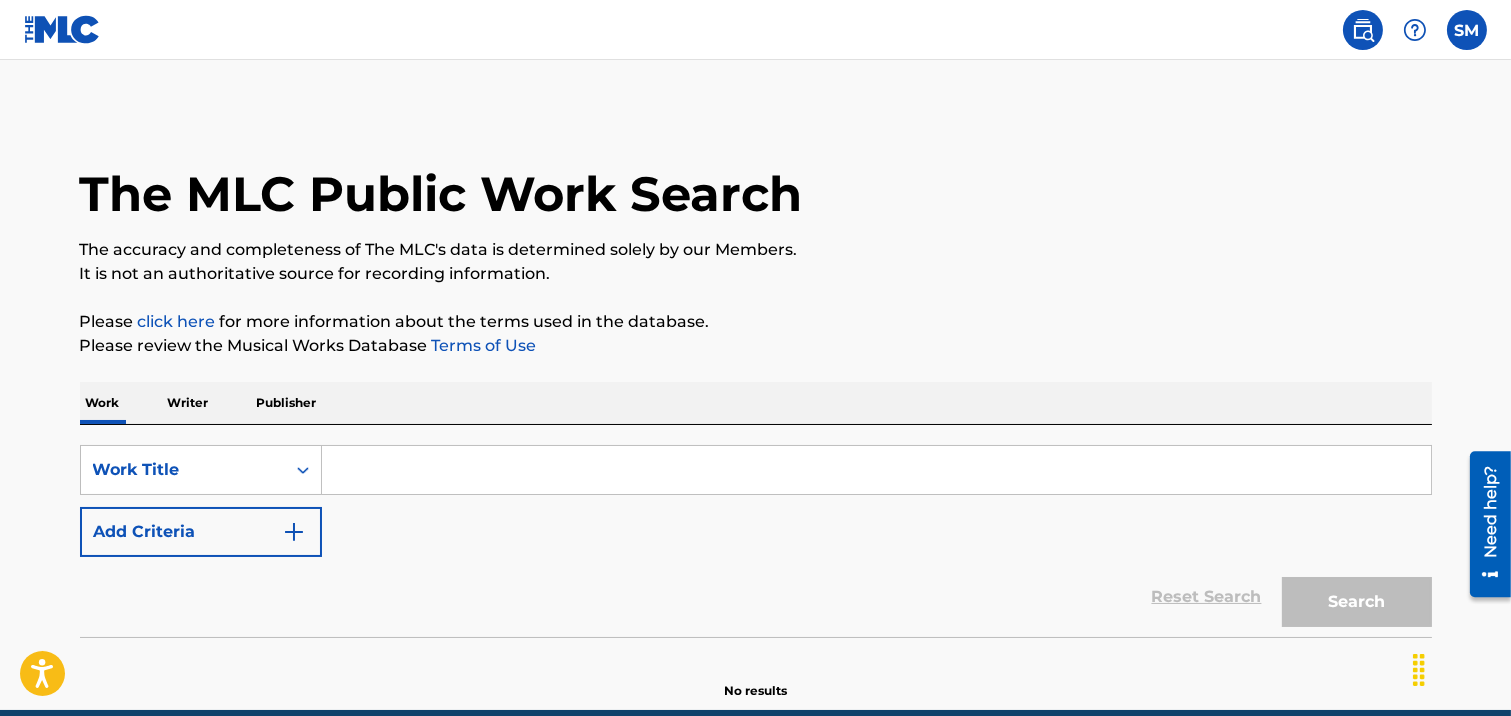 scroll, scrollTop: 90, scrollLeft: 0, axis: vertical 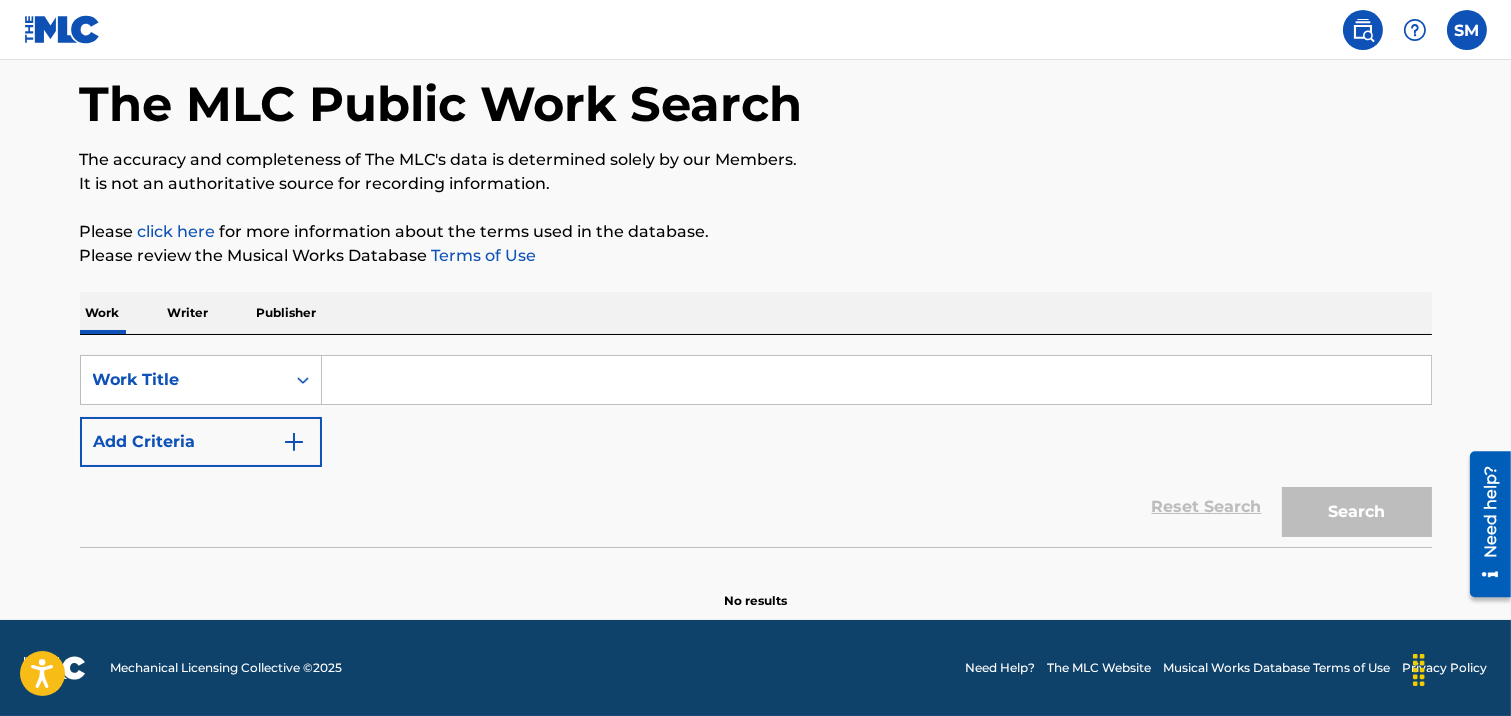click on "Reset Search Search" at bounding box center (756, 507) 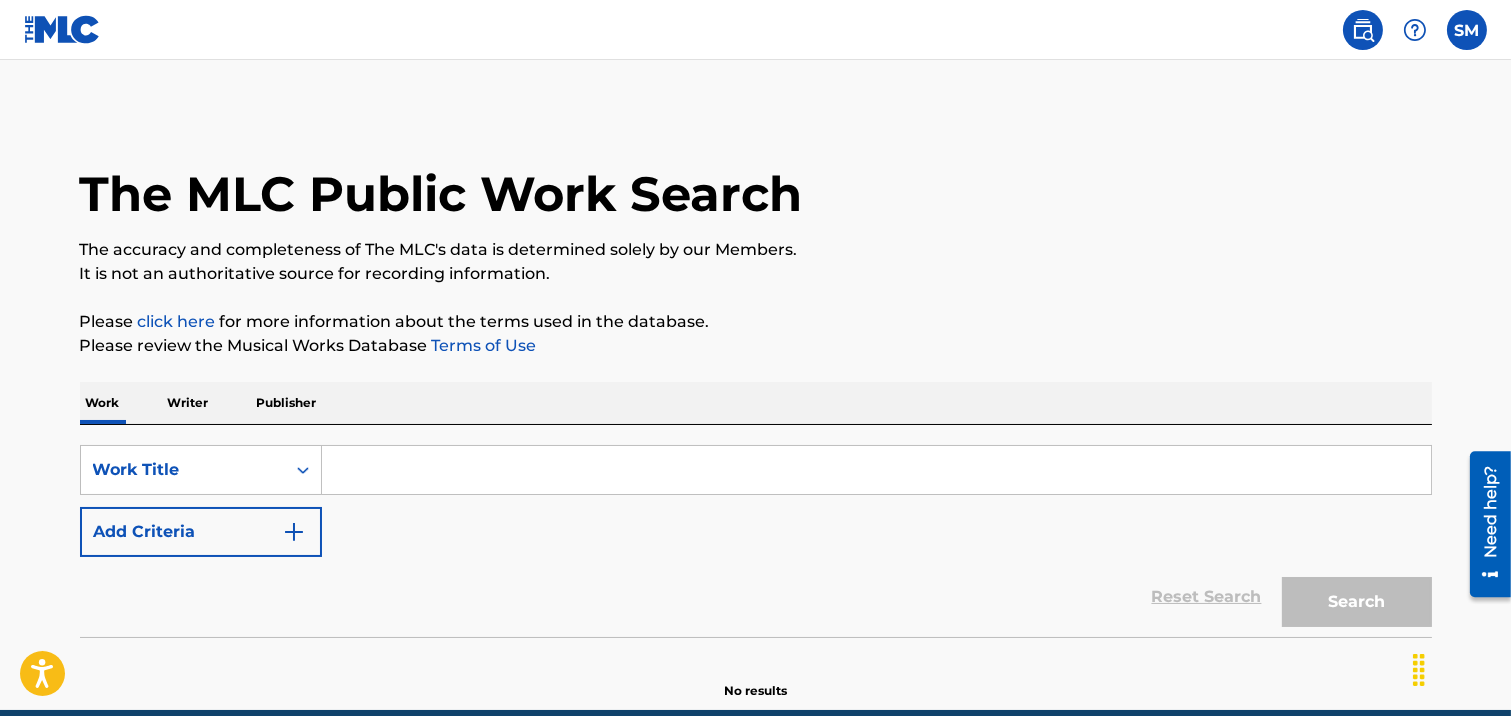 click at bounding box center (62, 29) 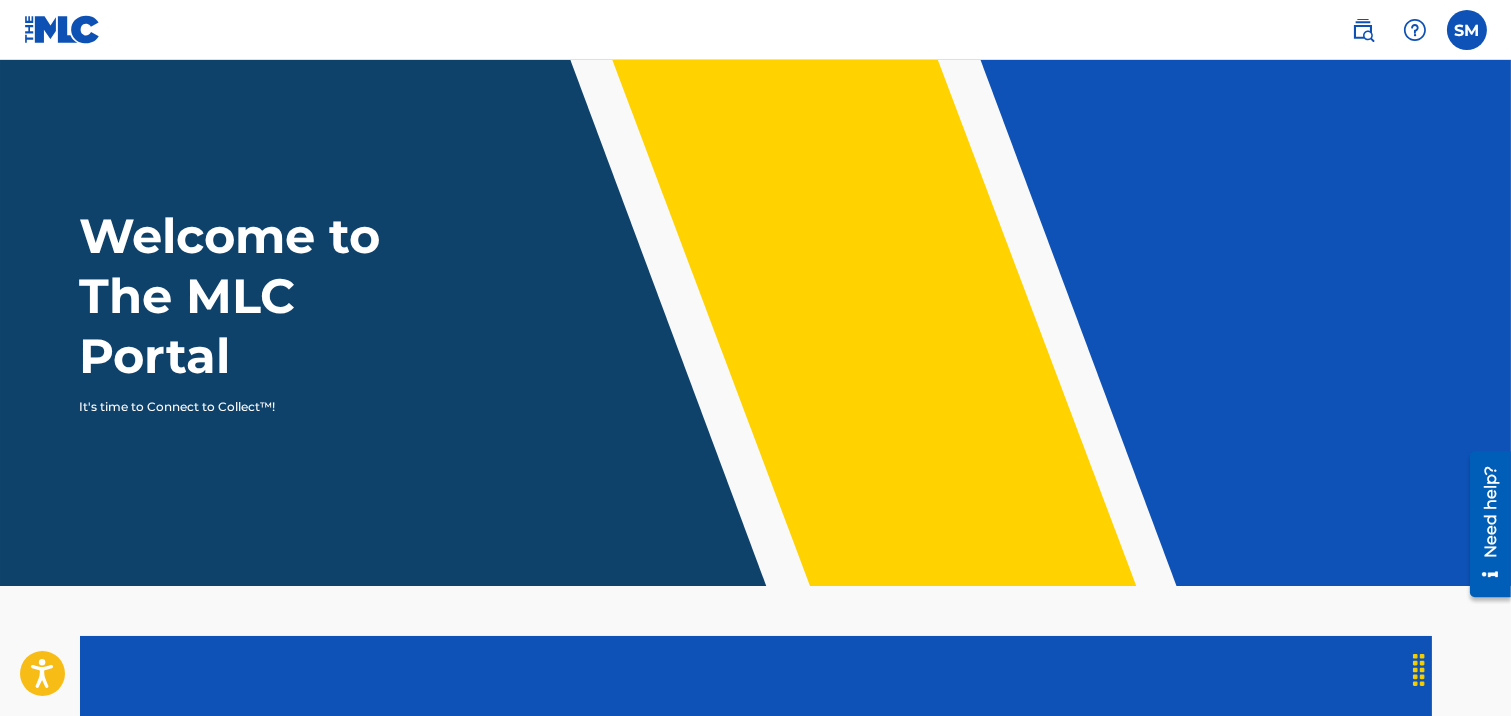 scroll, scrollTop: 428, scrollLeft: 0, axis: vertical 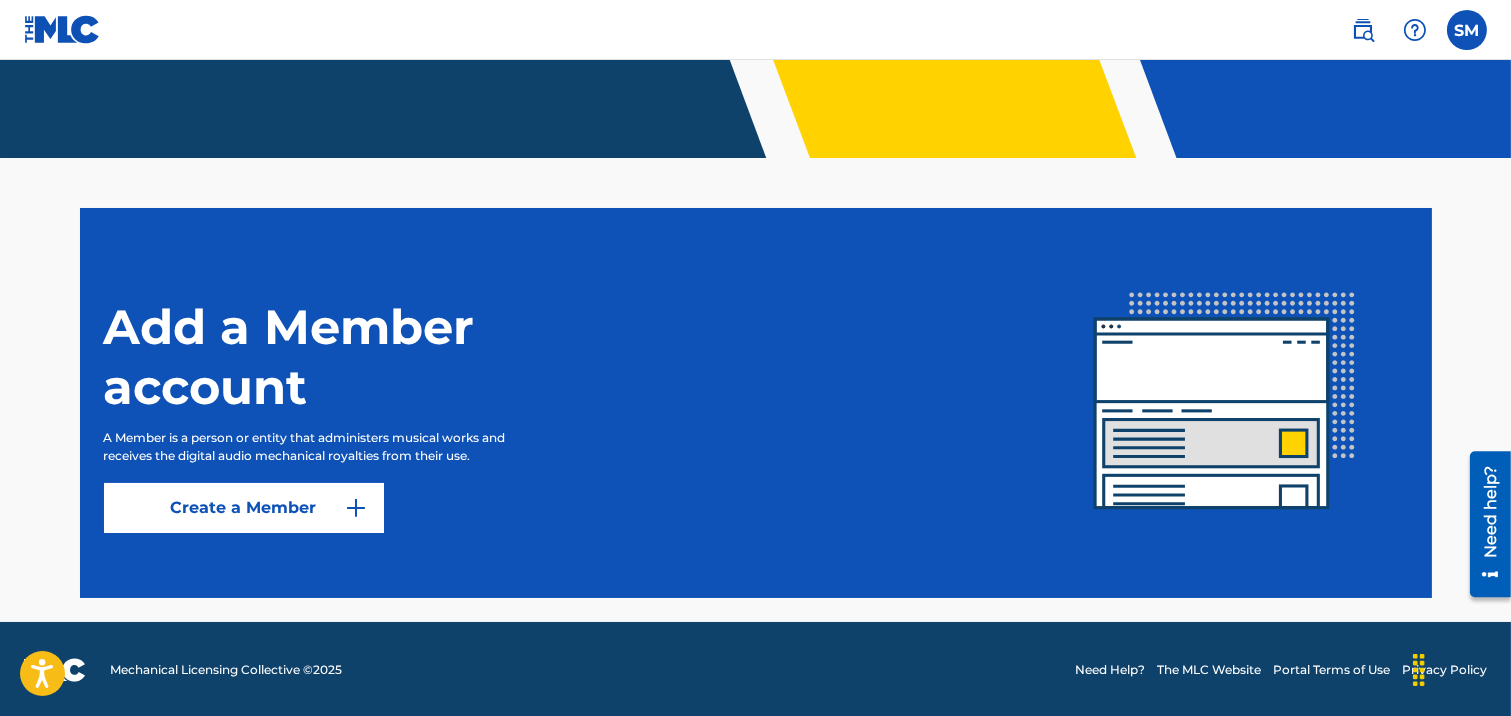 click on "Create a Member" at bounding box center (244, 508) 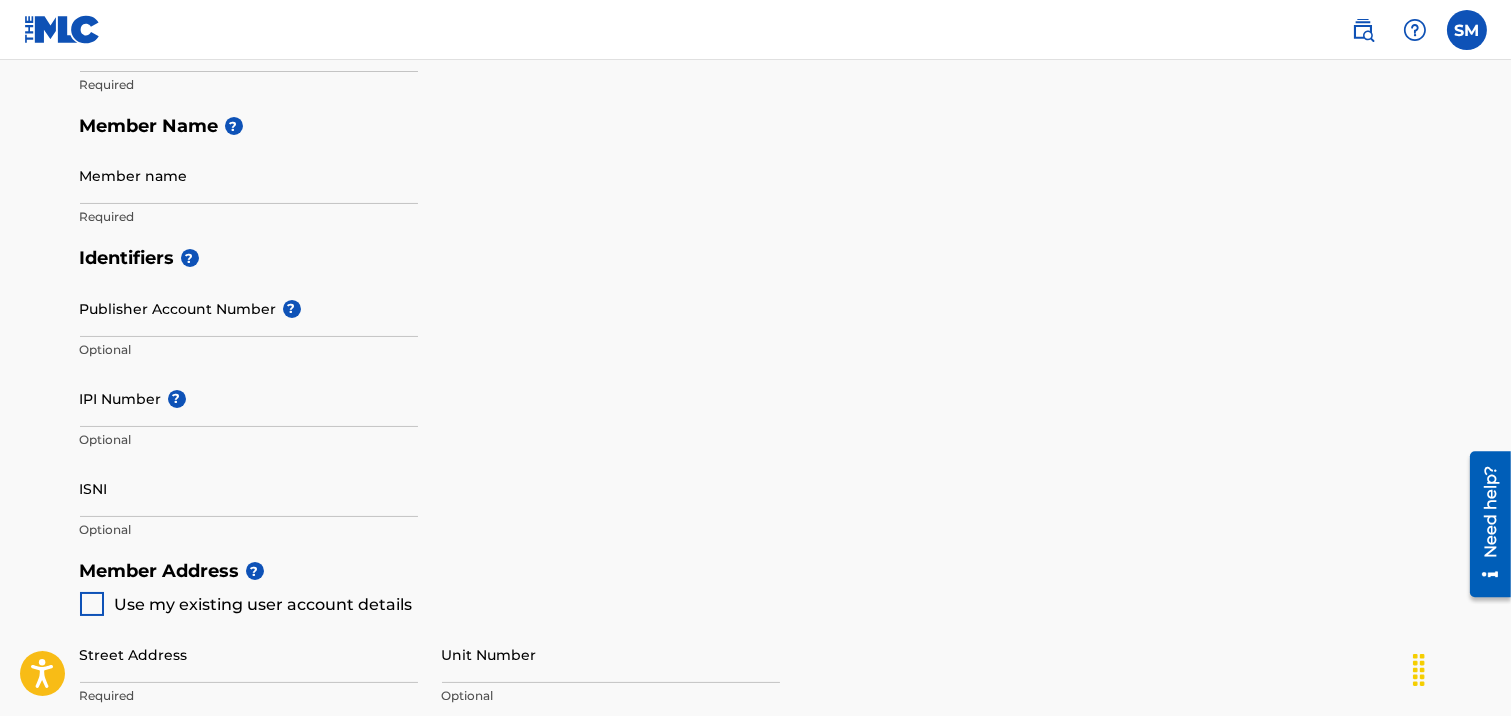scroll, scrollTop: 0, scrollLeft: 0, axis: both 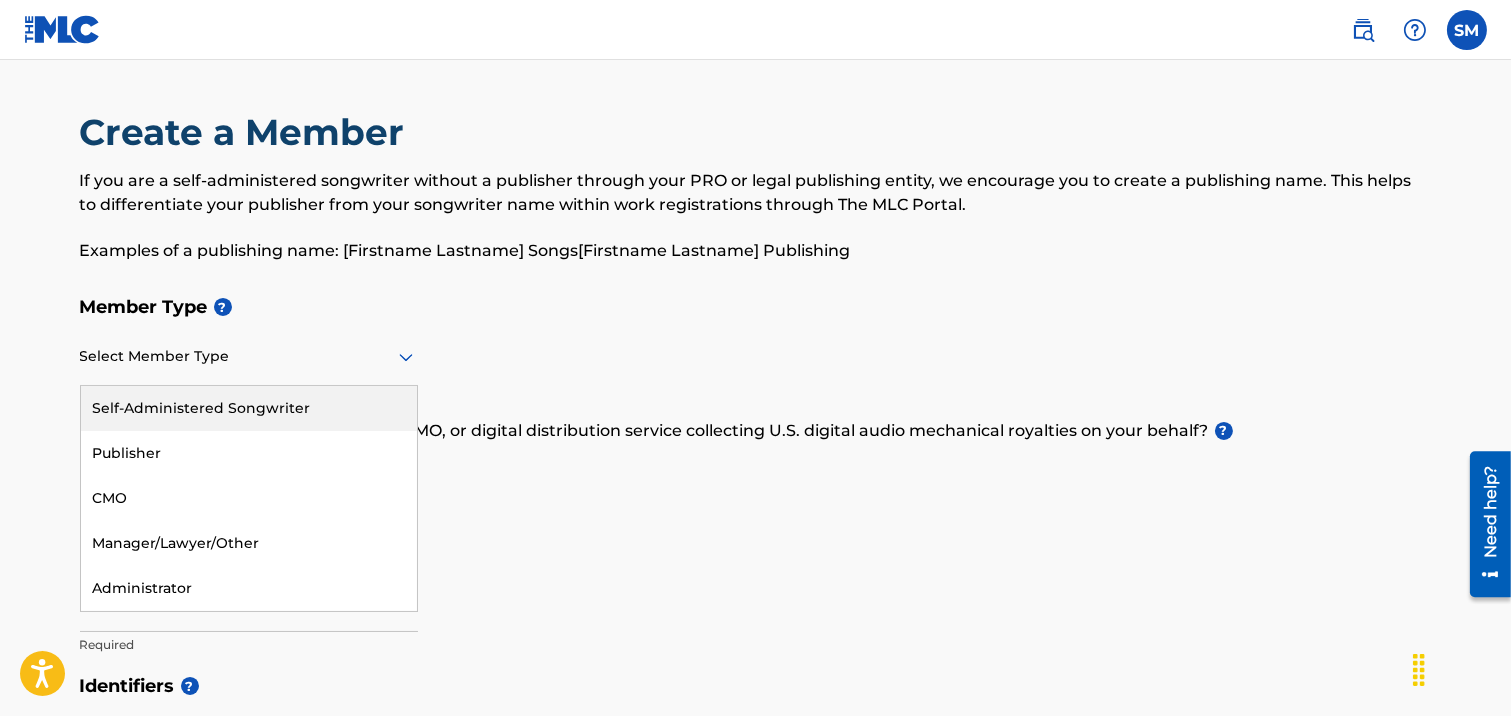 click at bounding box center [249, 356] 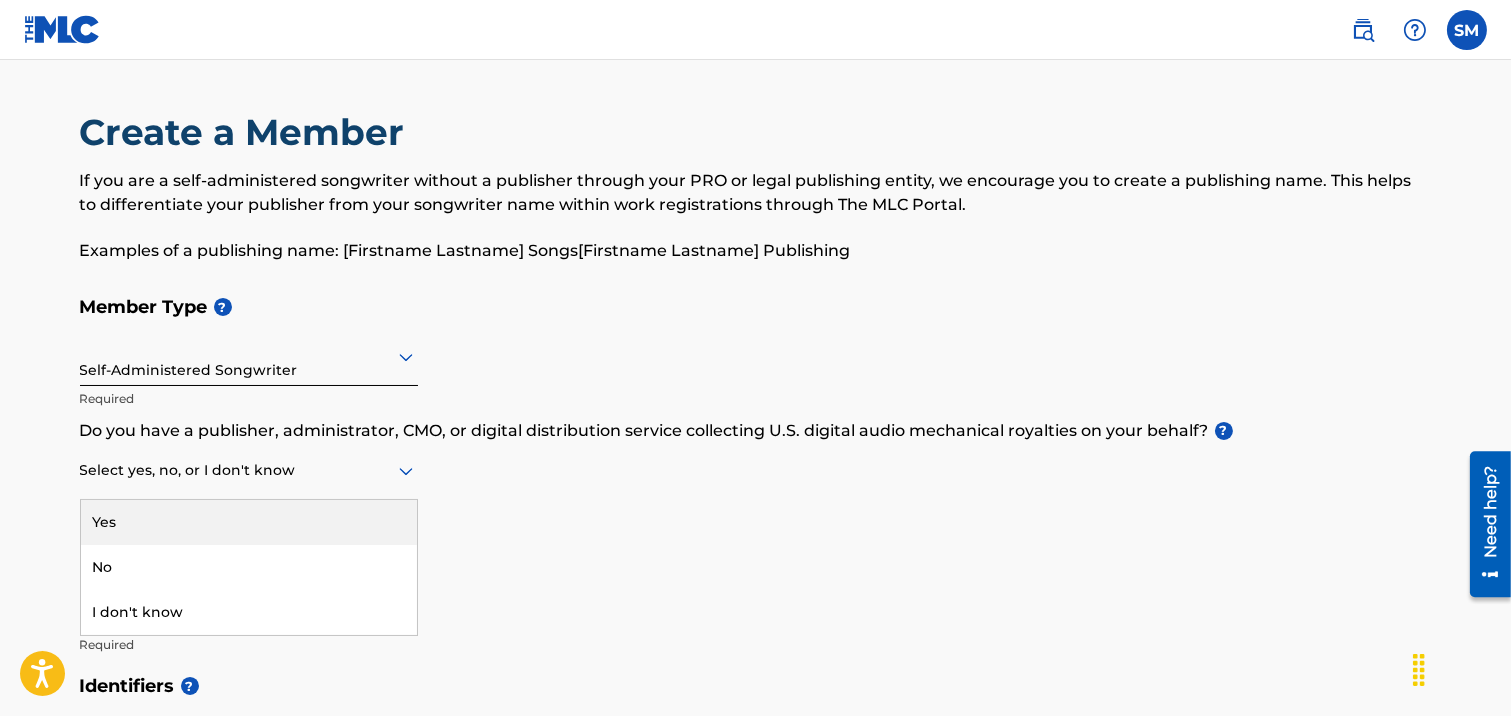 click at bounding box center [249, 470] 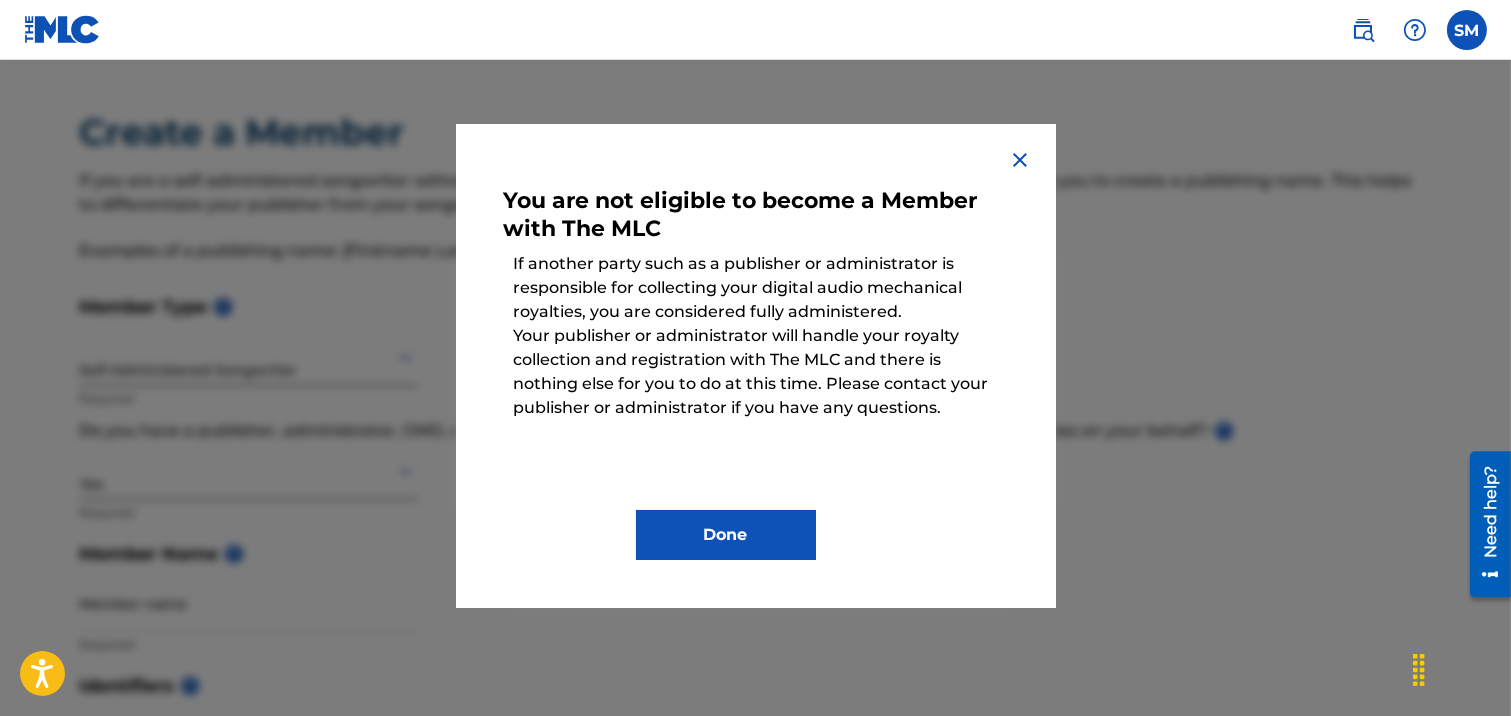click on "Done" at bounding box center [726, 535] 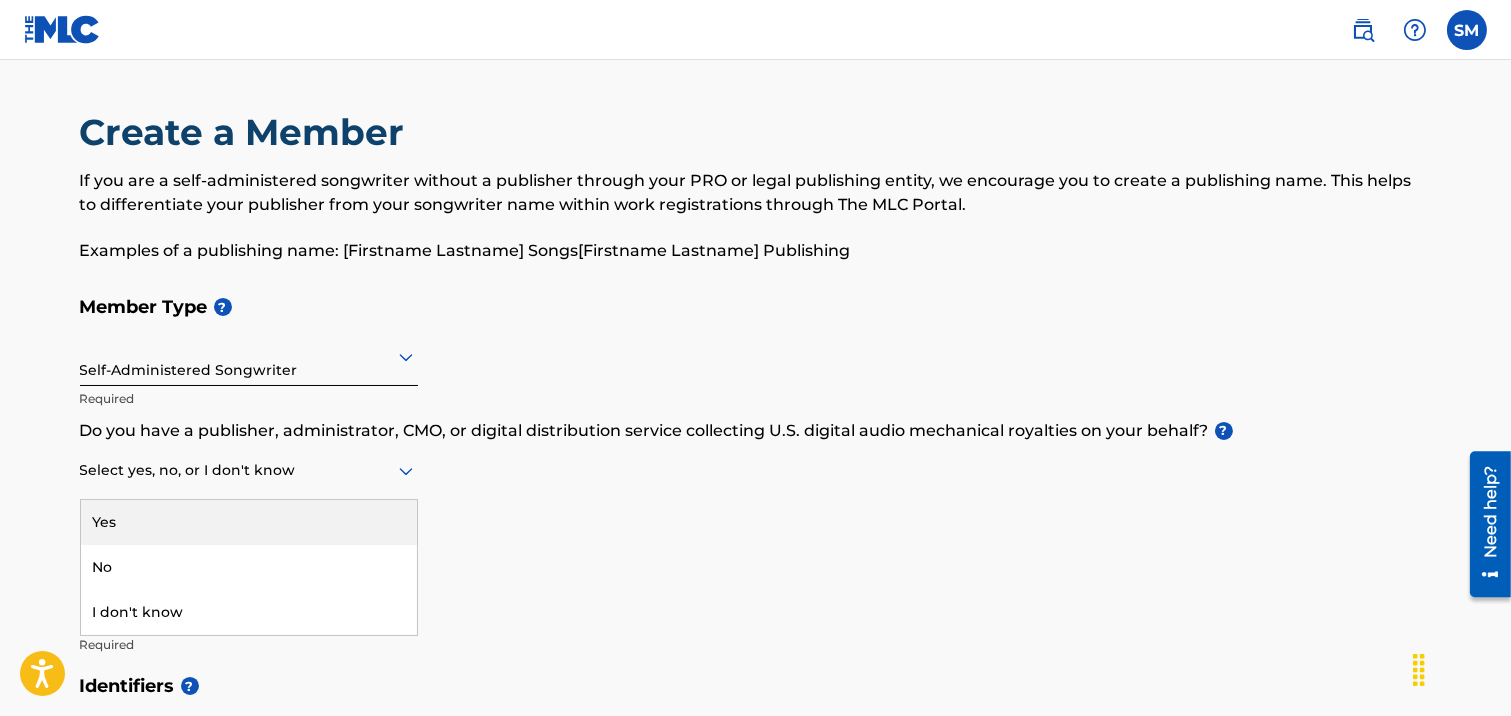 click on "Select yes, no, or I don't know" at bounding box center [249, 471] 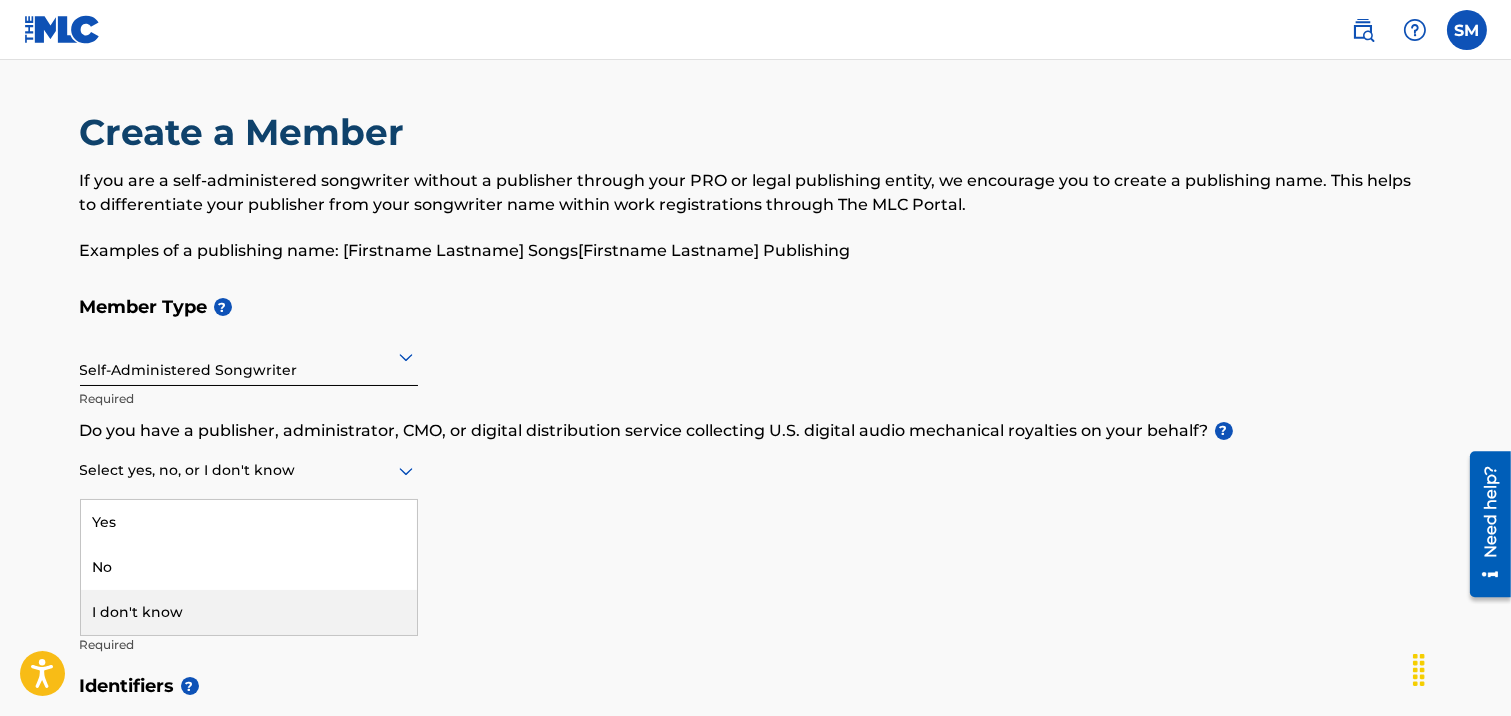 click on "I don't know" at bounding box center (249, 612) 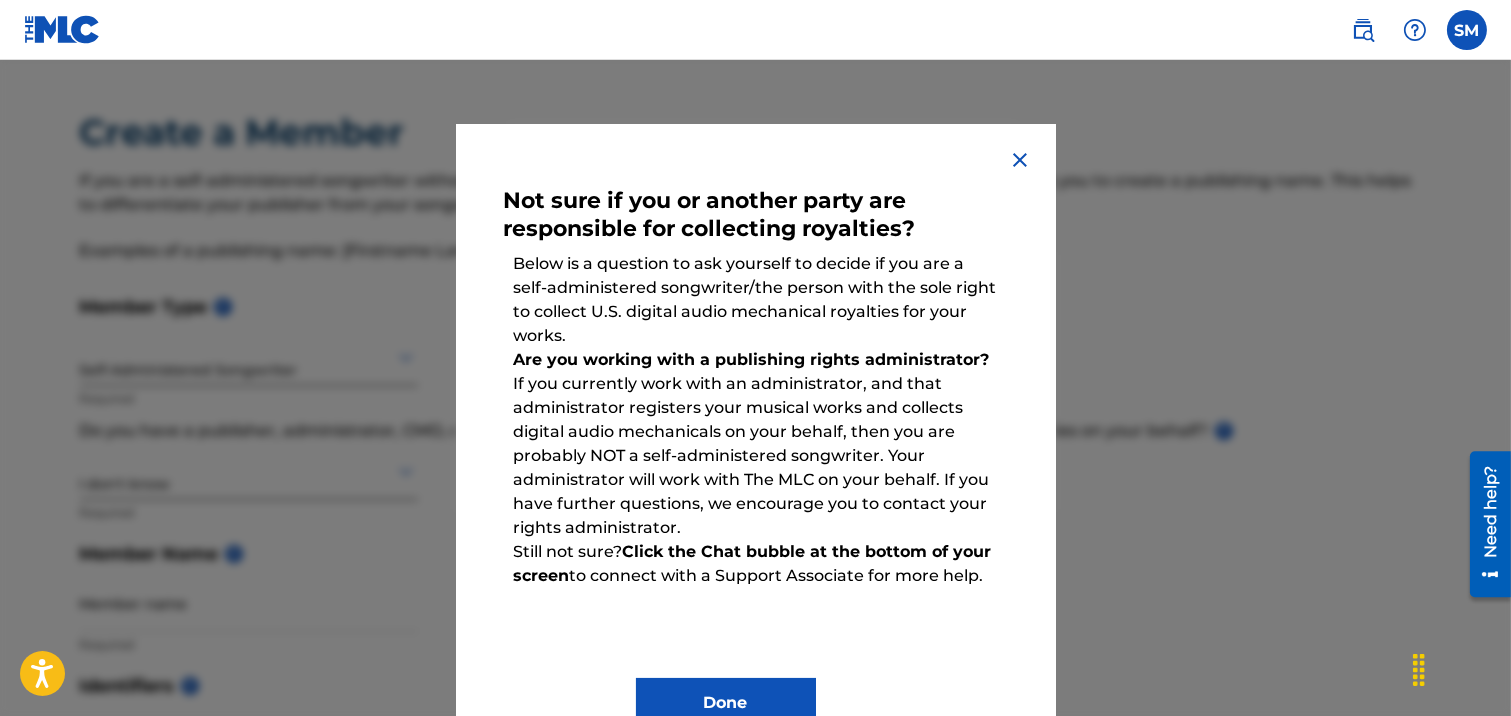scroll, scrollTop: 58, scrollLeft: 0, axis: vertical 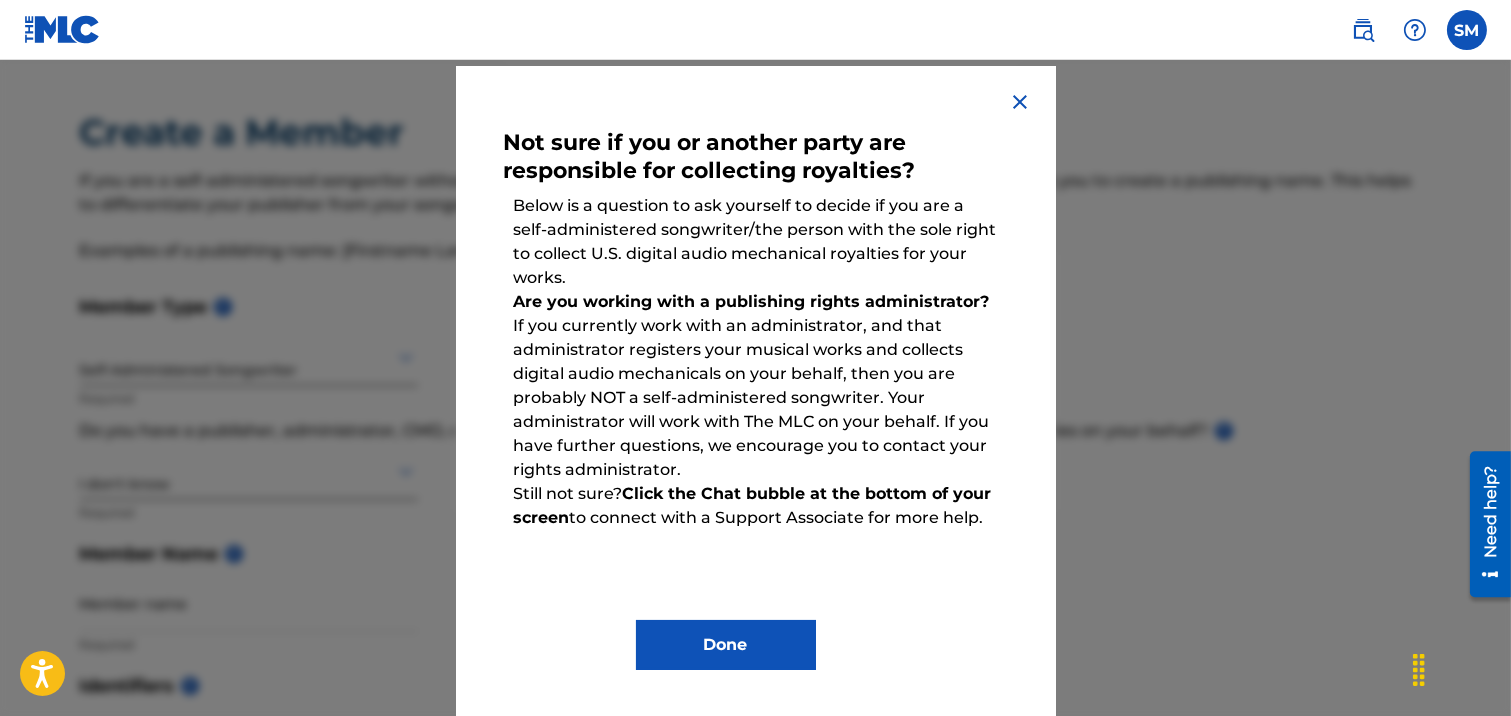 click on "Are you working with a publishing rights administrator? If you currently work with an administrator, and that administrator registers your musical works and collects digital audio mechanicals on your behalf, then you are probably NOT a self-administered songwriter. Your administrator will work with The MLC on your behalf. If you have further questions, we encourage you to contact your rights administrator." at bounding box center (756, 386) 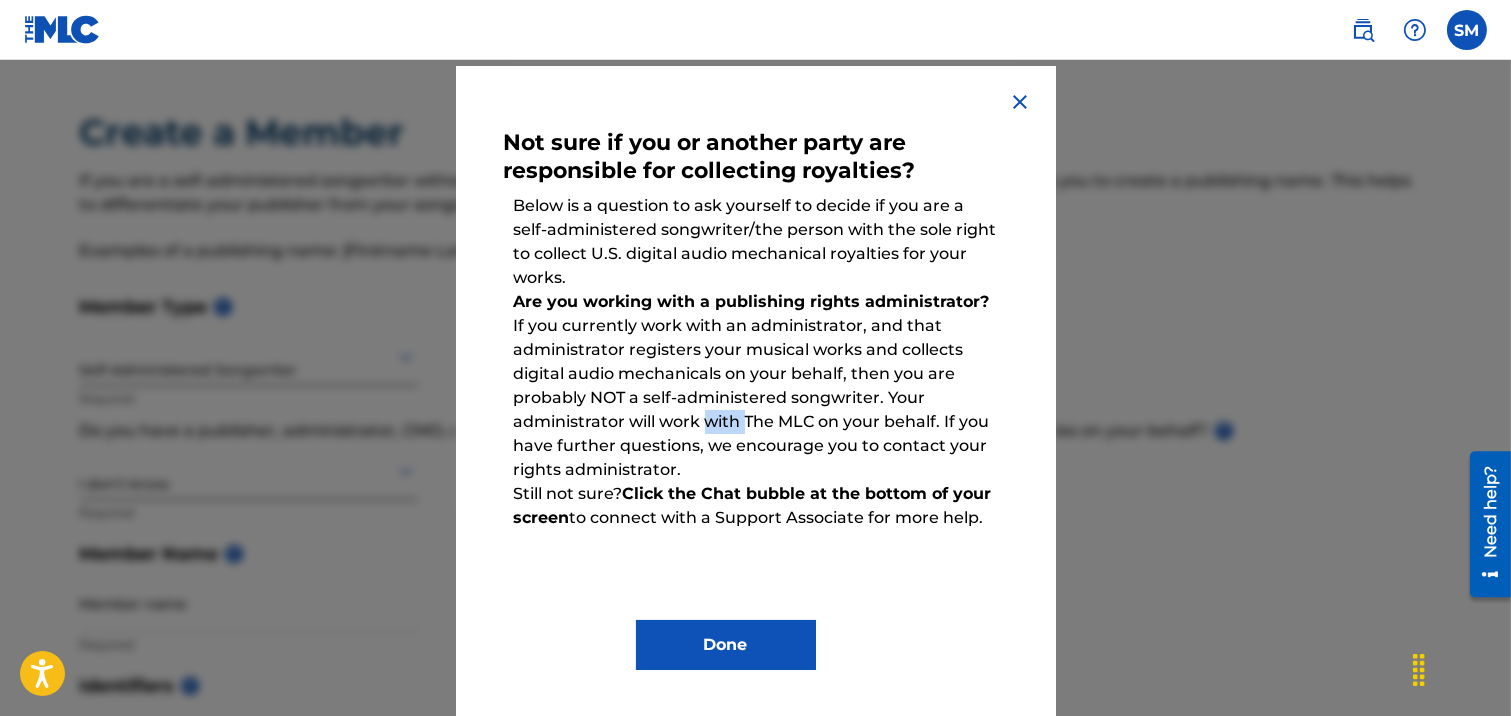 click on "Are you working with a publishing rights administrator? If you currently work with an administrator, and that administrator registers your musical works and collects digital audio mechanicals on your behalf, then you are probably NOT a self-administered songwriter. Your administrator will work with The MLC on your behalf. If you have further questions, we encourage you to contact your rights administrator." at bounding box center (756, 386) 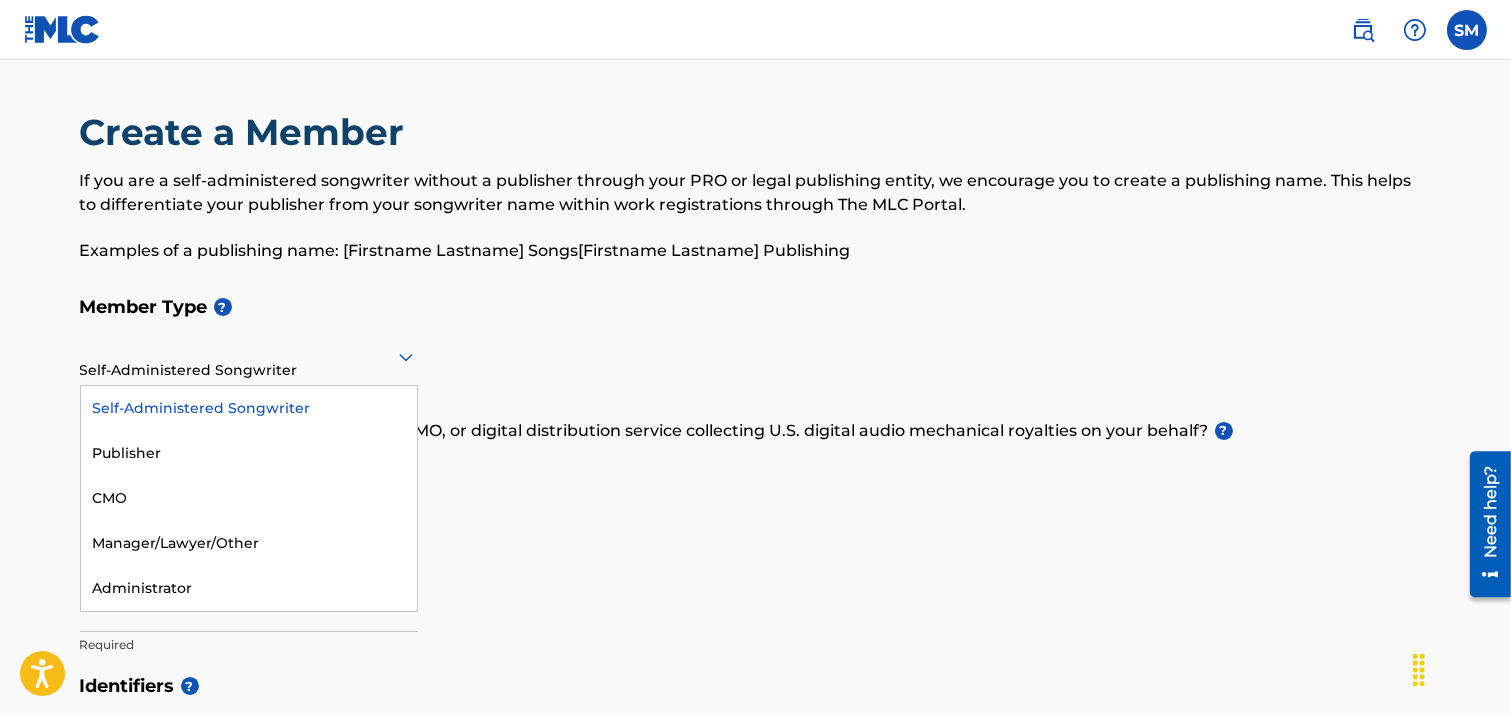 click on "Self-Administered Songwriter" at bounding box center [249, 356] 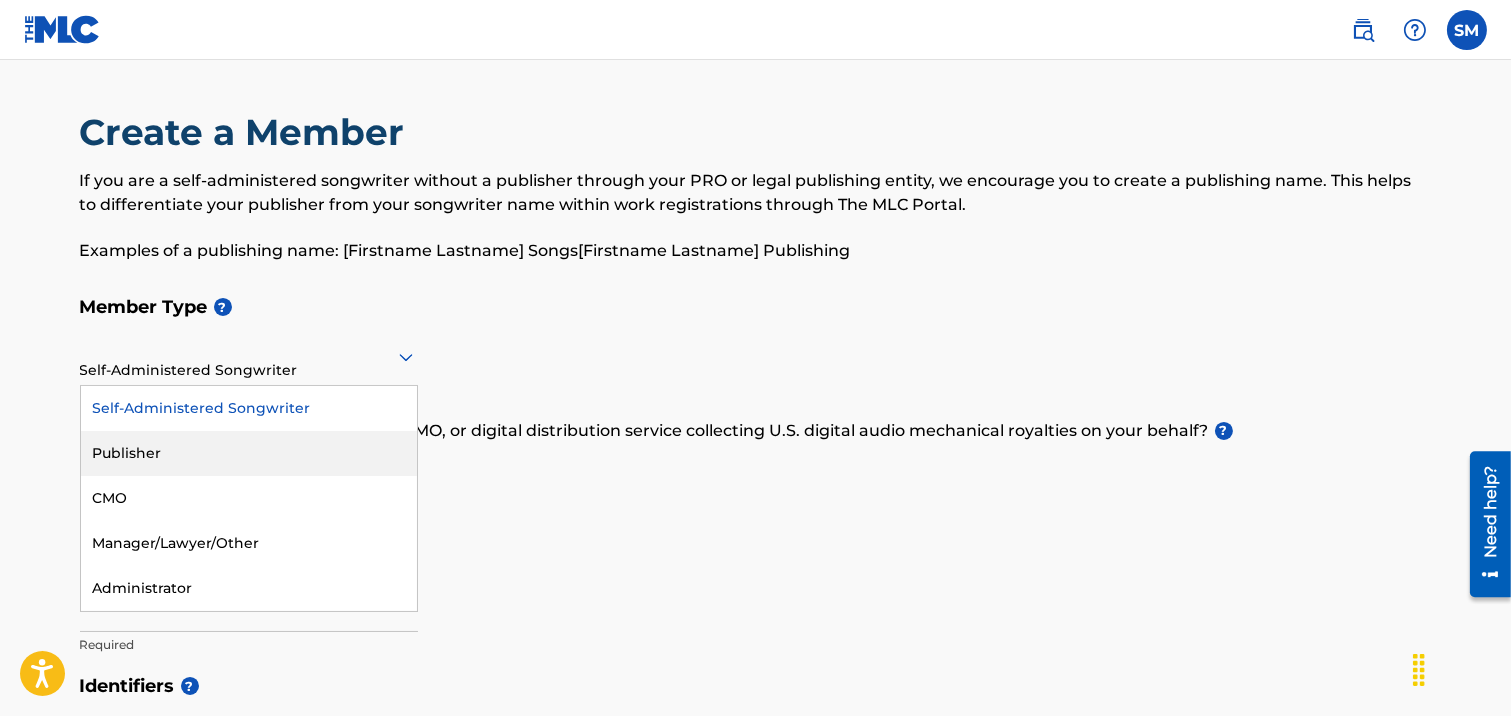 click on "Publisher" at bounding box center (249, 453) 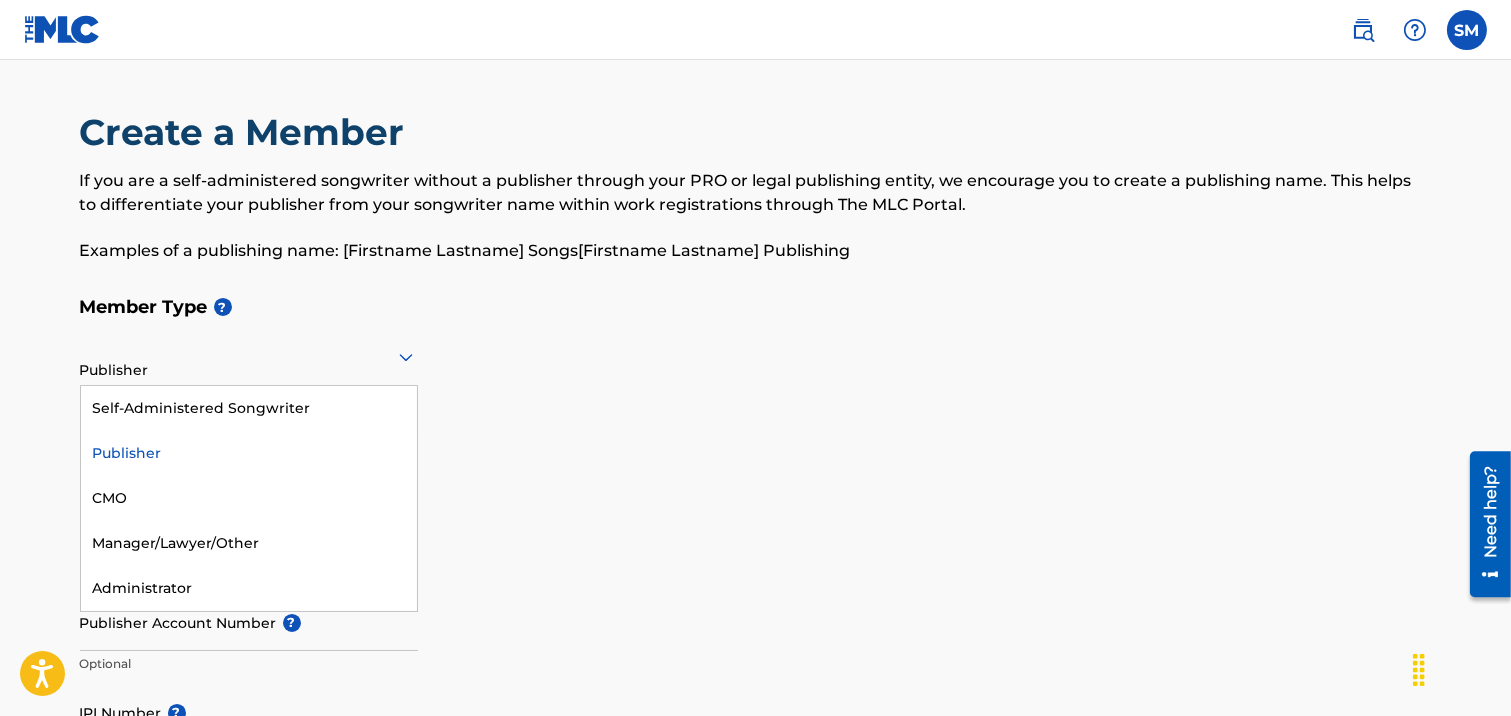 click on "Publisher" at bounding box center [249, 356] 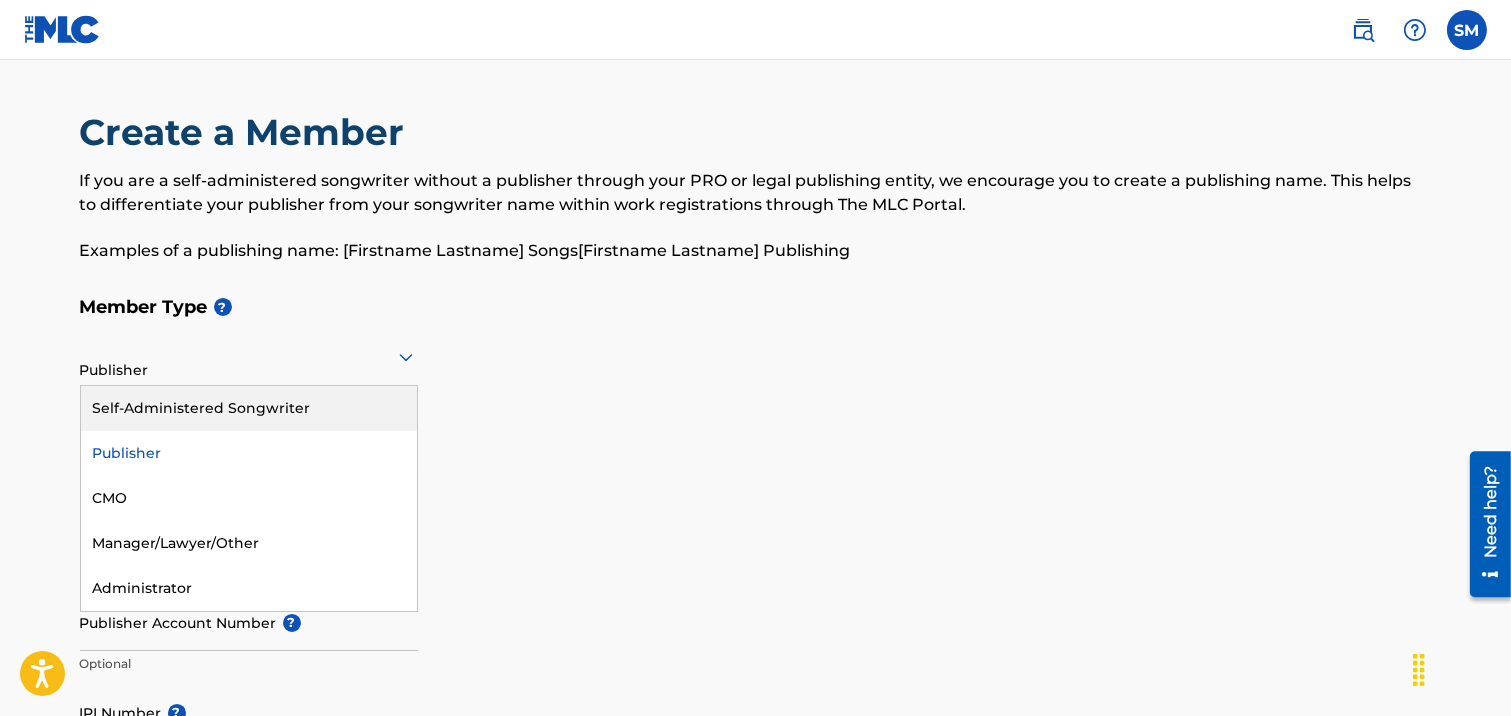 click on "Self-Administered Songwriter" at bounding box center (249, 408) 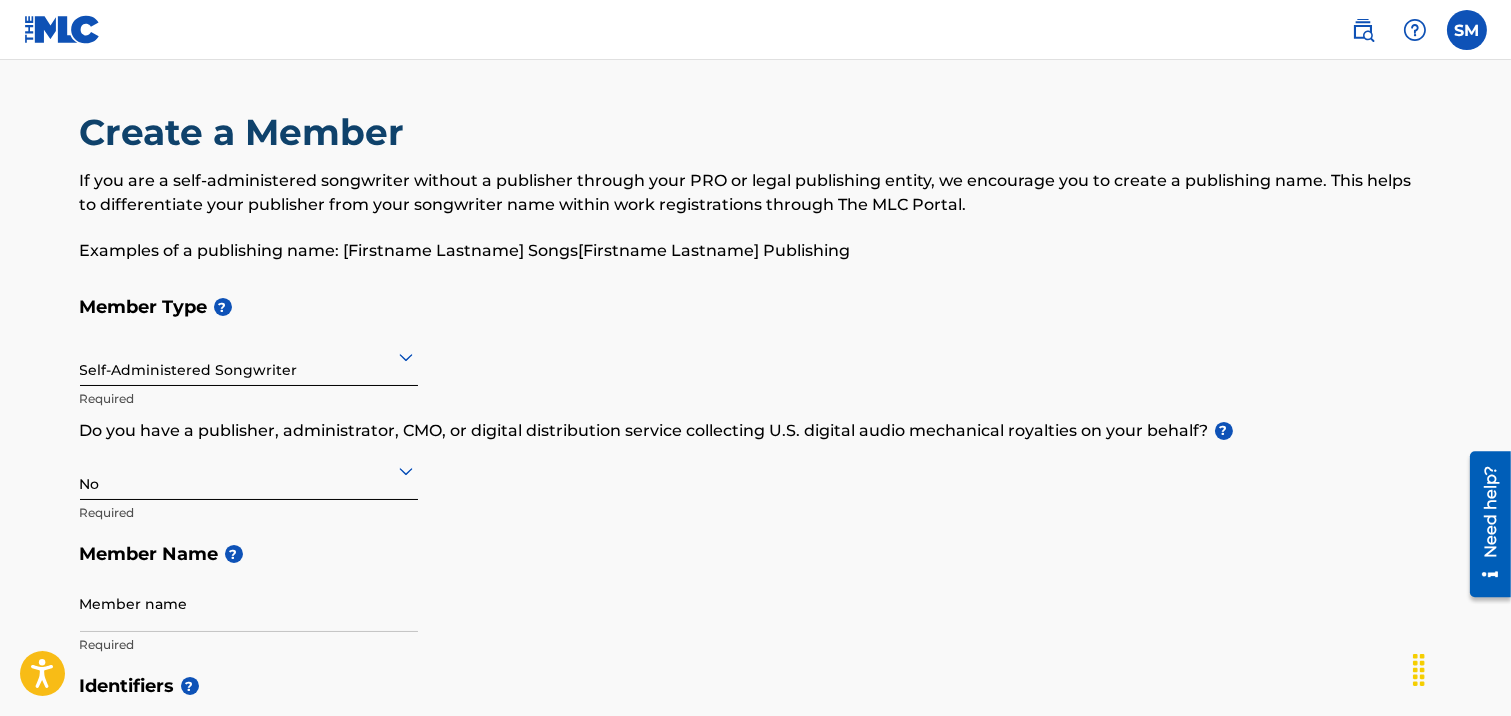 click at bounding box center (249, 356) 